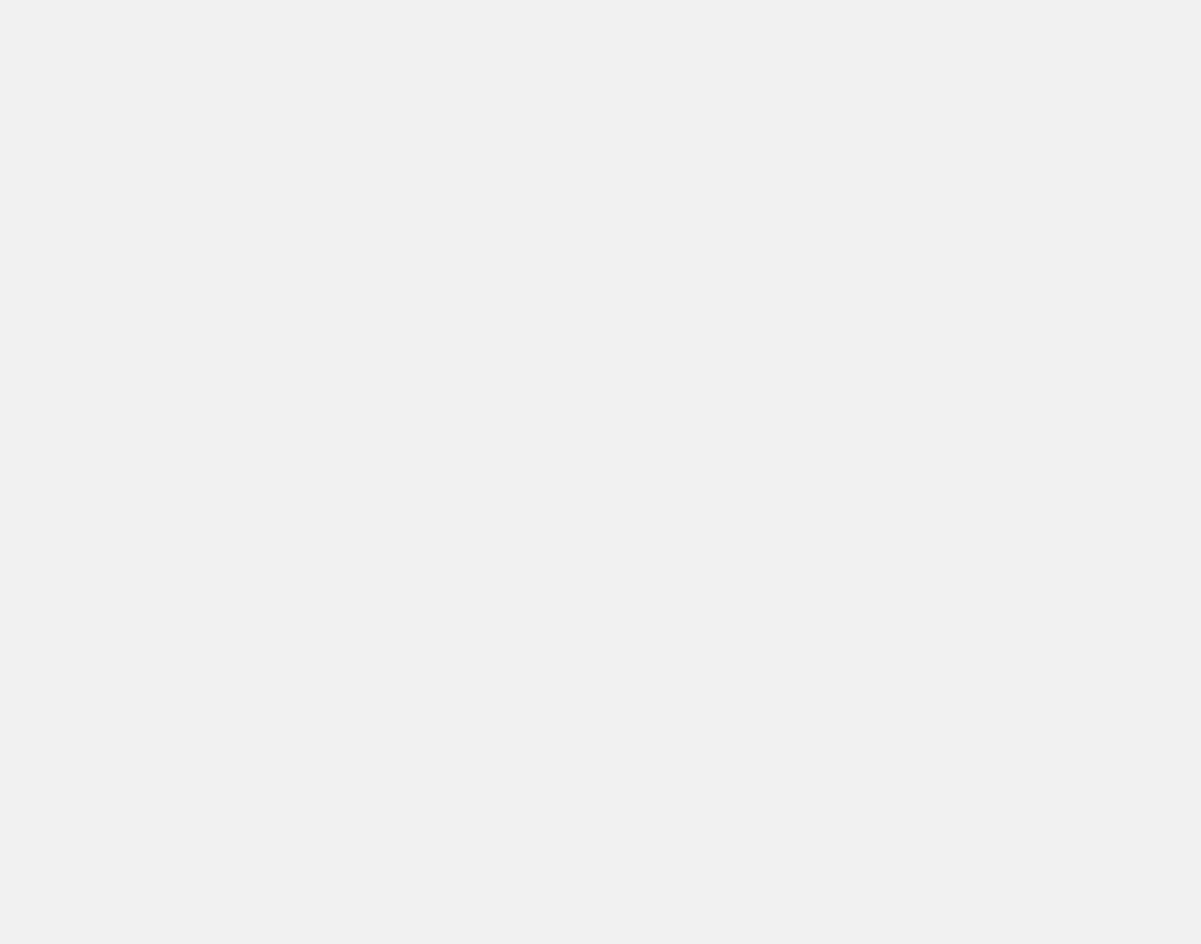 scroll, scrollTop: 0, scrollLeft: 0, axis: both 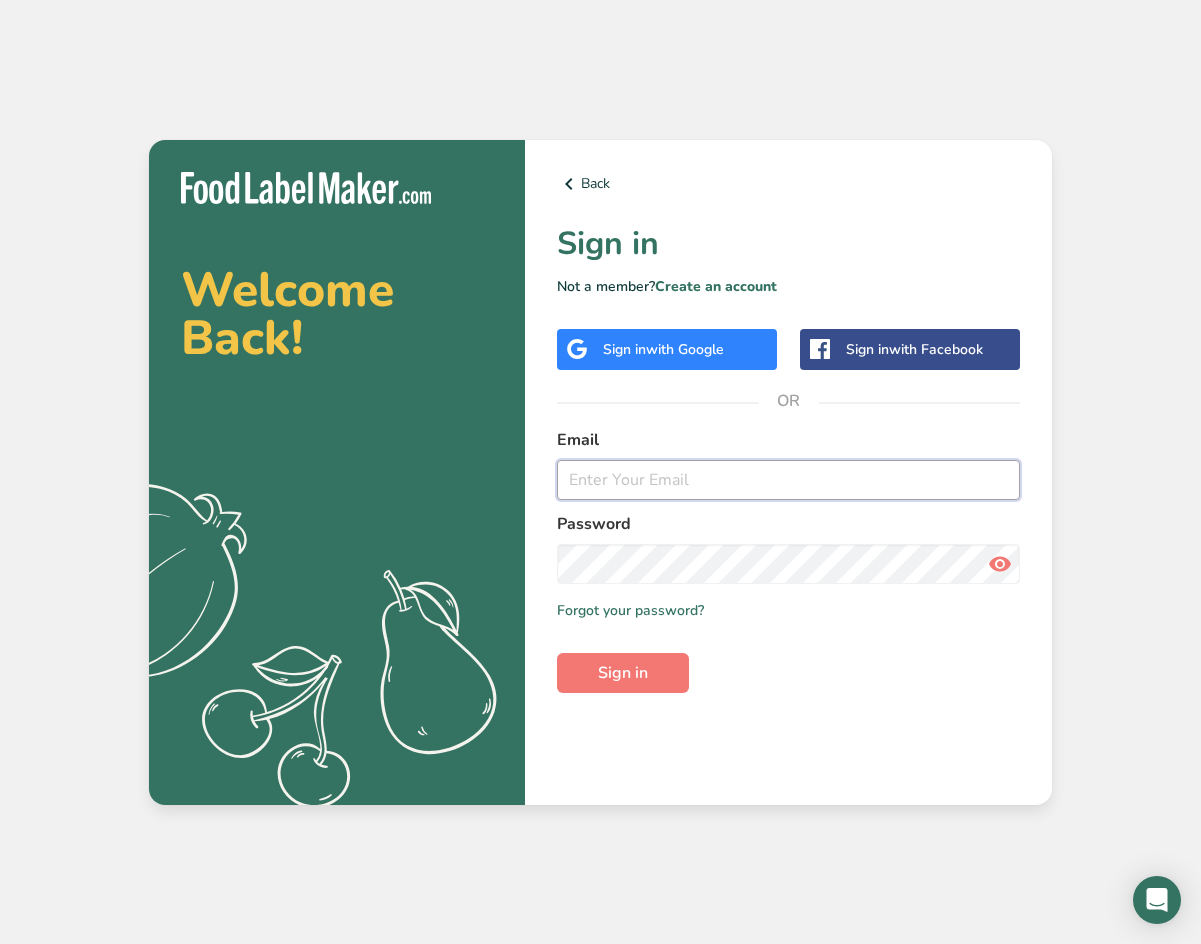 click at bounding box center [788, 480] 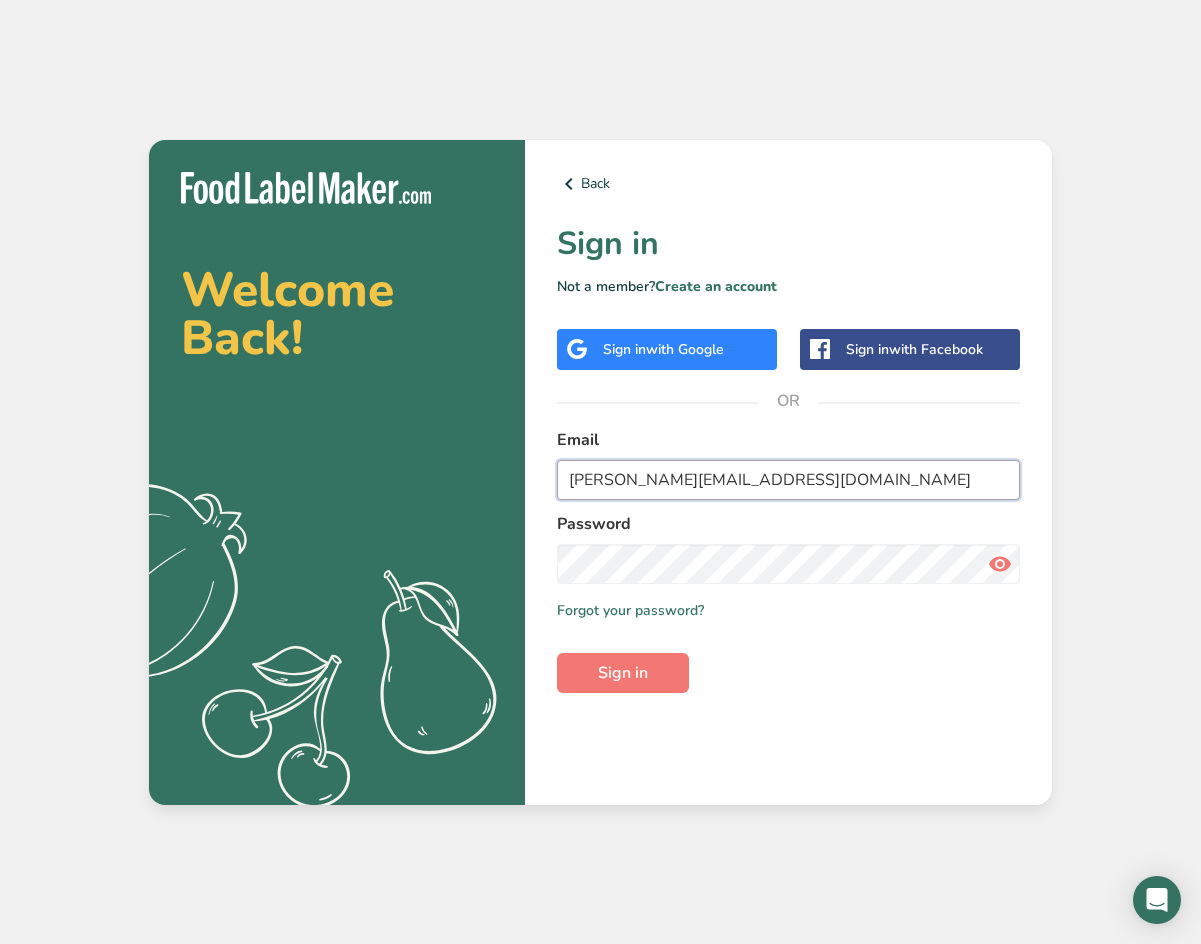 type on "[PERSON_NAME][EMAIL_ADDRESS][DOMAIN_NAME]" 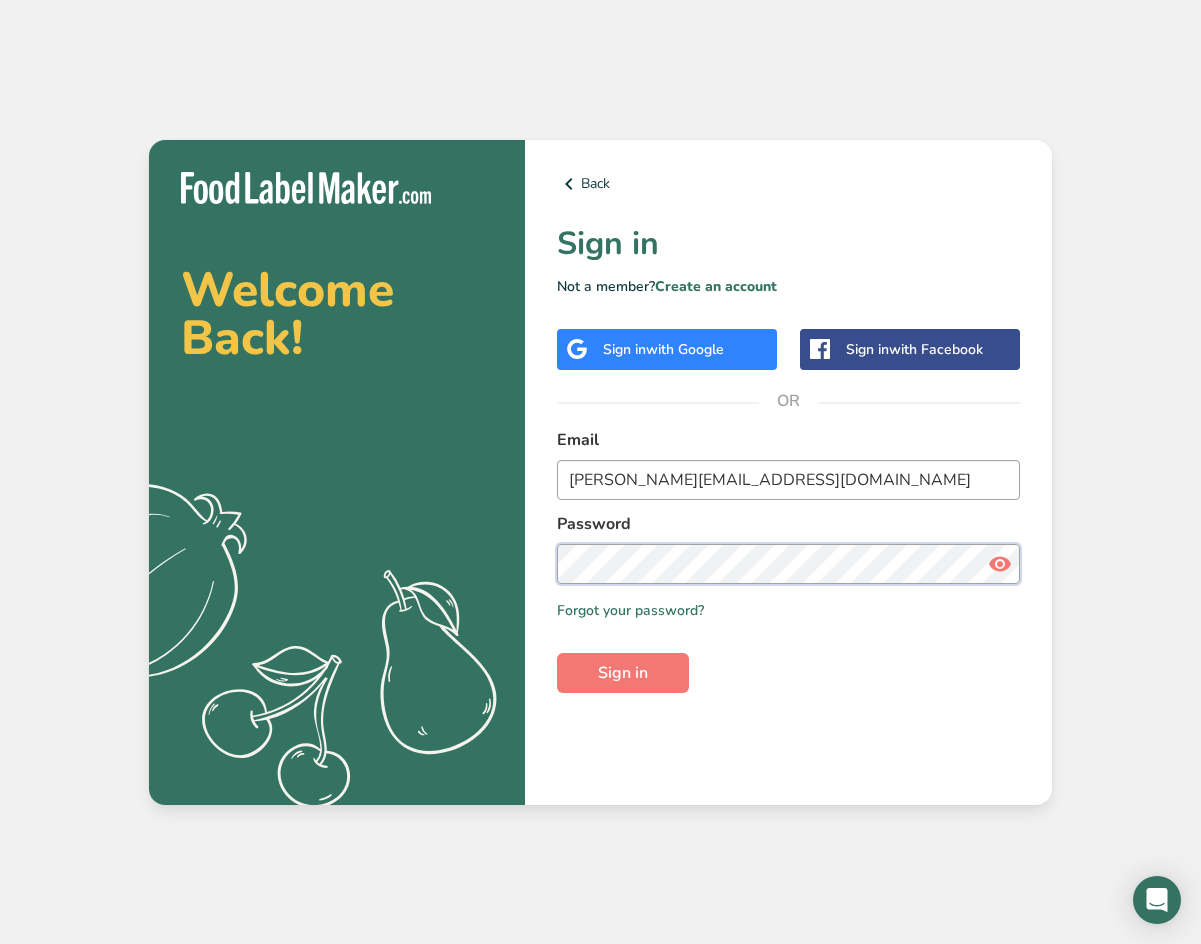 click on "Sign in" at bounding box center [623, 673] 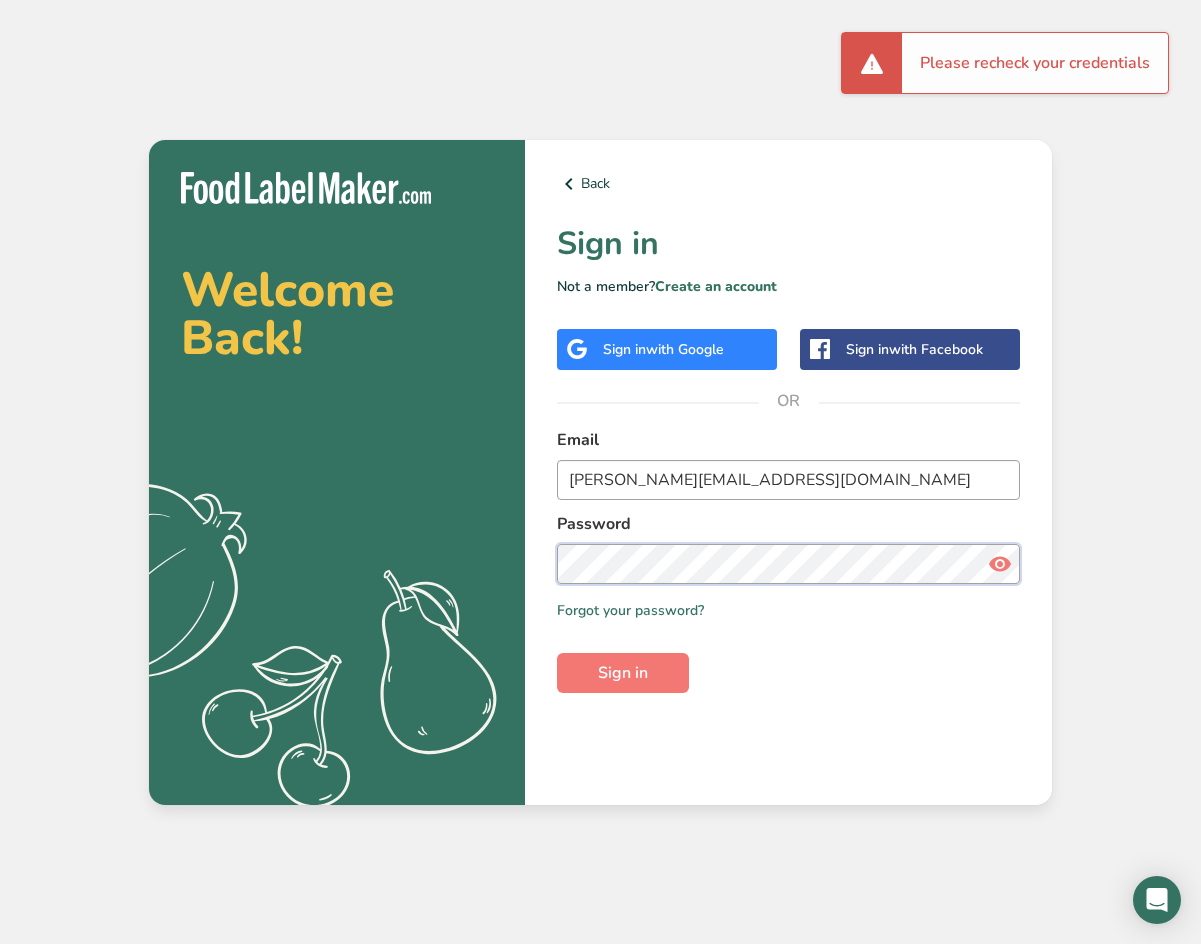 click on "Sign in" at bounding box center [623, 673] 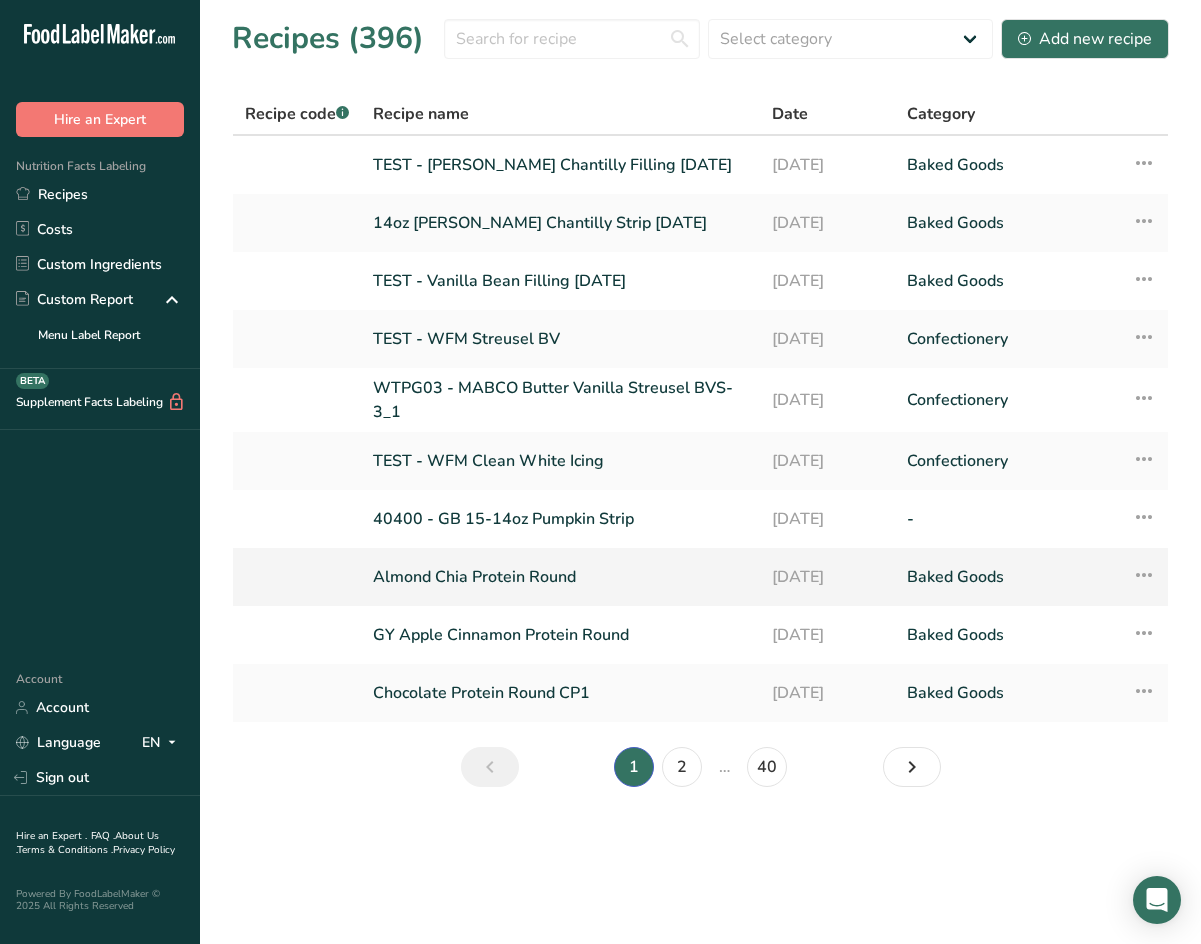 click on "Almond Chia Protein Round" at bounding box center (560, 577) 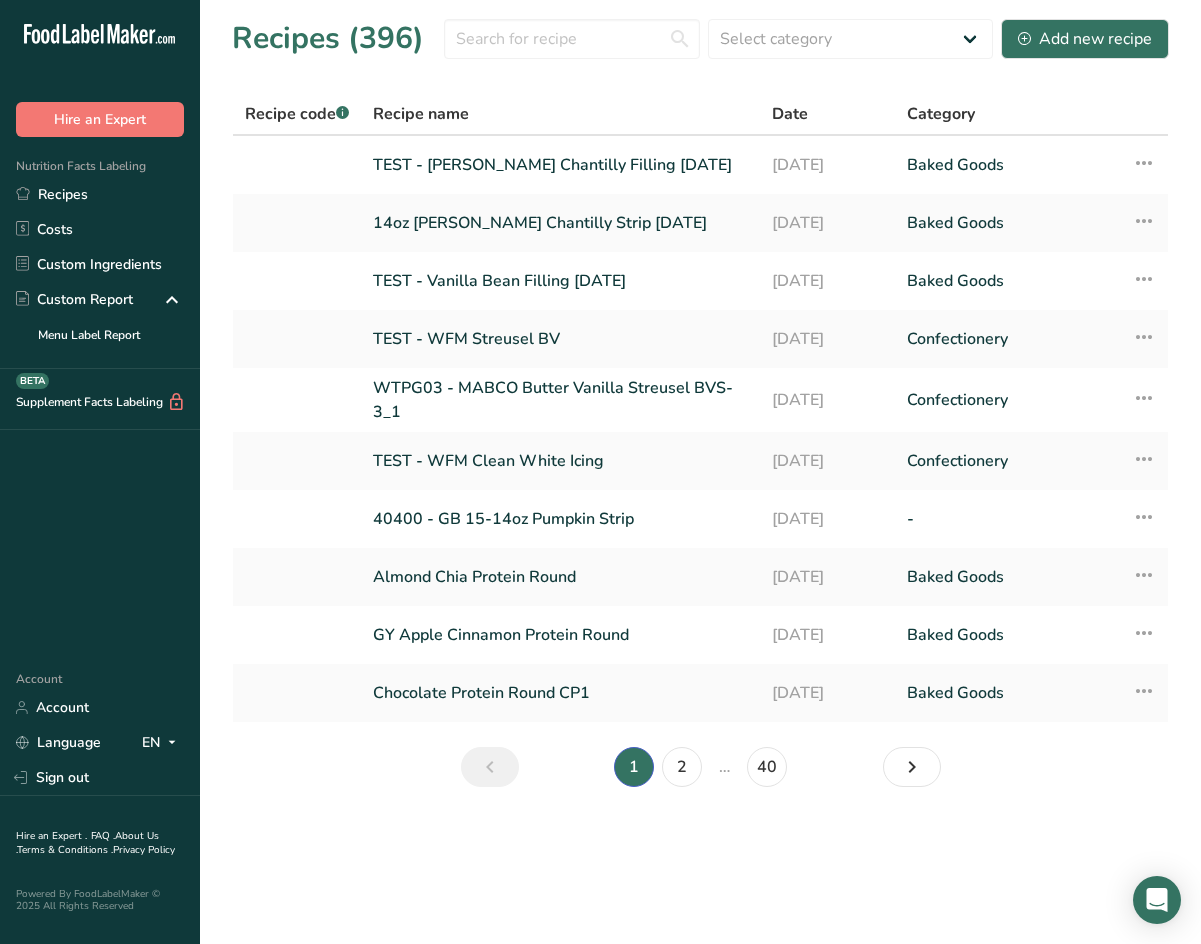 click on "…" at bounding box center [724, 767] 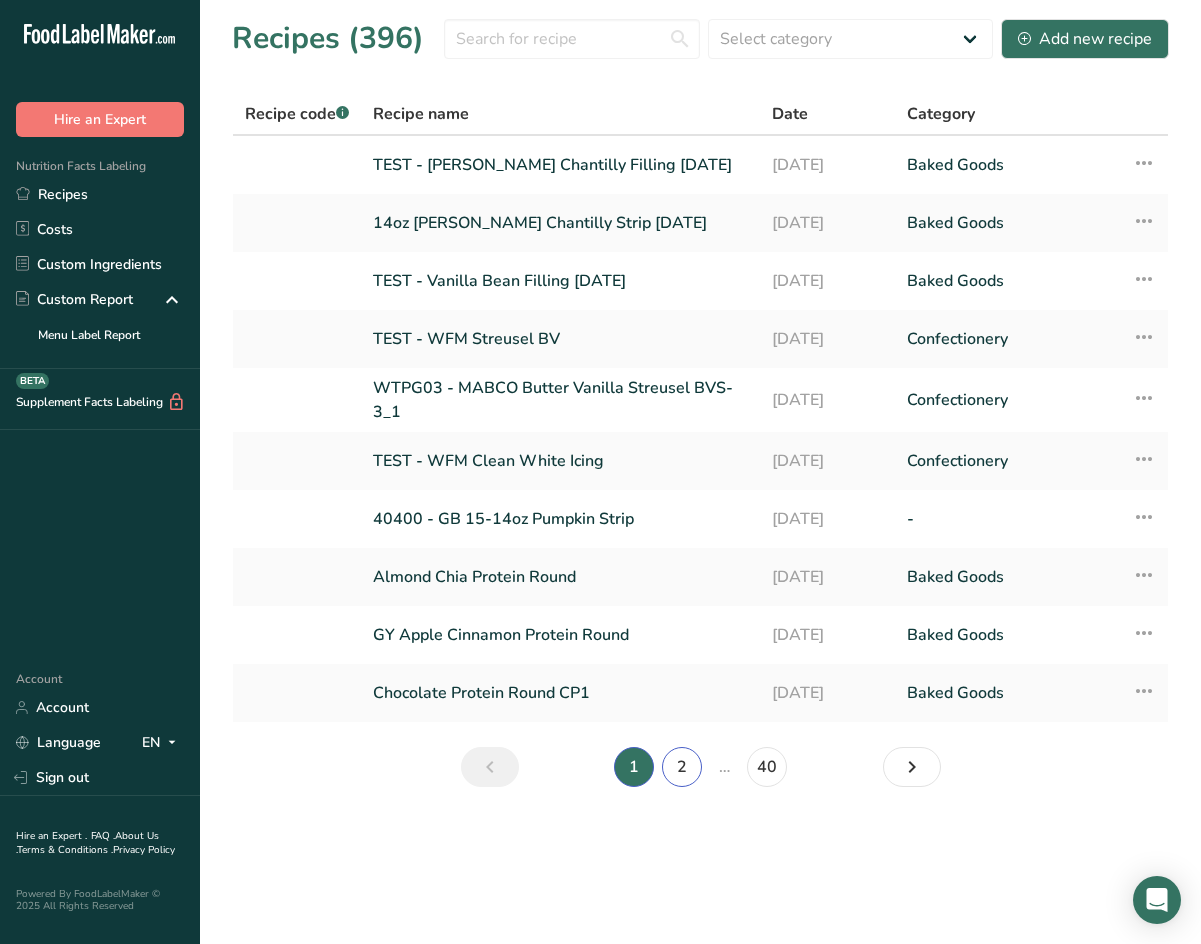 click on "2" at bounding box center (682, 767) 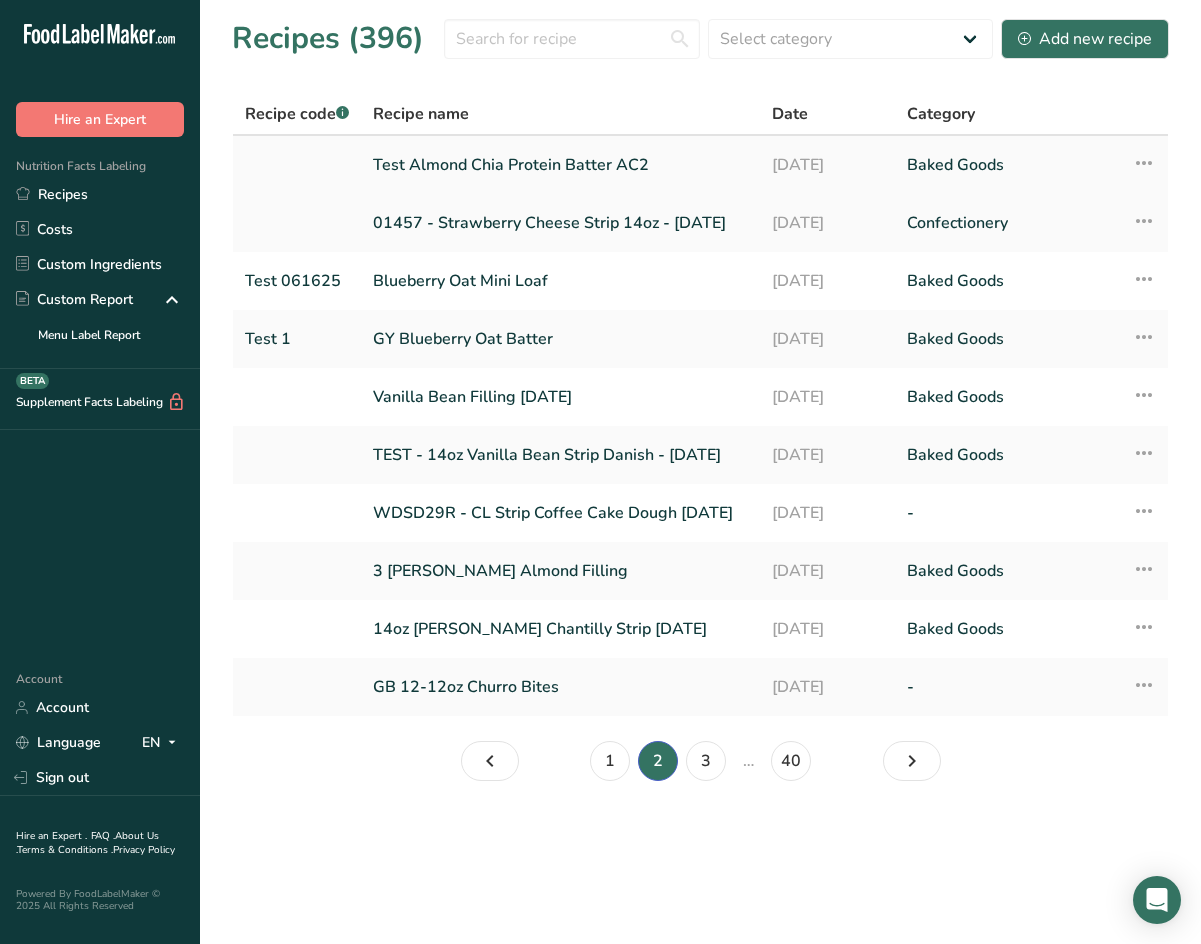 click on "Test Almond Chia Protein Batter AC2" at bounding box center (560, 165) 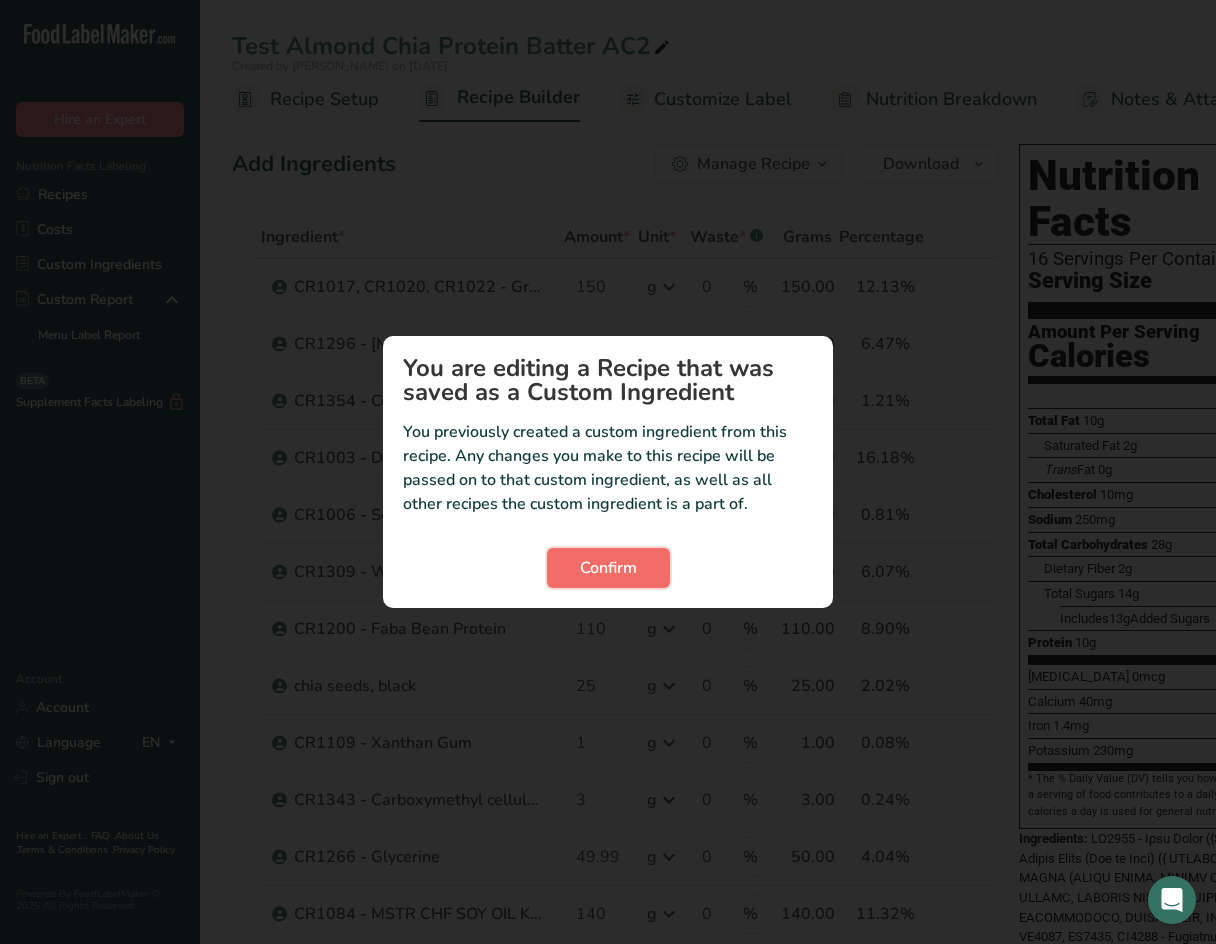 click on "Confirm" at bounding box center (608, 568) 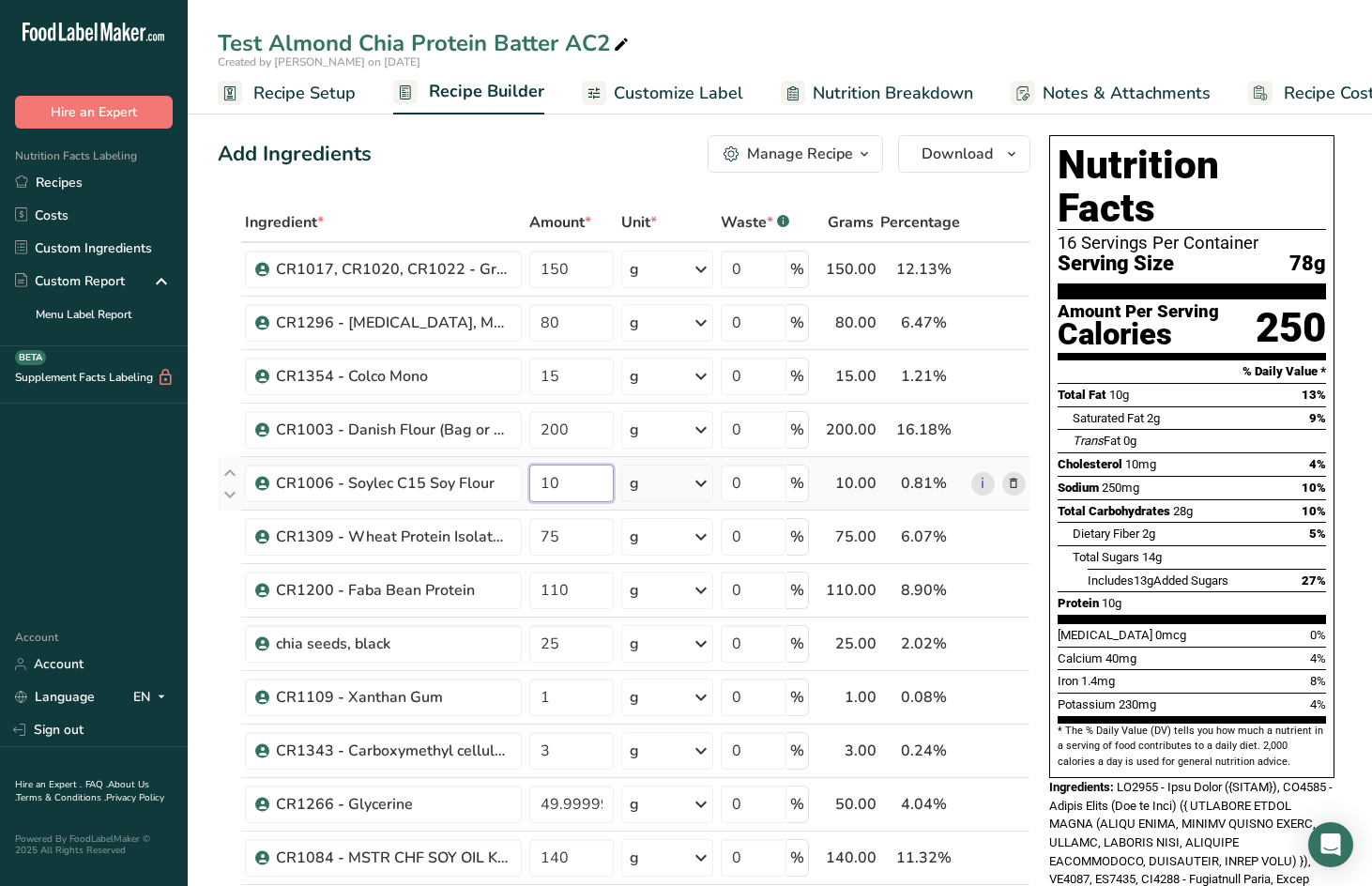click on "10" at bounding box center [572, 483] 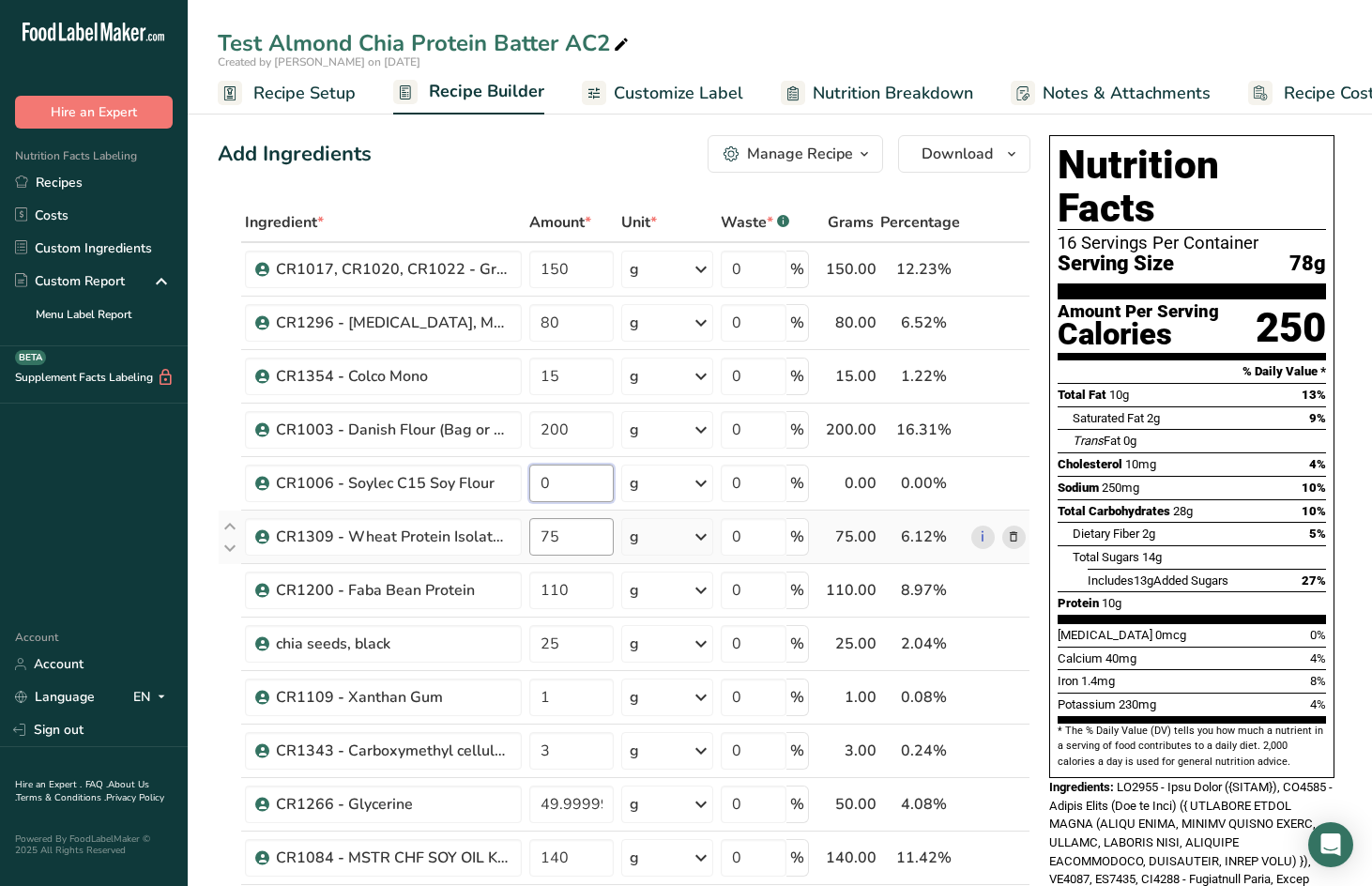 type on "0" 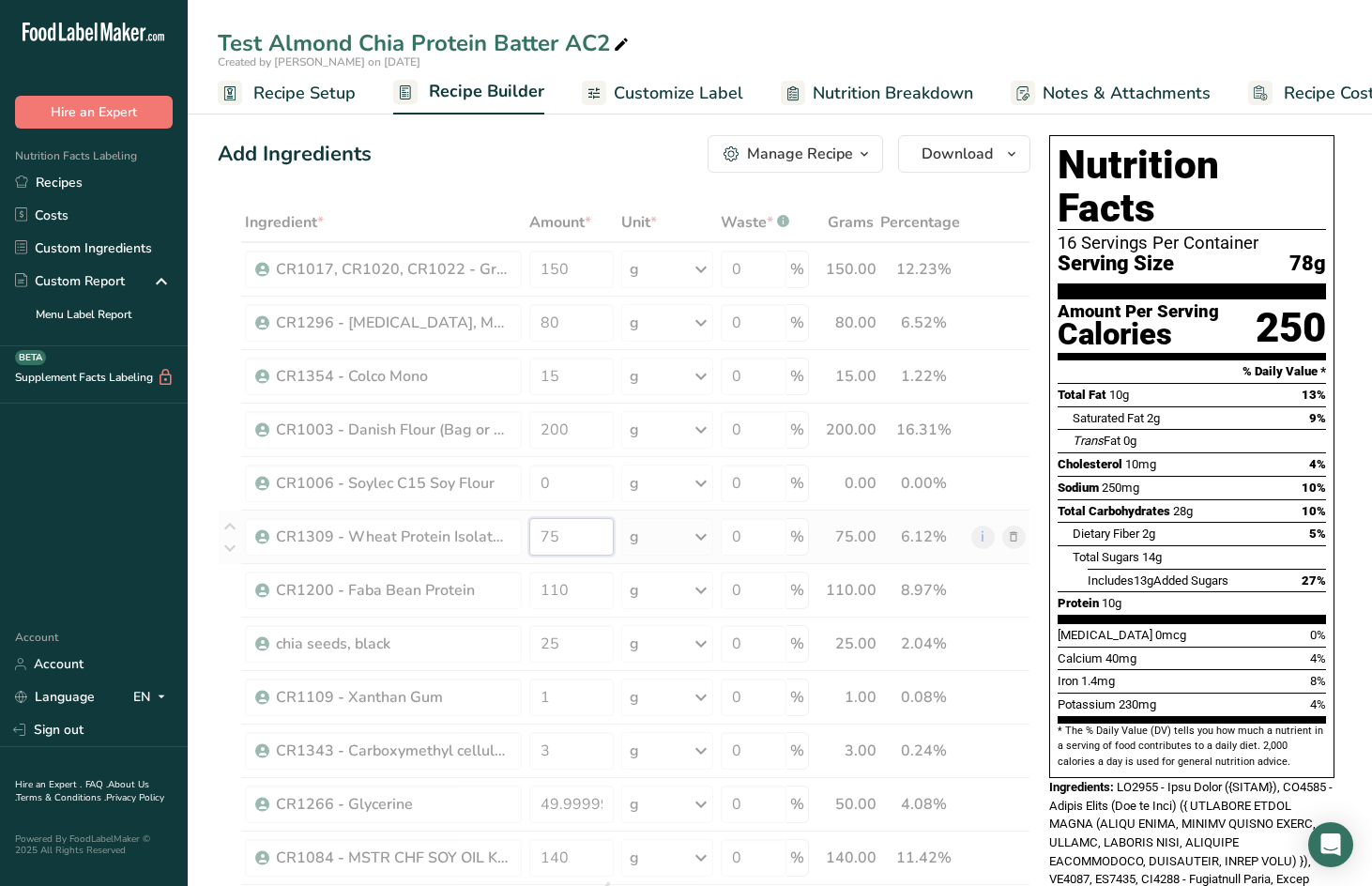click on "Ingredient *
Amount *
Unit *
Waste *   .a-a{fill:#347362;}.b-a{fill:#fff;}          Grams
Percentage
CR1017, CR1020, CR1022 - Granulated Sugar, Extra Fine, Sanding
150
g
Weight Units
g
kg
mg
See more
Volume Units
l
mL
fl oz
See more
0
%
150.00
12.23%
i
CR1296 - [MEDICAL_DATA], Medium
80
g
Weight Units
g
kg
mg
See more
Volume Units
l
mL
fl oz
See more
0
%
80.00
6.52%" at bounding box center (624, 896) 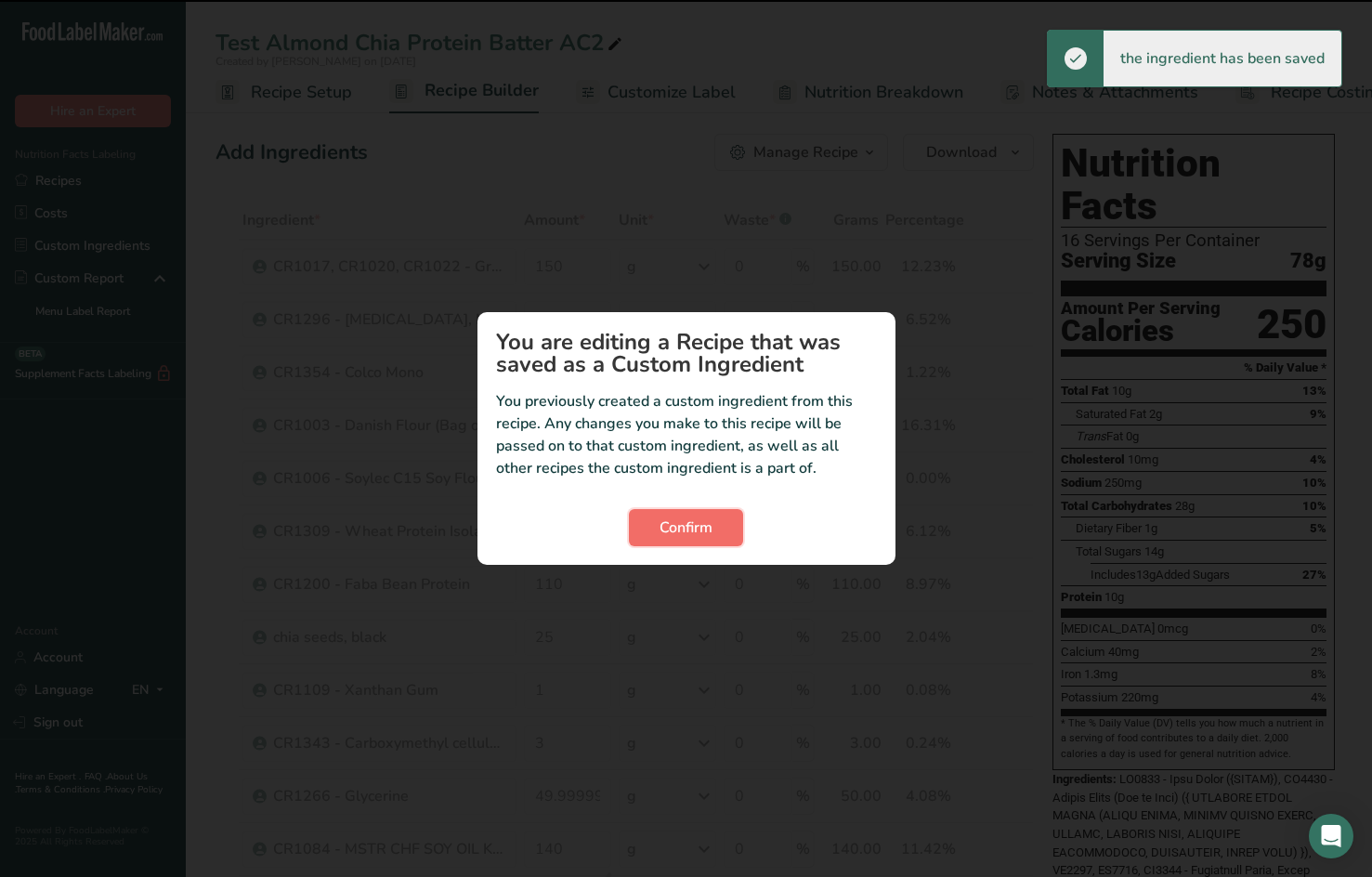 click on "Confirm" at bounding box center [686, 528] 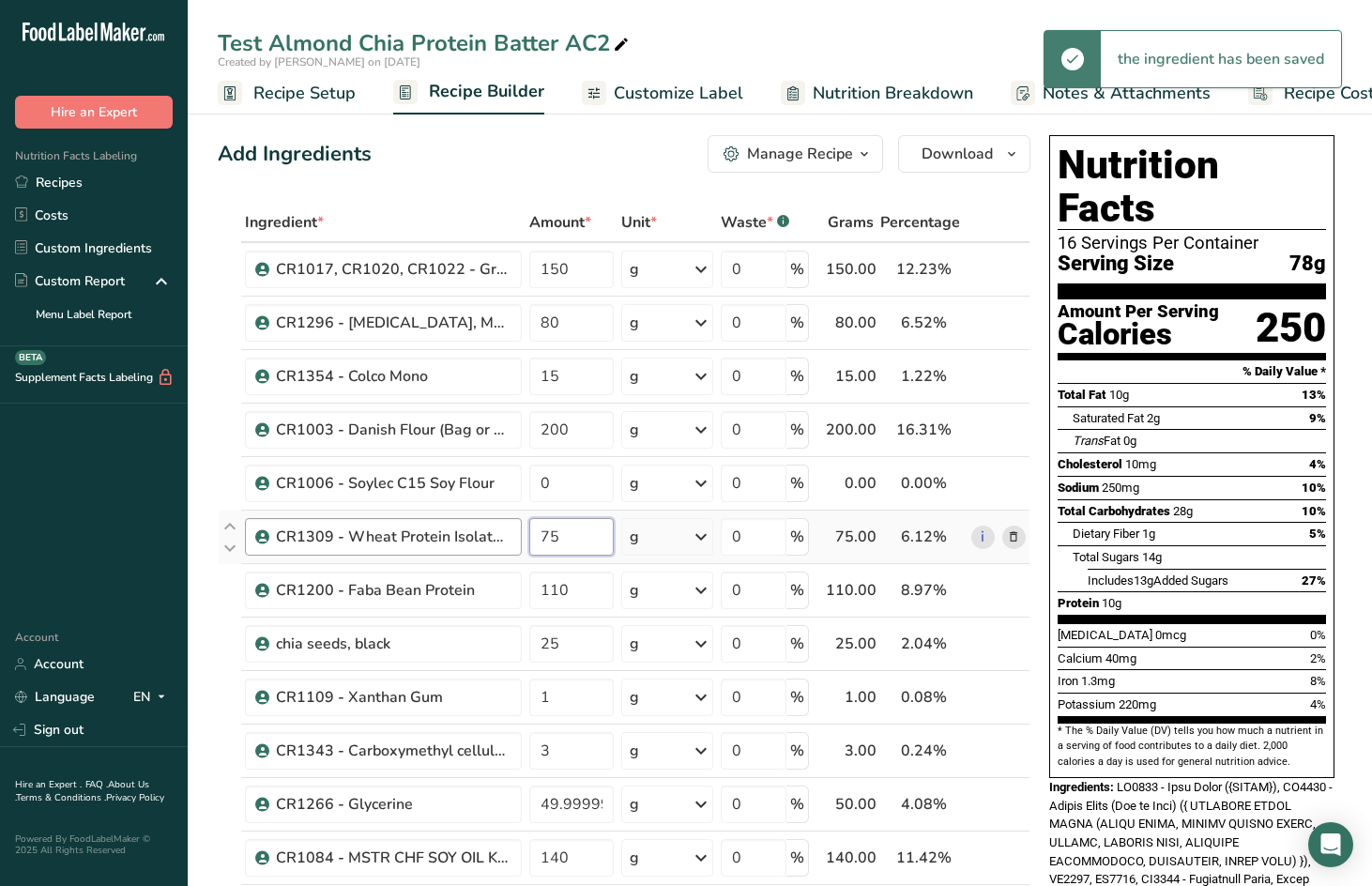 drag, startPoint x: 562, startPoint y: 535, endPoint x: 494, endPoint y: 535, distance: 68 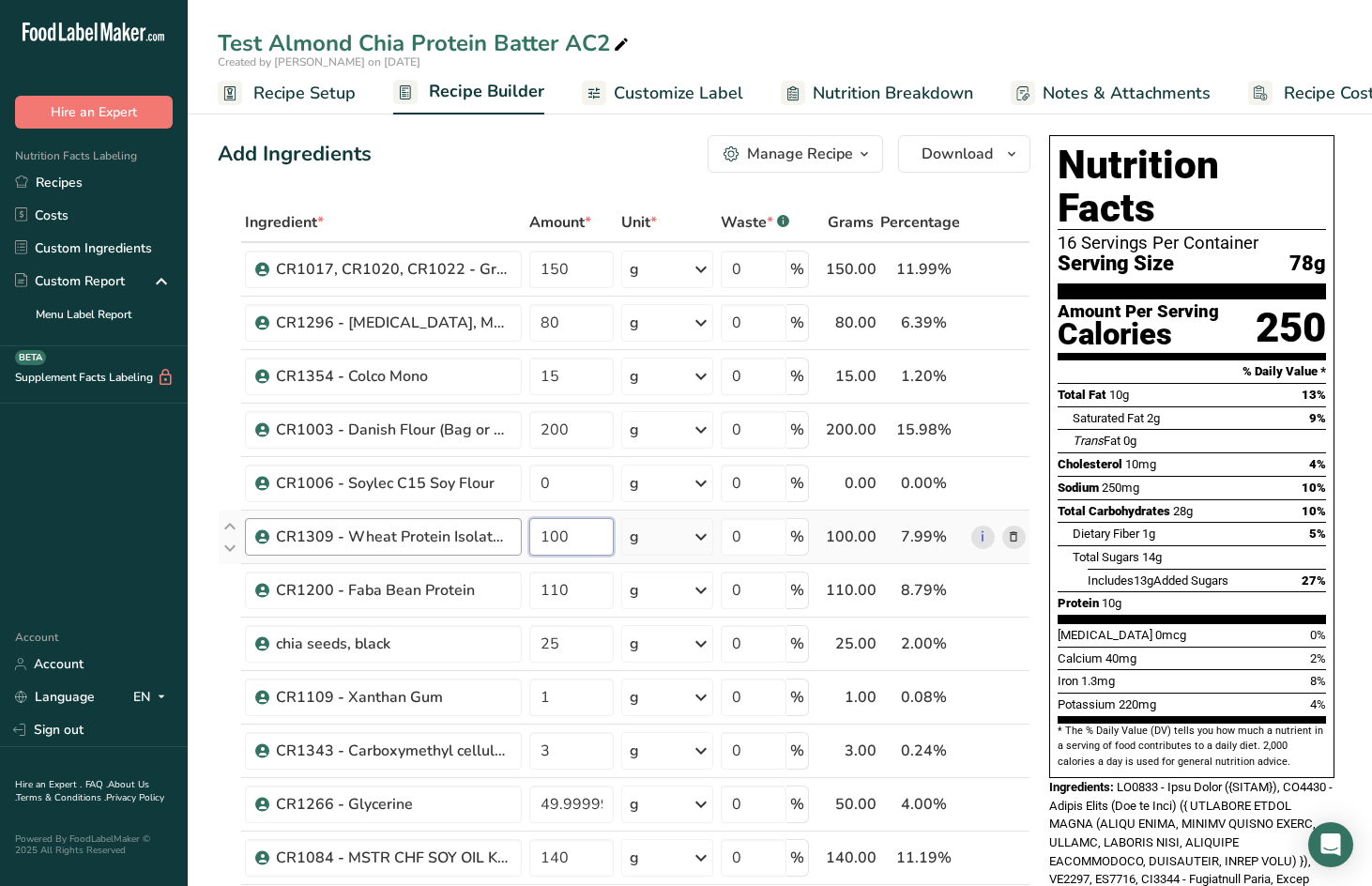 type on "100" 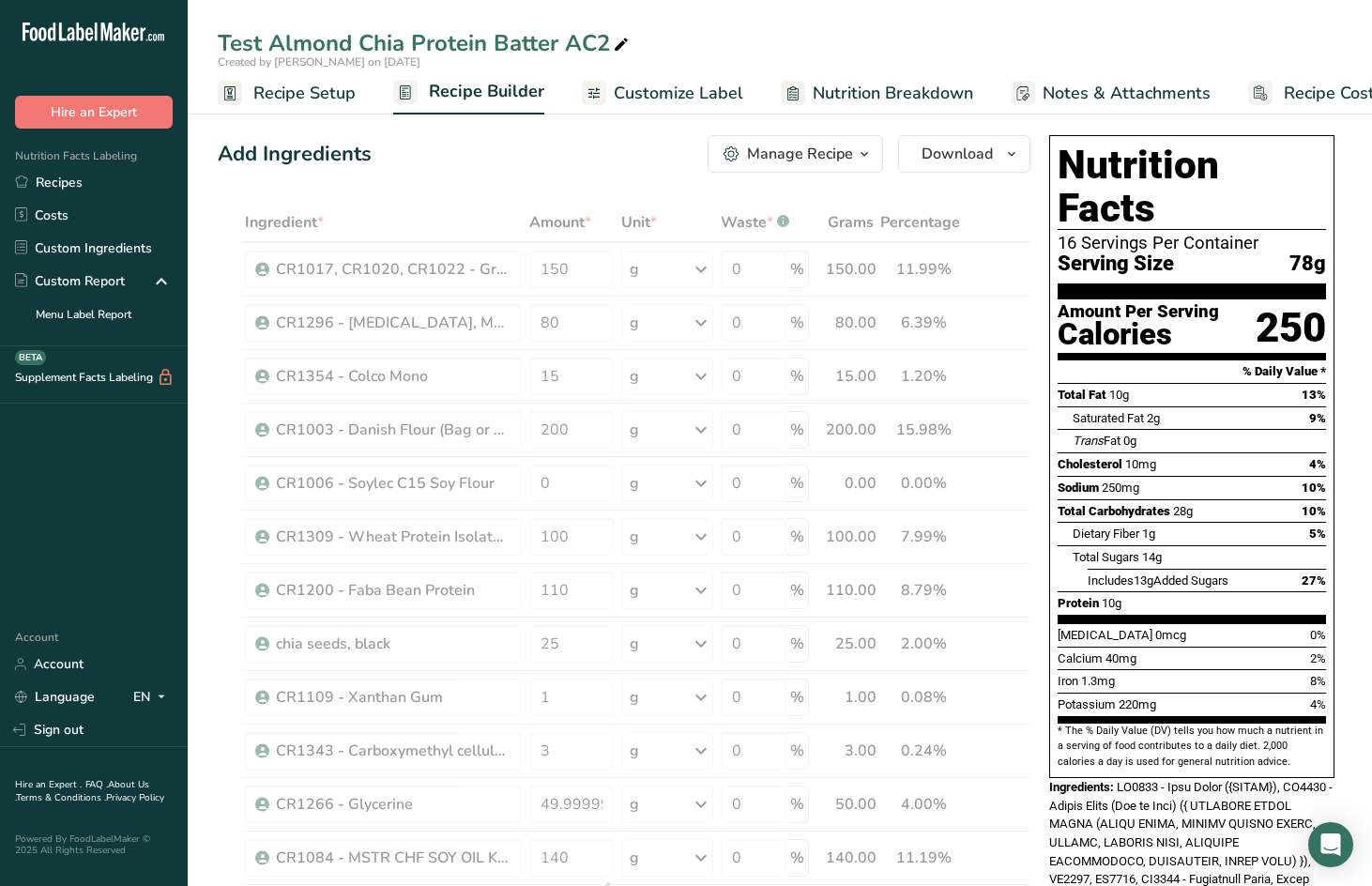 drag, startPoint x: 482, startPoint y: 185, endPoint x: 453, endPoint y: 193, distance: 30.083218 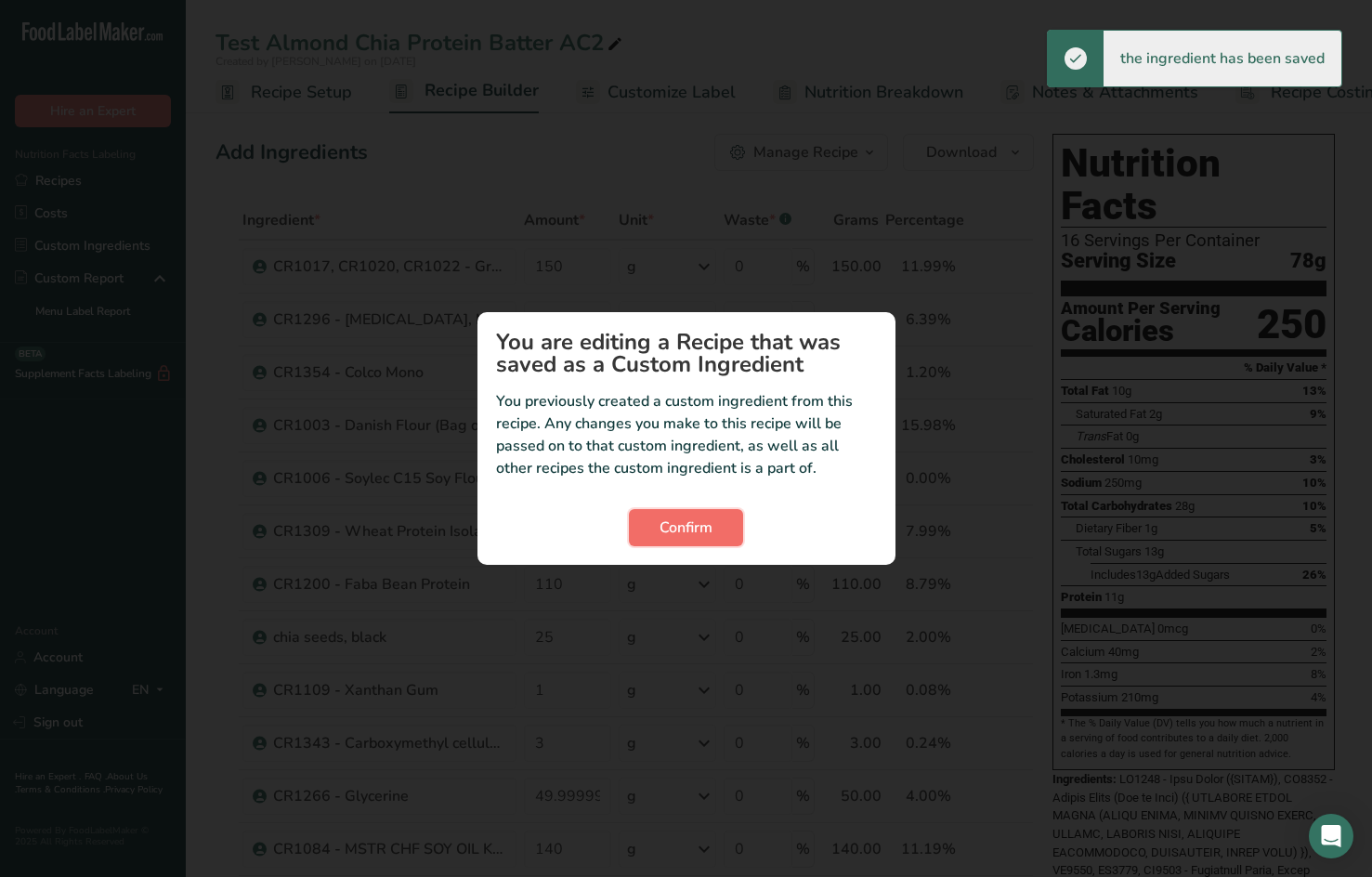 click on "Confirm" at bounding box center (686, 528) 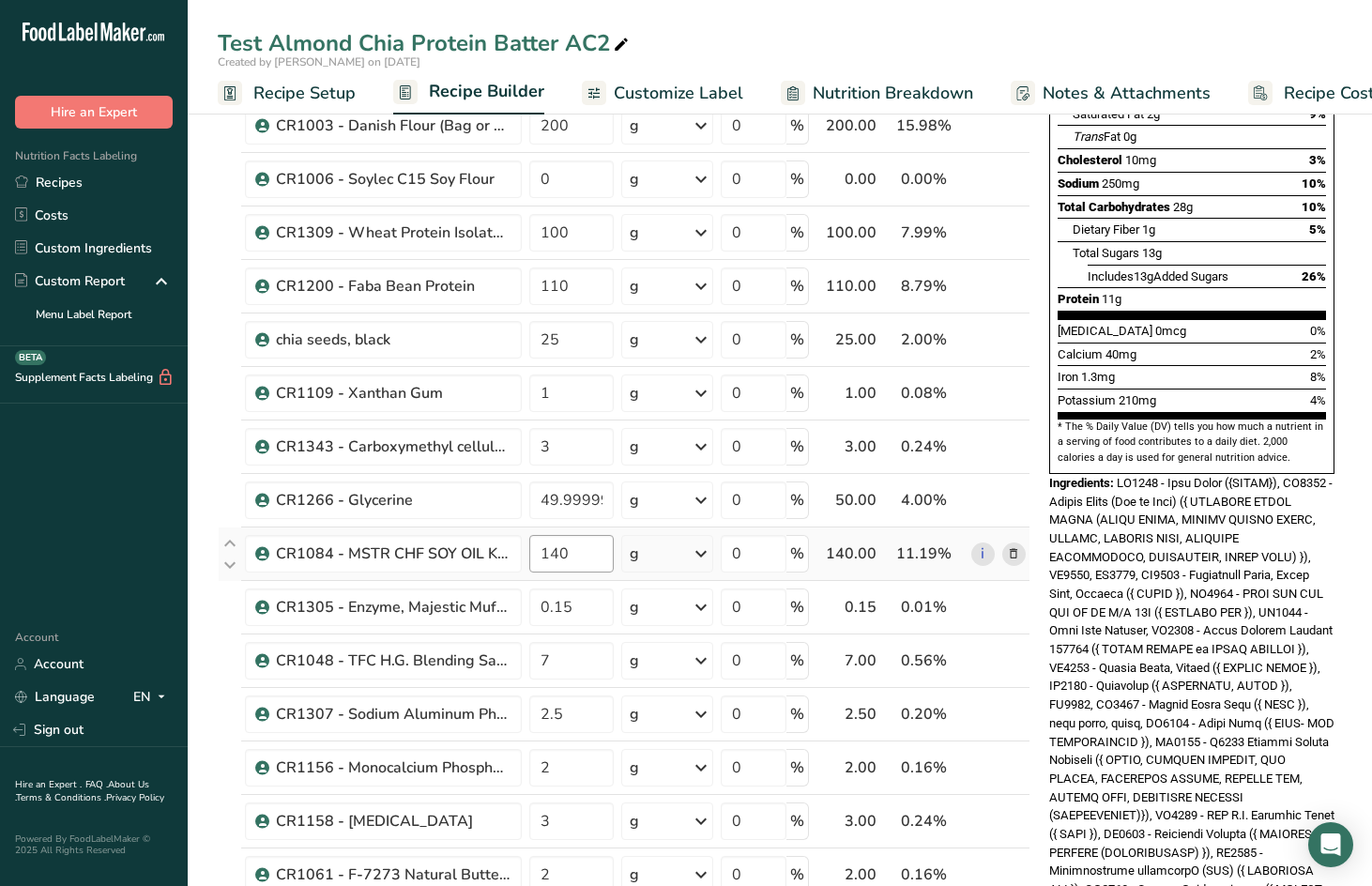 scroll, scrollTop: 251, scrollLeft: 0, axis: vertical 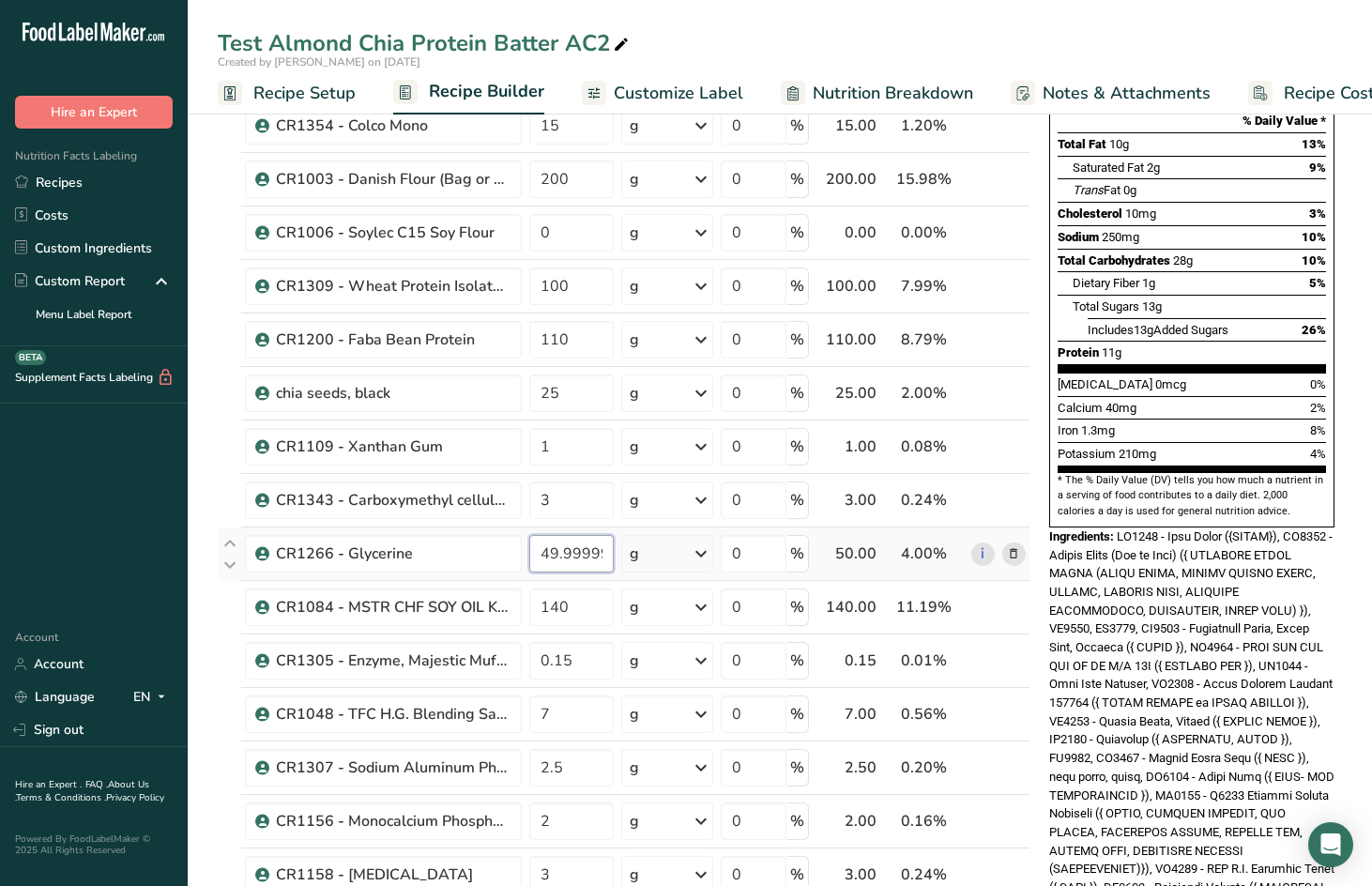 click on "49.999999" at bounding box center (572, 554) 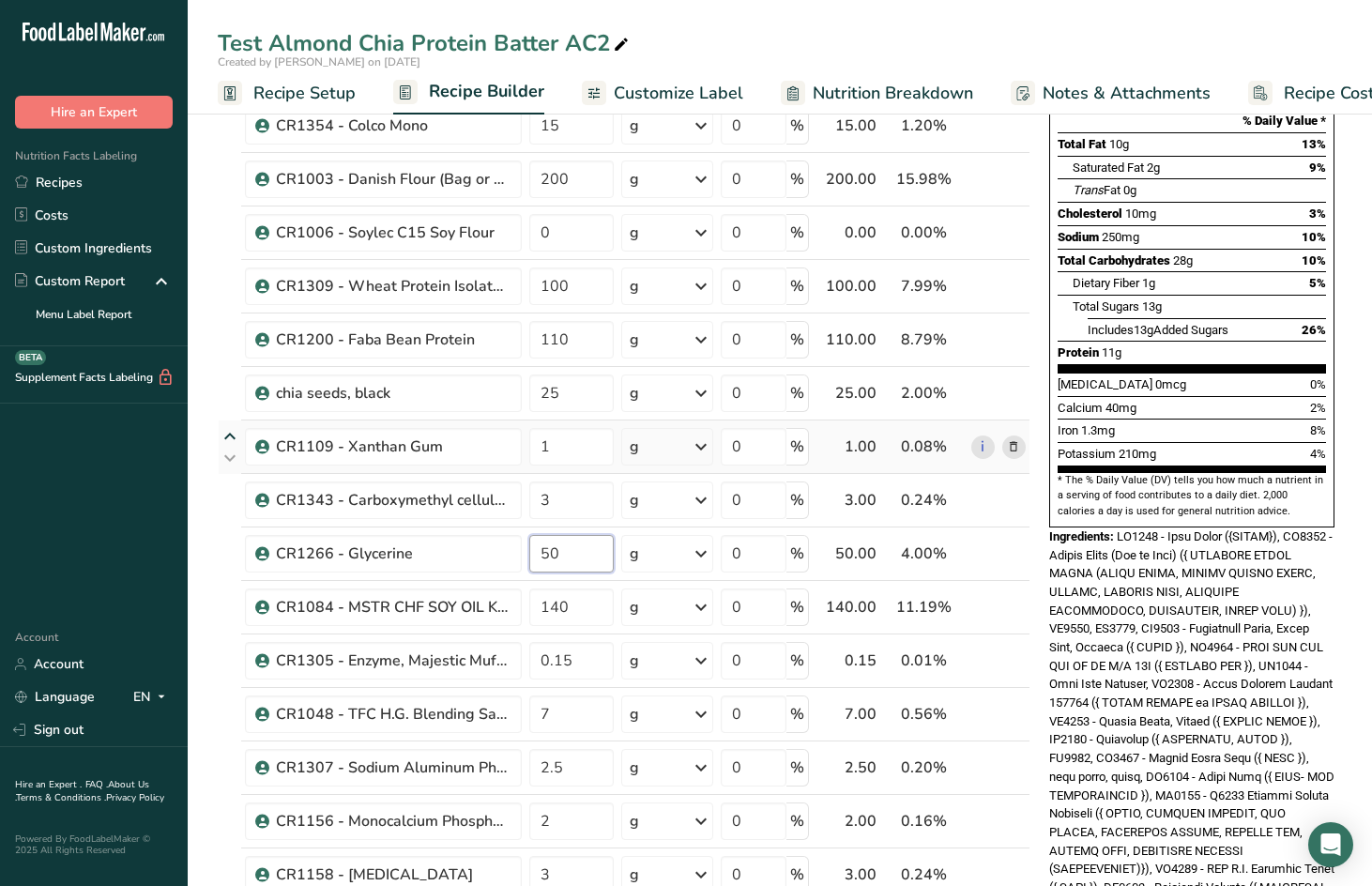 type on "50" 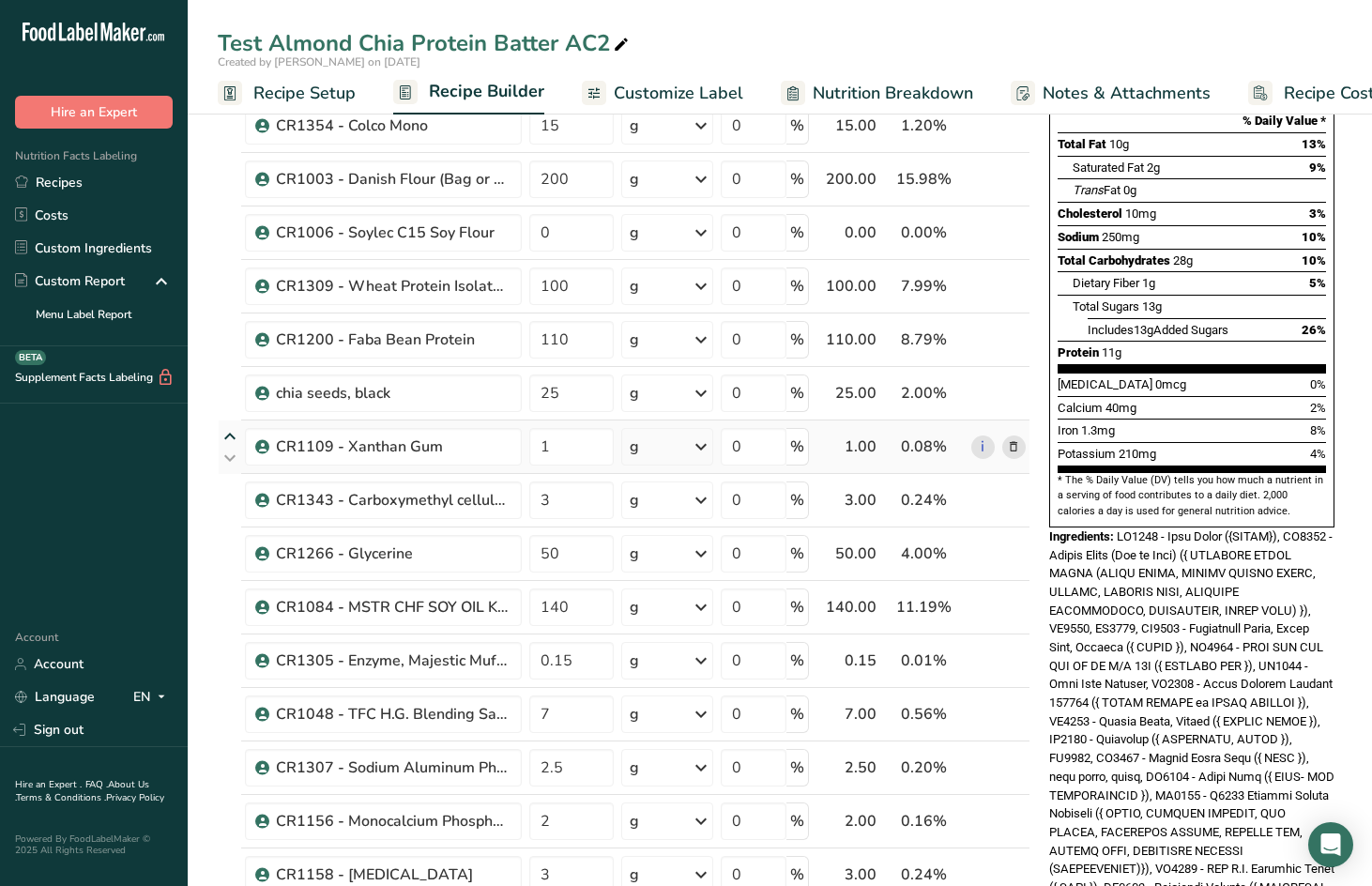click on "Ingredient *
Amount *
Unit *
Waste *   .a-a{fill:#347362;}.b-a{fill:#fff;}          Grams
Percentage
CR1017, CR1020, CR1022 - Granulated Sugar, Extra Fine, Sanding
150
g
Weight Units
g
kg
mg
See more
Volume Units
l
mL
fl oz
See more
0
%
150.00
11.99%
i
CR1296 - [MEDICAL_DATA], Medium
80
g
Weight Units
g
kg
mg
See more
Volume Units
l
mL
fl oz
See more
0
%
80.00
6.39%" at bounding box center (624, 646) 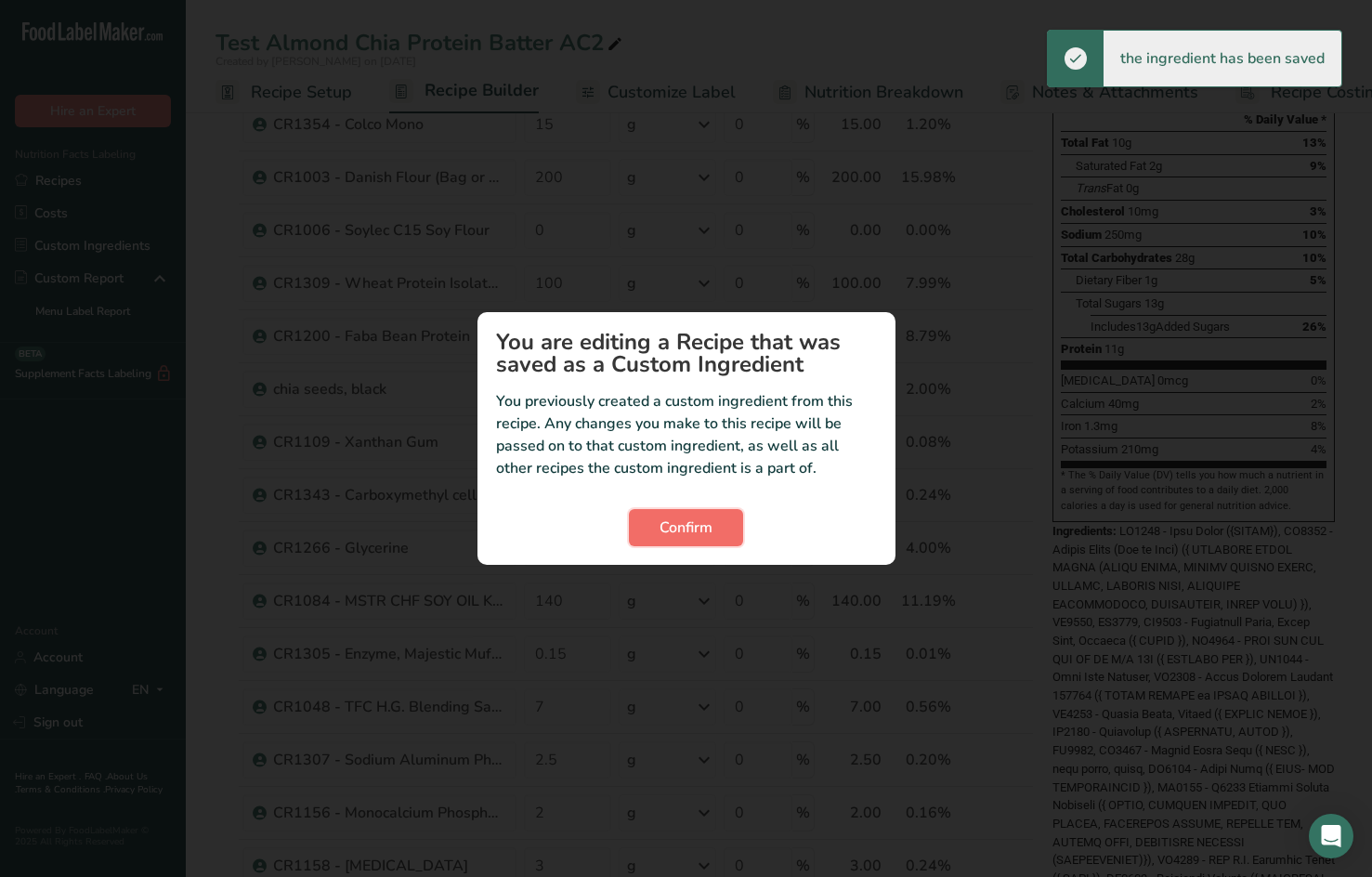 click on "Confirm" at bounding box center [686, 528] 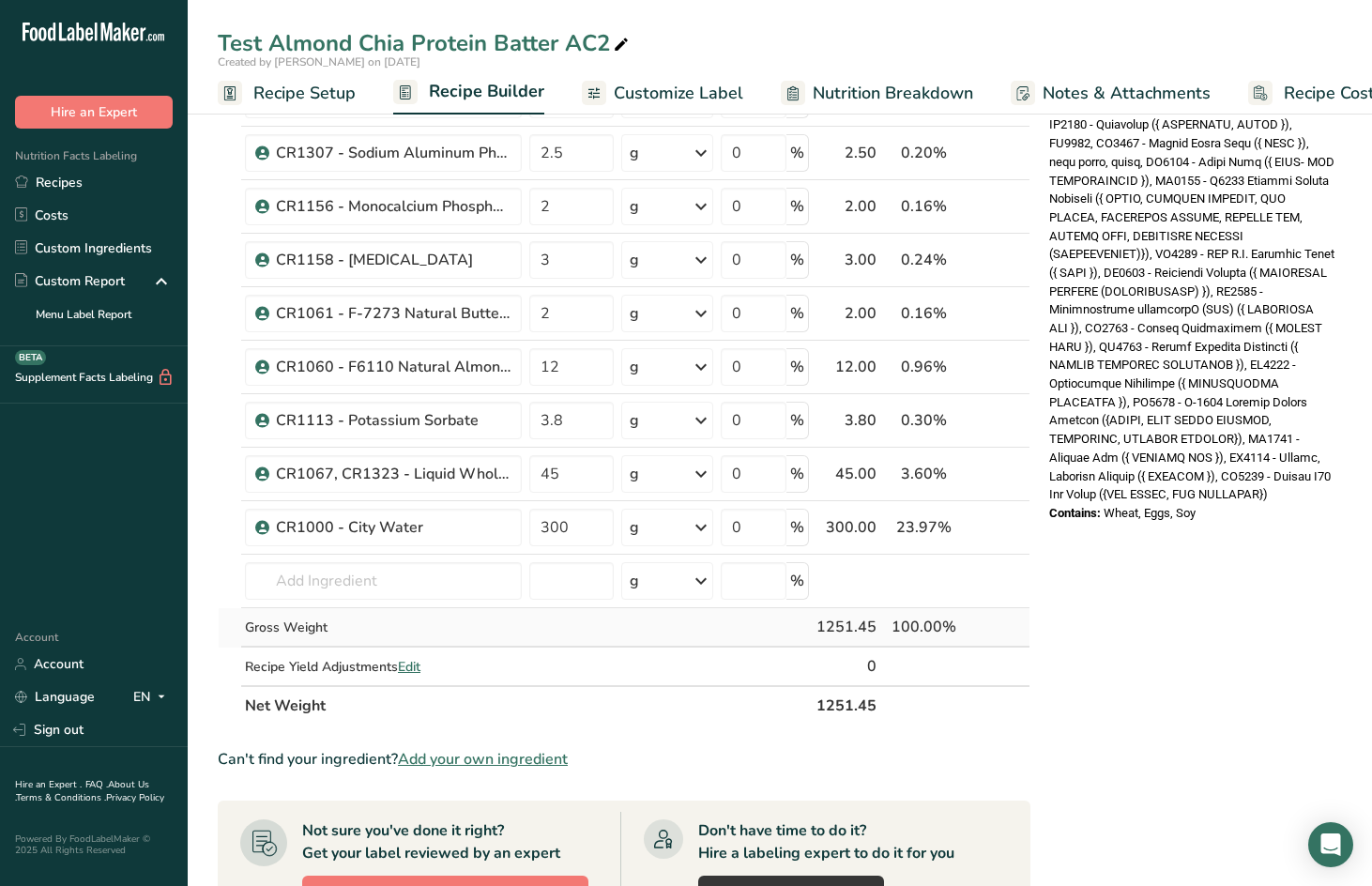scroll, scrollTop: 1001, scrollLeft: 0, axis: vertical 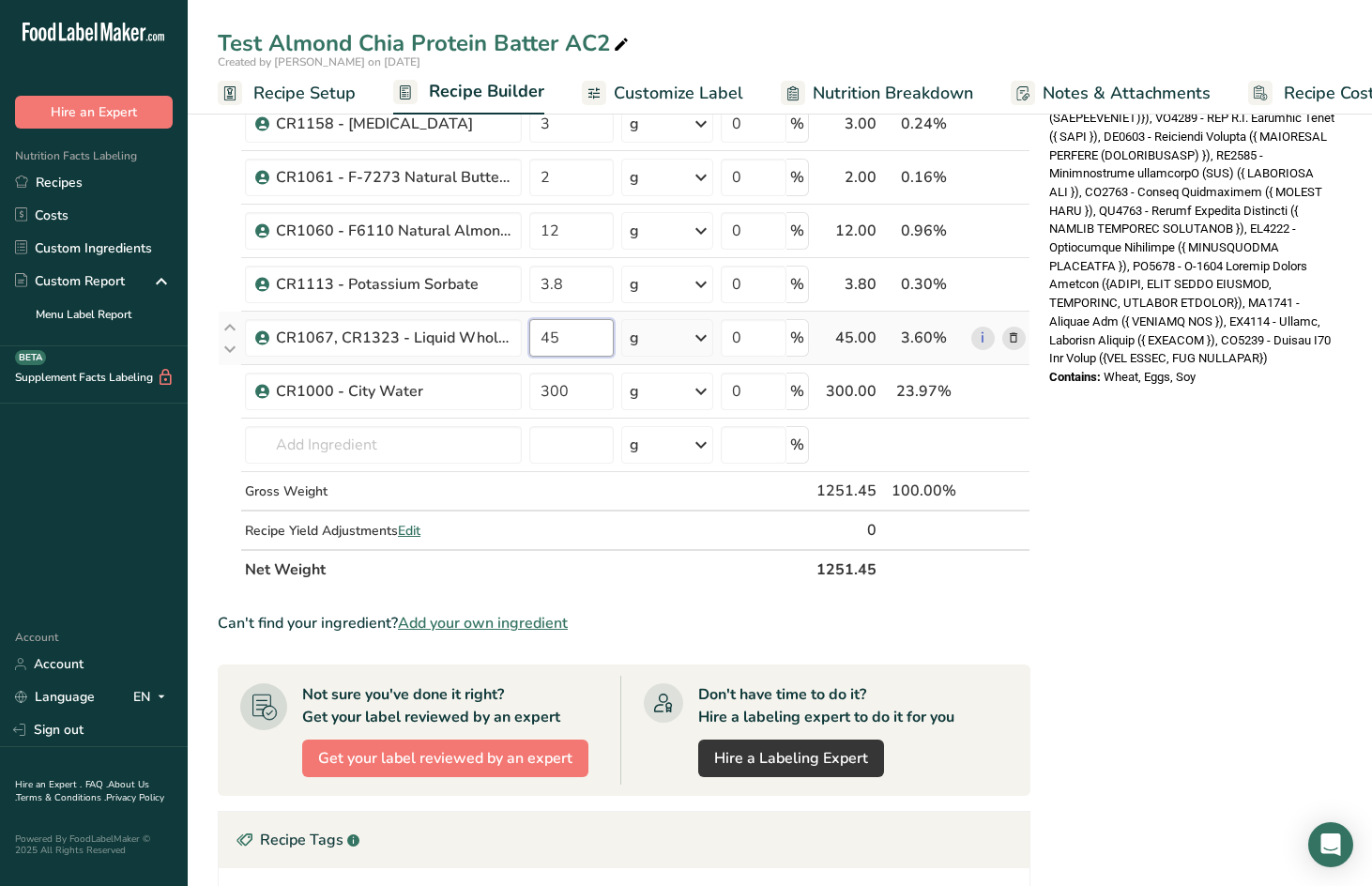 click on "45" at bounding box center (572, 338) 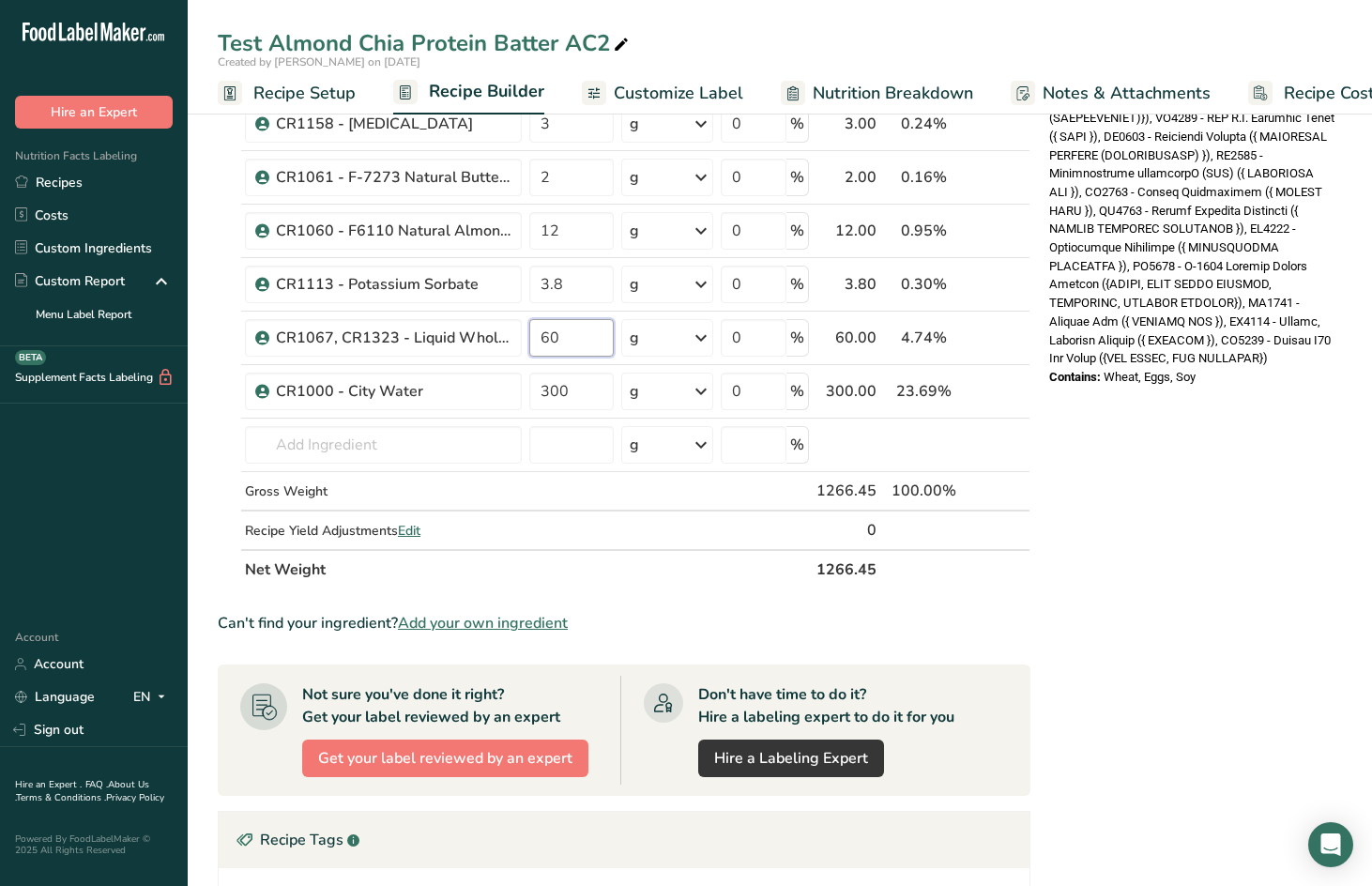 type on "60" 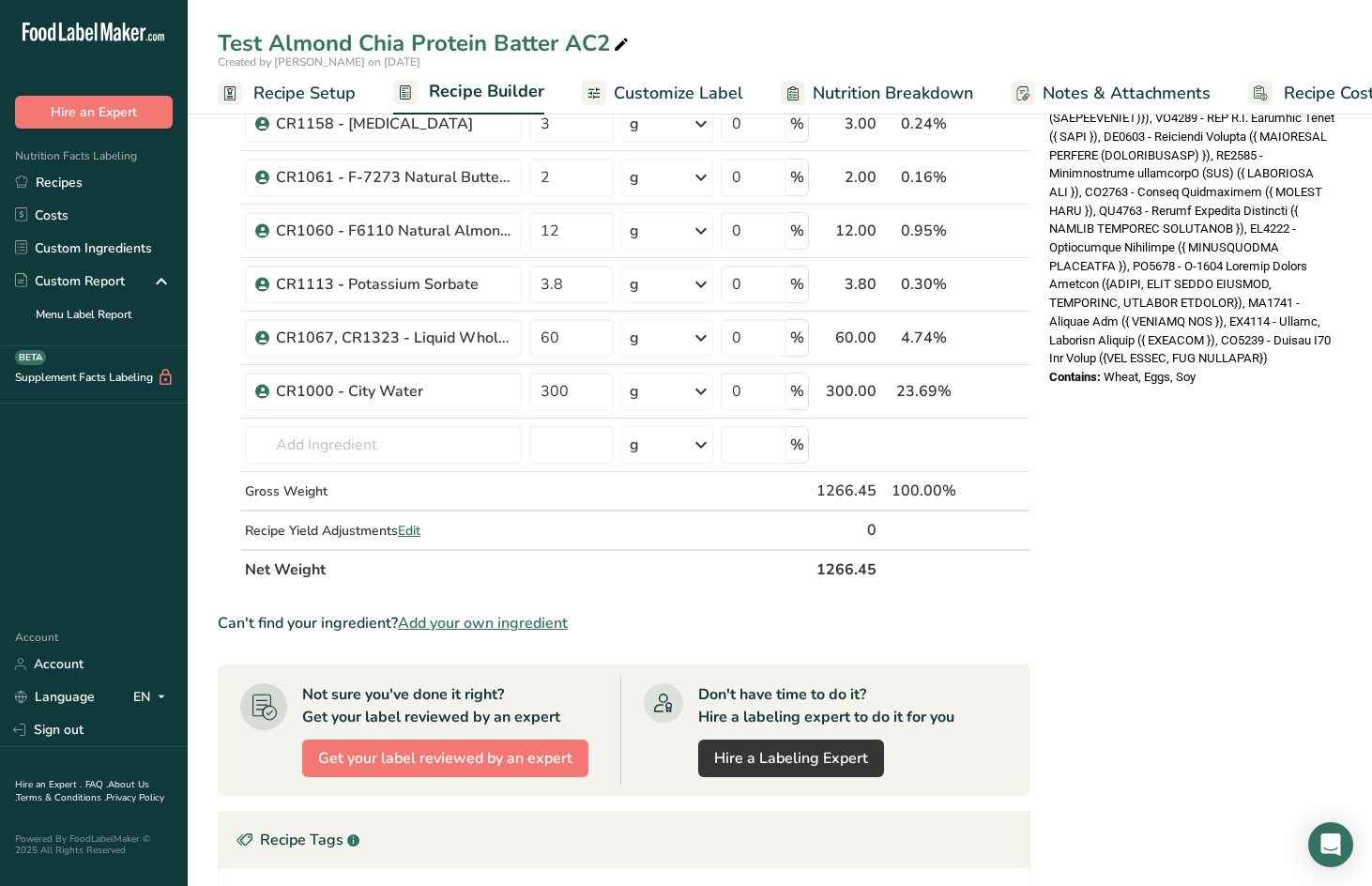 drag, startPoint x: 1285, startPoint y: 586, endPoint x: 1300, endPoint y: 586, distance: 15 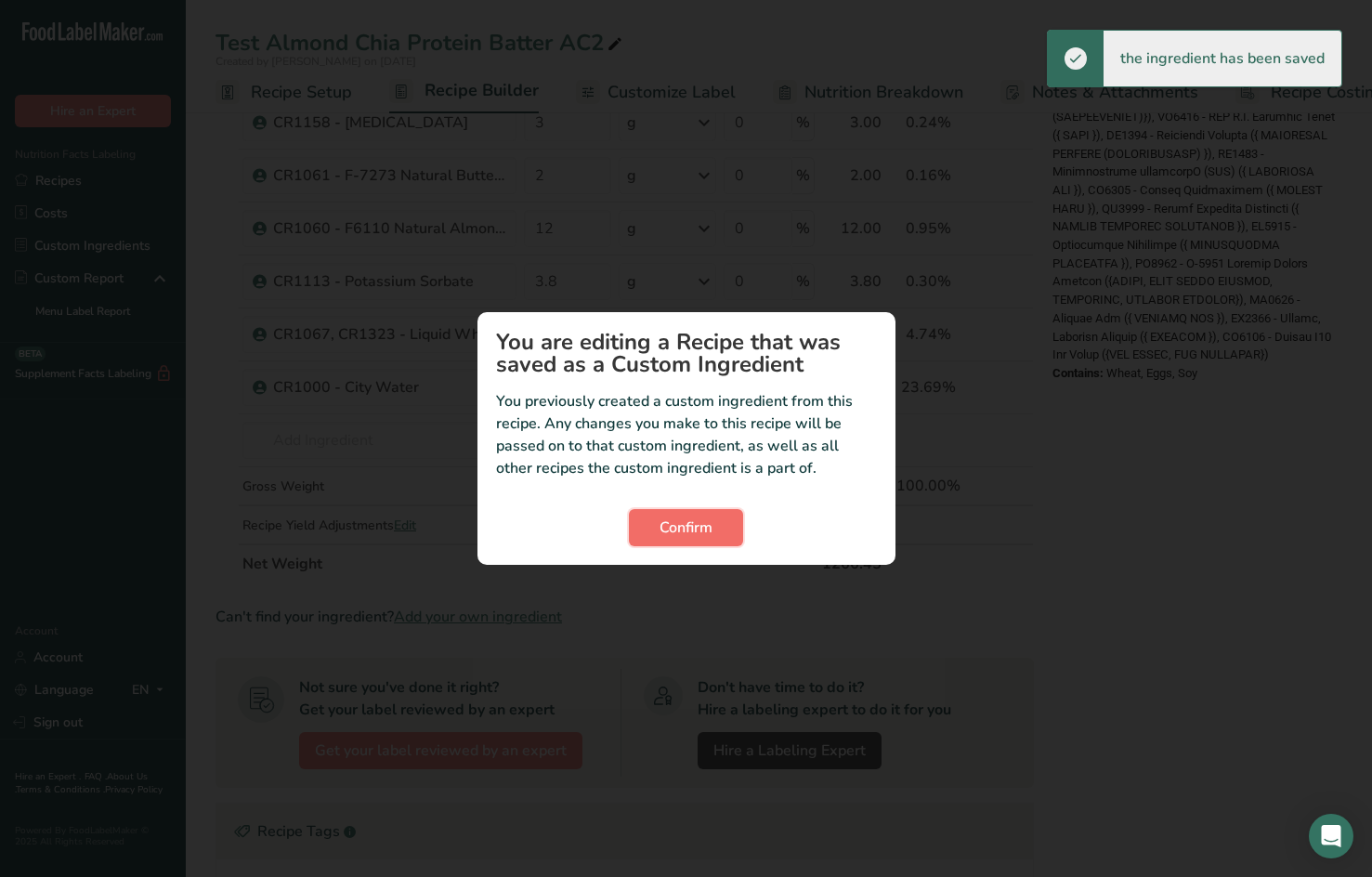 click on "Confirm" at bounding box center [686, 528] 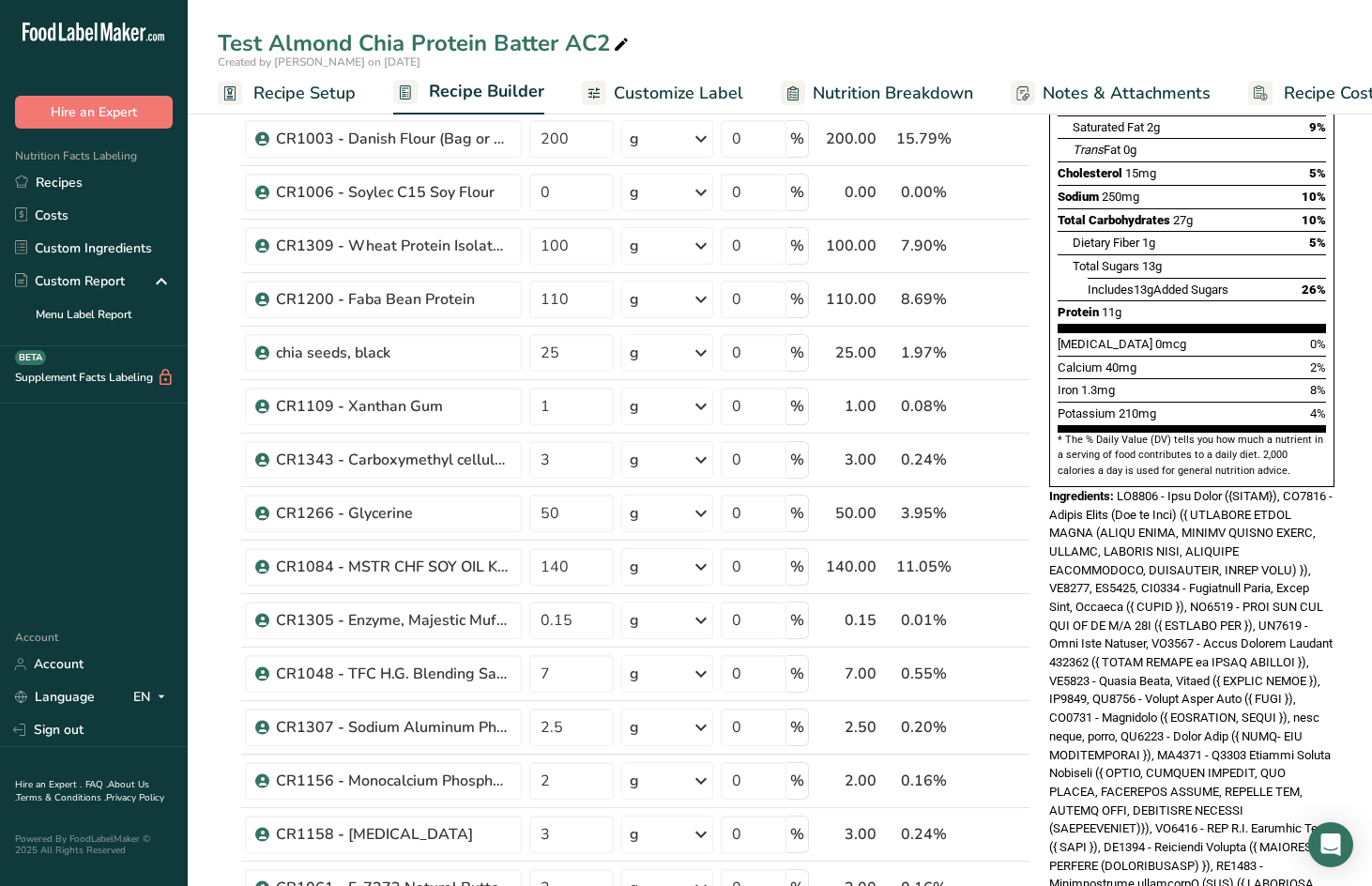 scroll, scrollTop: 125, scrollLeft: 0, axis: vertical 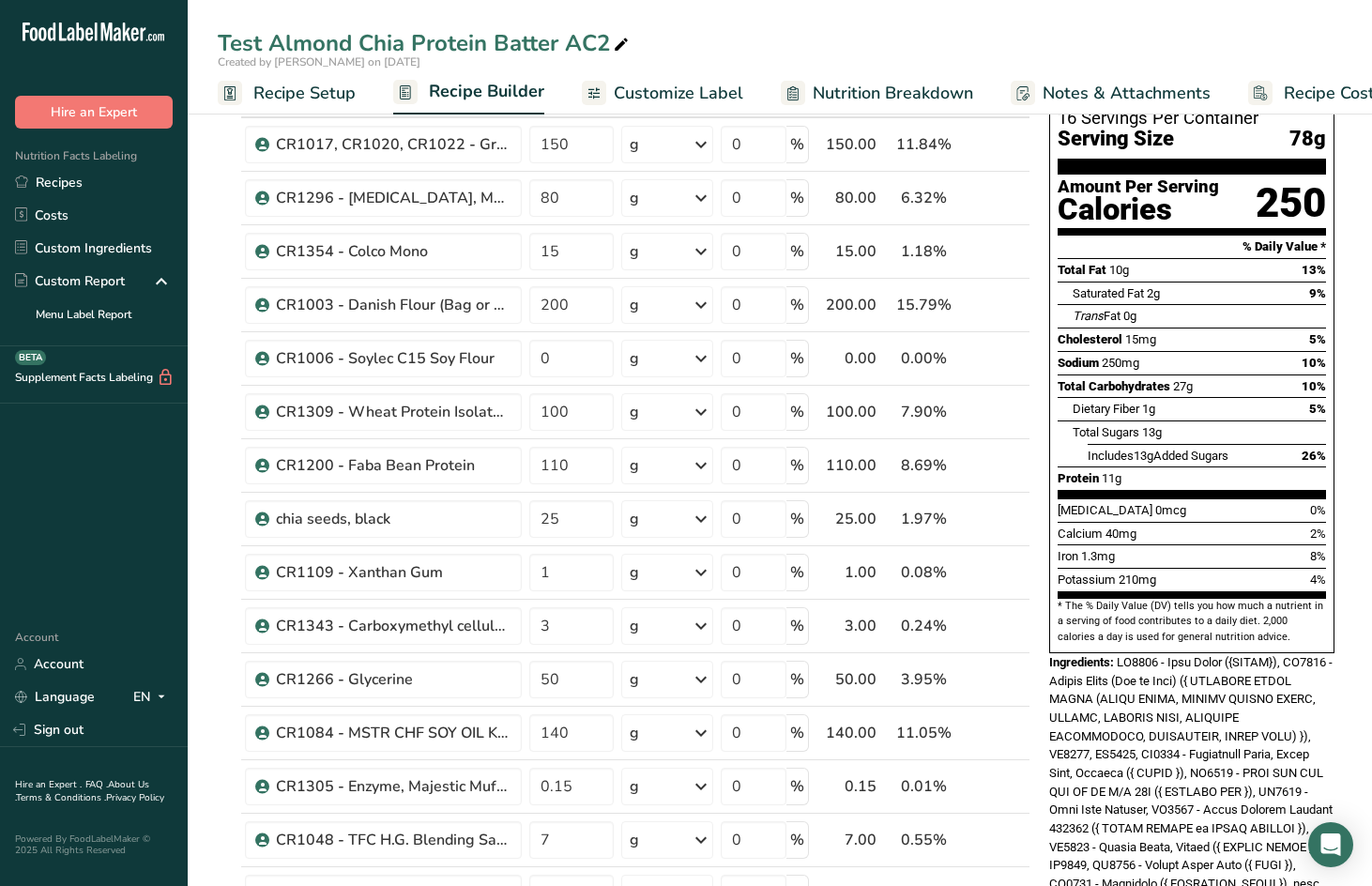 click on "Nutrition Breakdown" at bounding box center [892, 93] 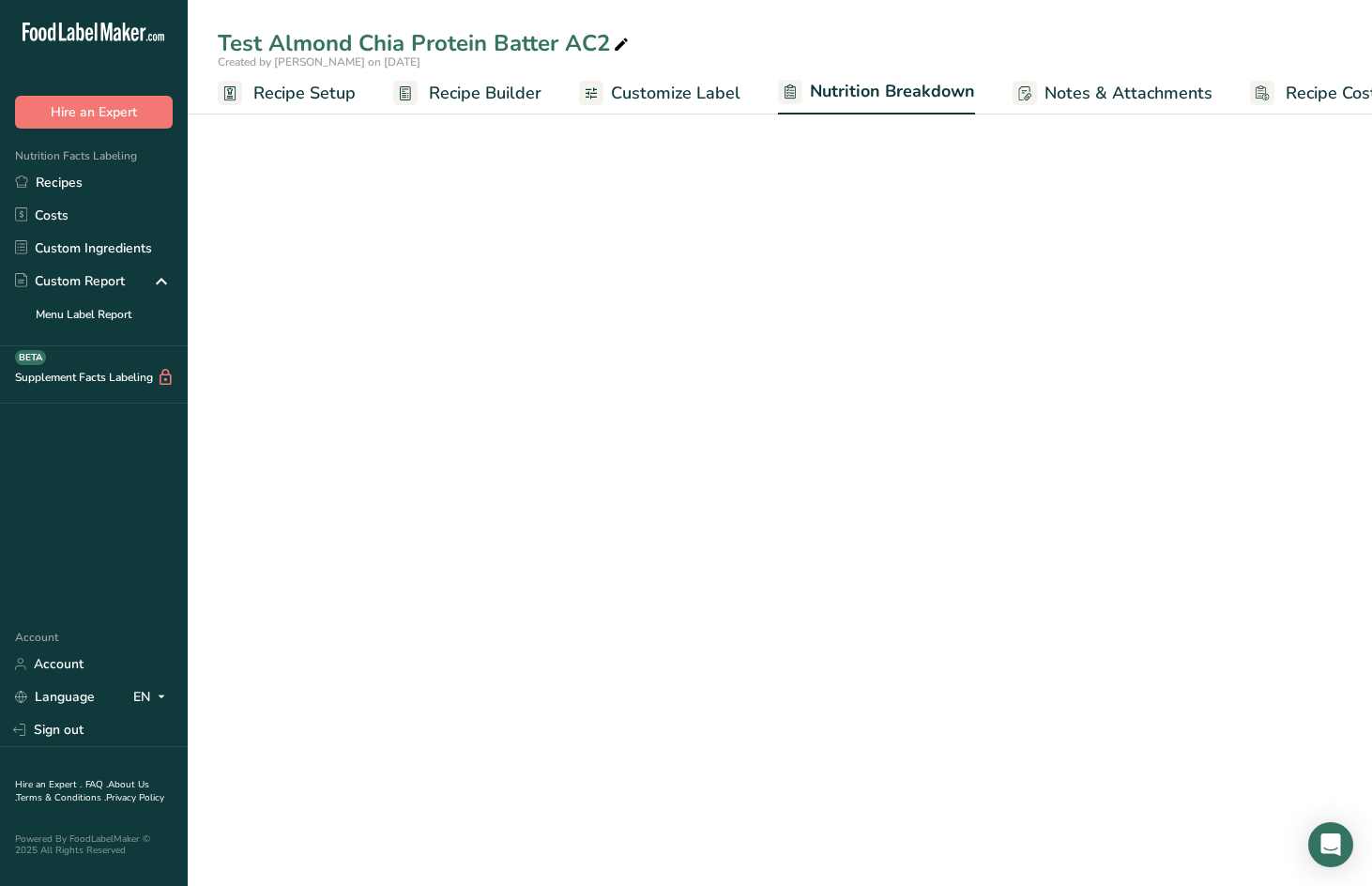 scroll, scrollTop: 0, scrollLeft: 57, axis: horizontal 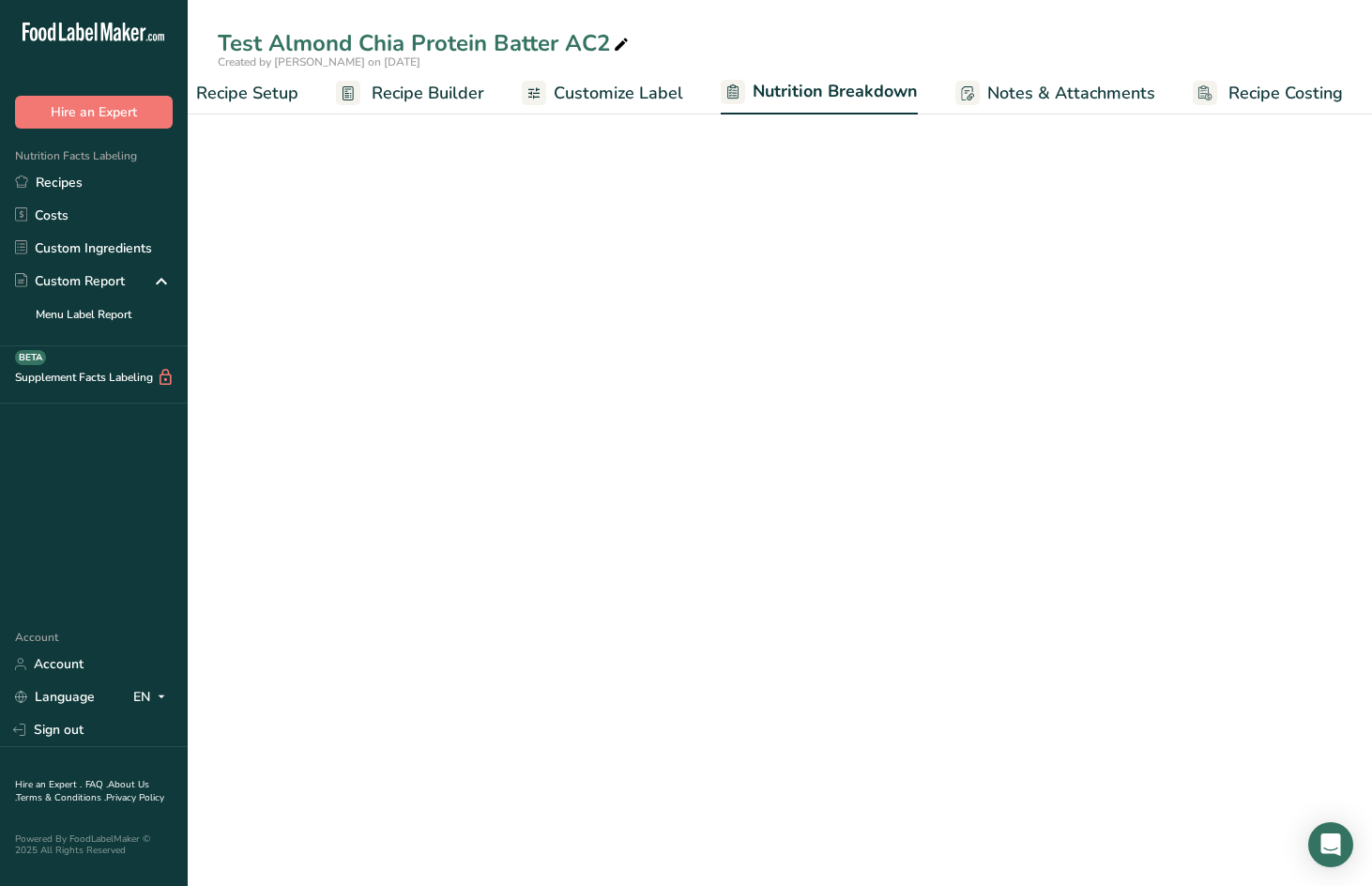 select on "Calories" 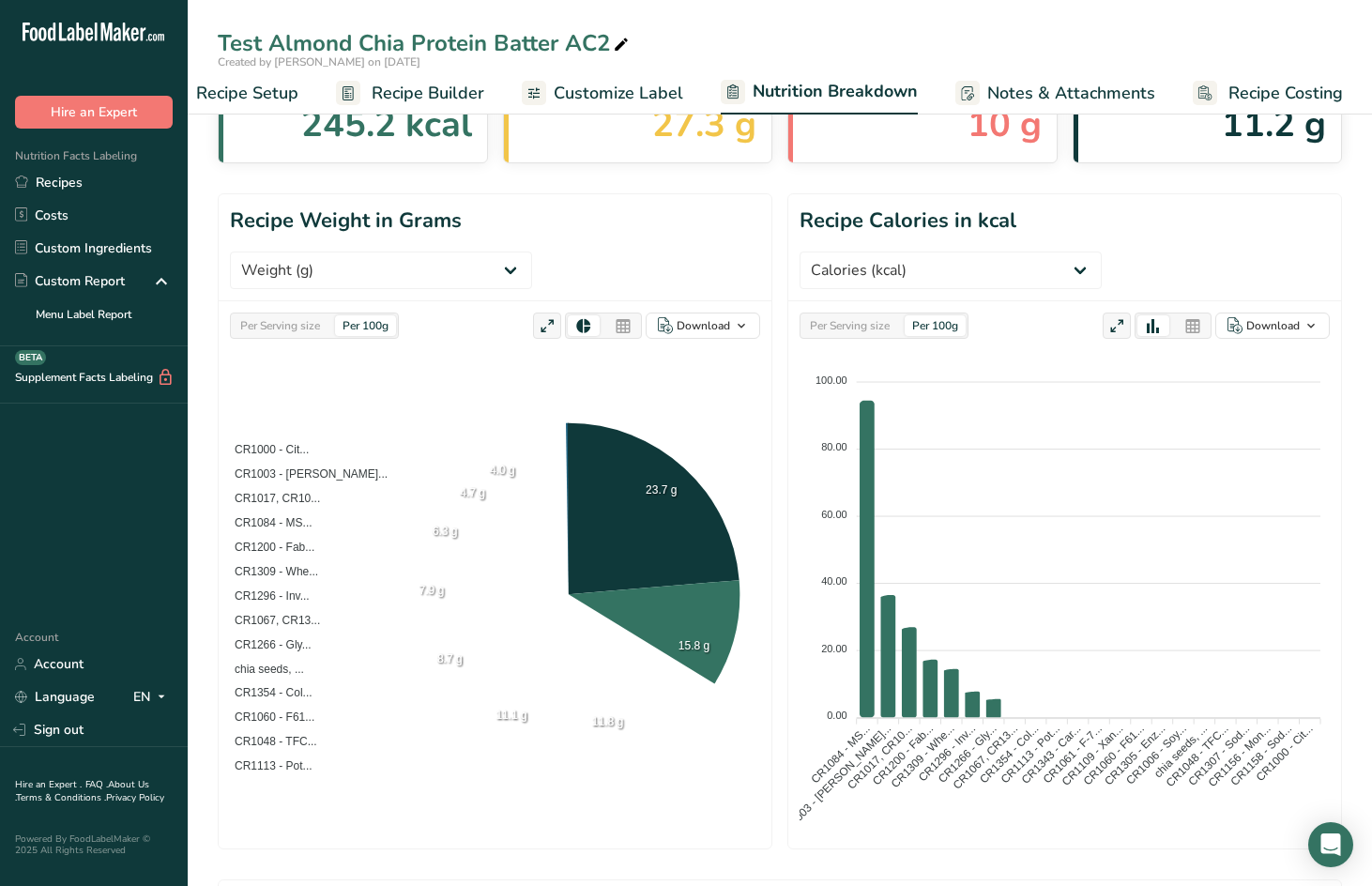 scroll, scrollTop: 0, scrollLeft: 0, axis: both 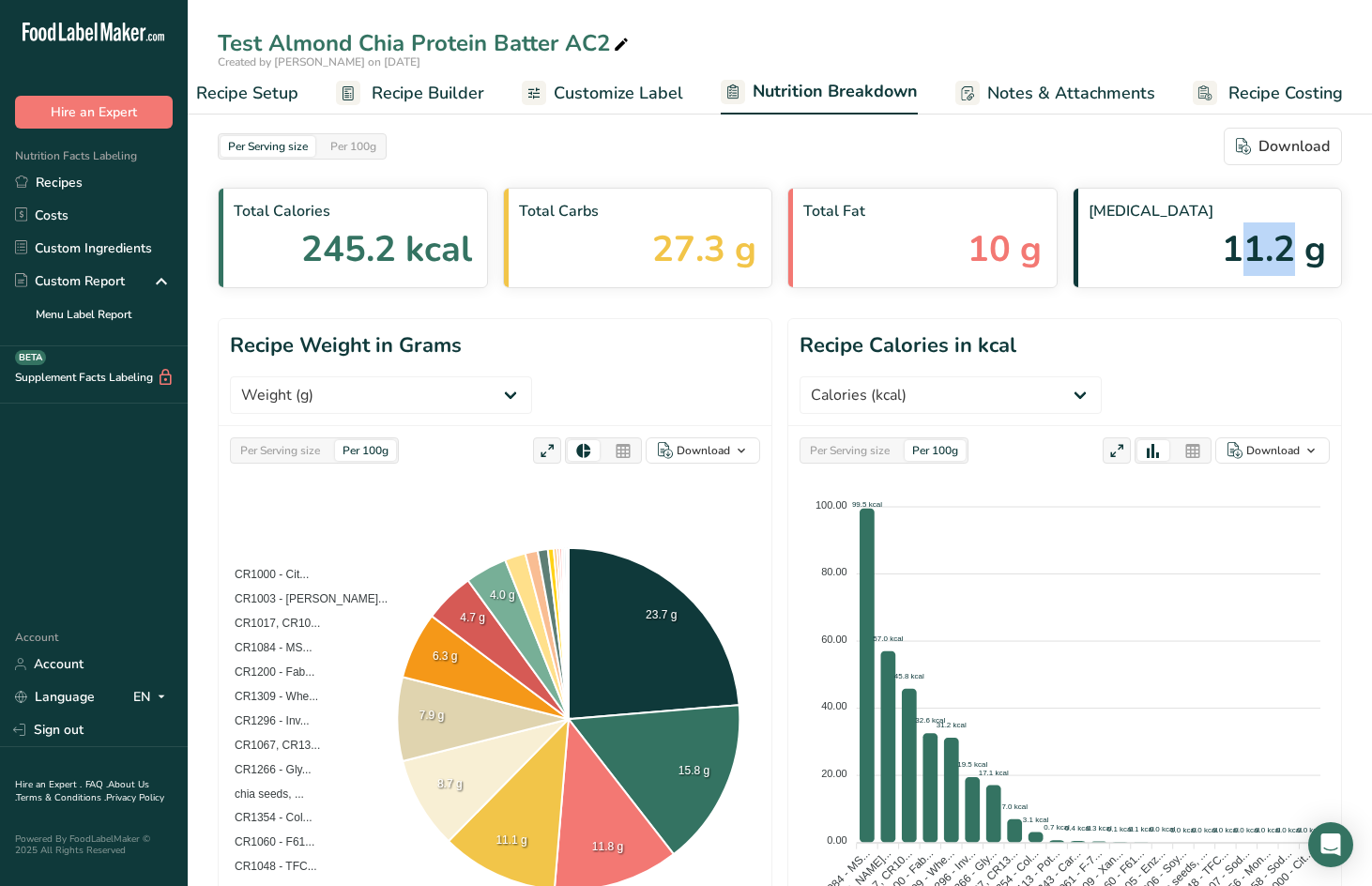 drag, startPoint x: 1294, startPoint y: 250, endPoint x: 1241, endPoint y: 254, distance: 53.15073 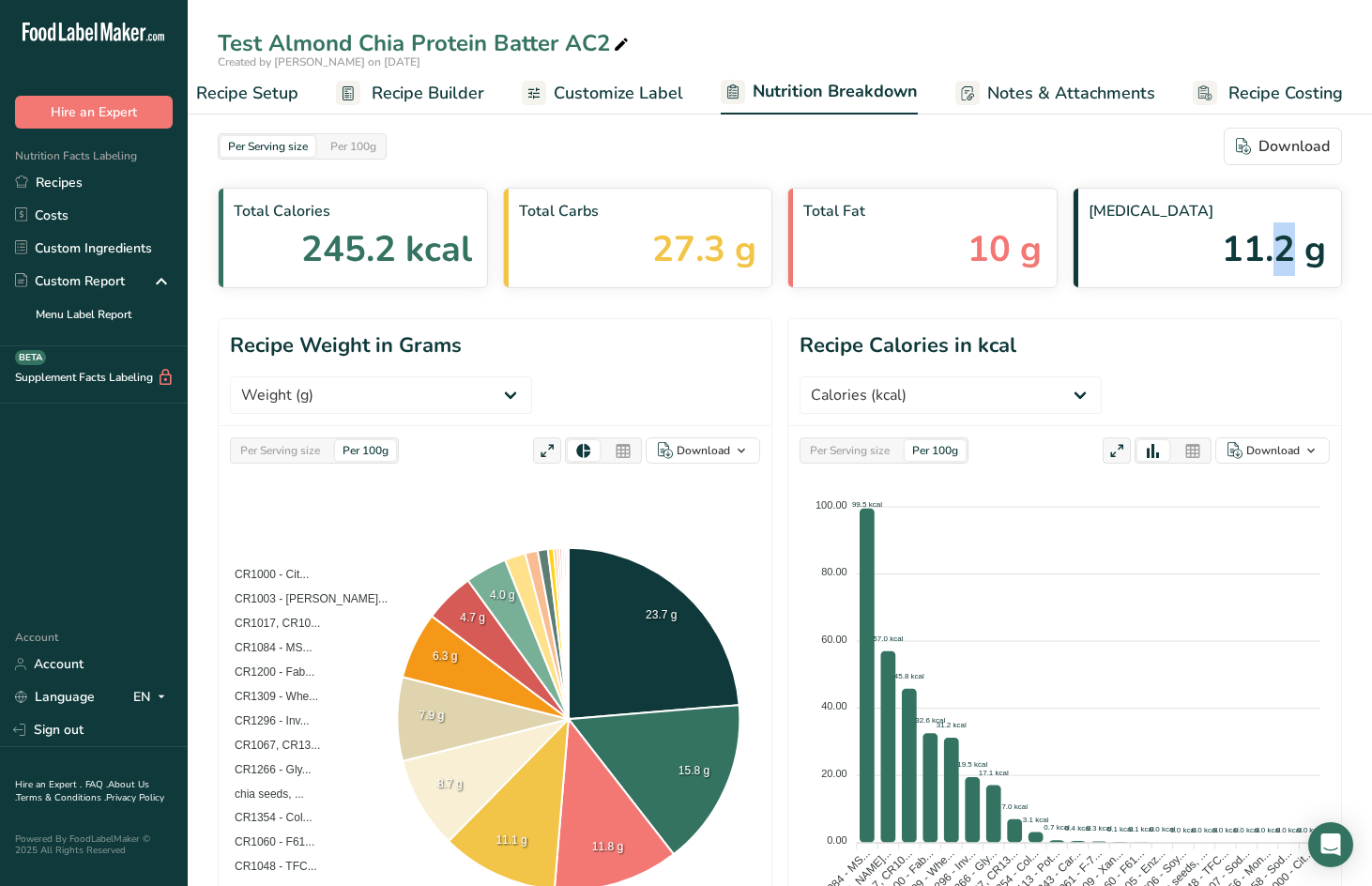 drag, startPoint x: 1298, startPoint y: 253, endPoint x: 1271, endPoint y: 253, distance: 27 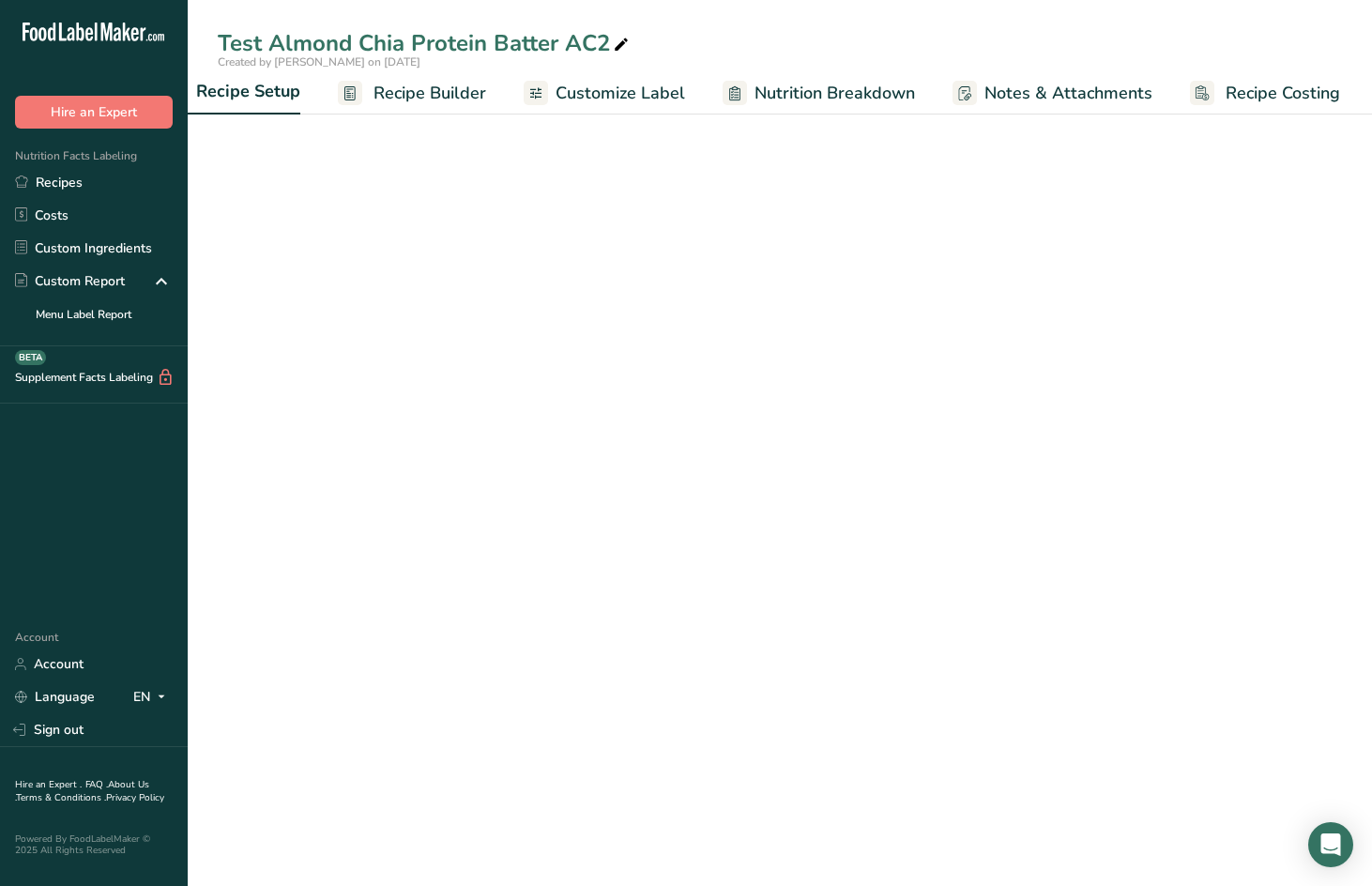 scroll, scrollTop: 0, scrollLeft: 7, axis: horizontal 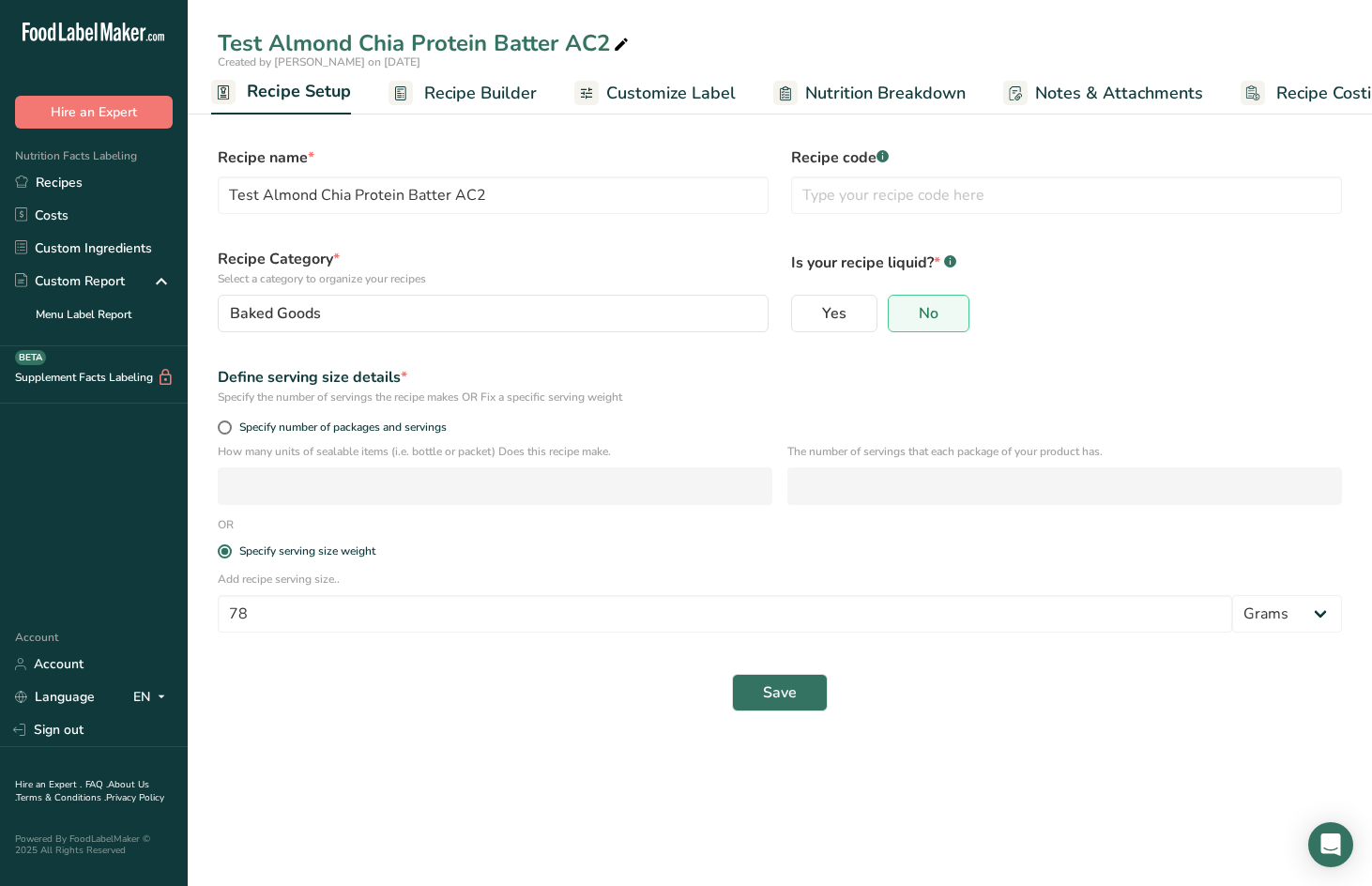 click on "Recipe Builder" at bounding box center [480, 93] 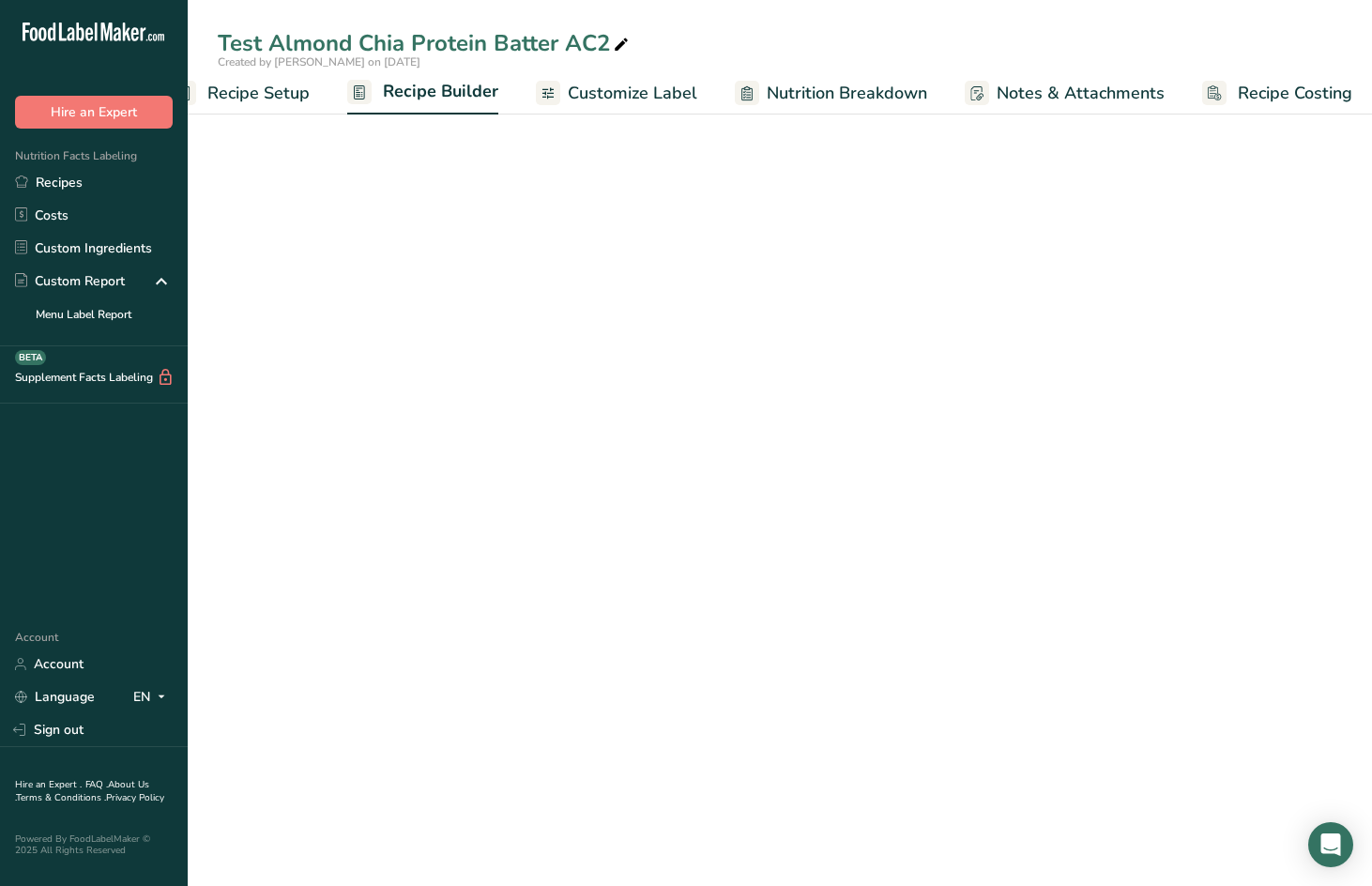 scroll, scrollTop: 0, scrollLeft: 55, axis: horizontal 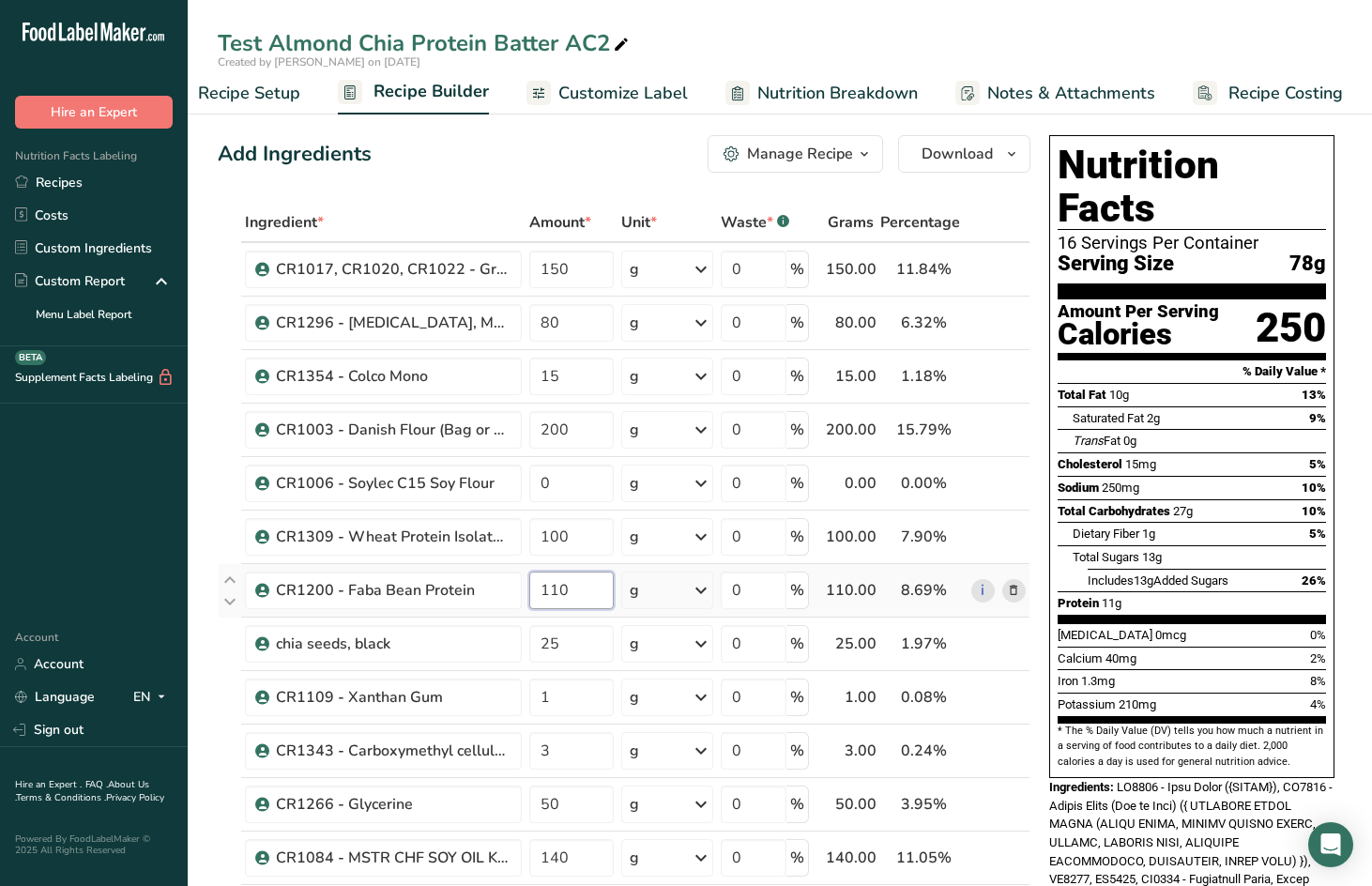 click on "110" at bounding box center [572, 590] 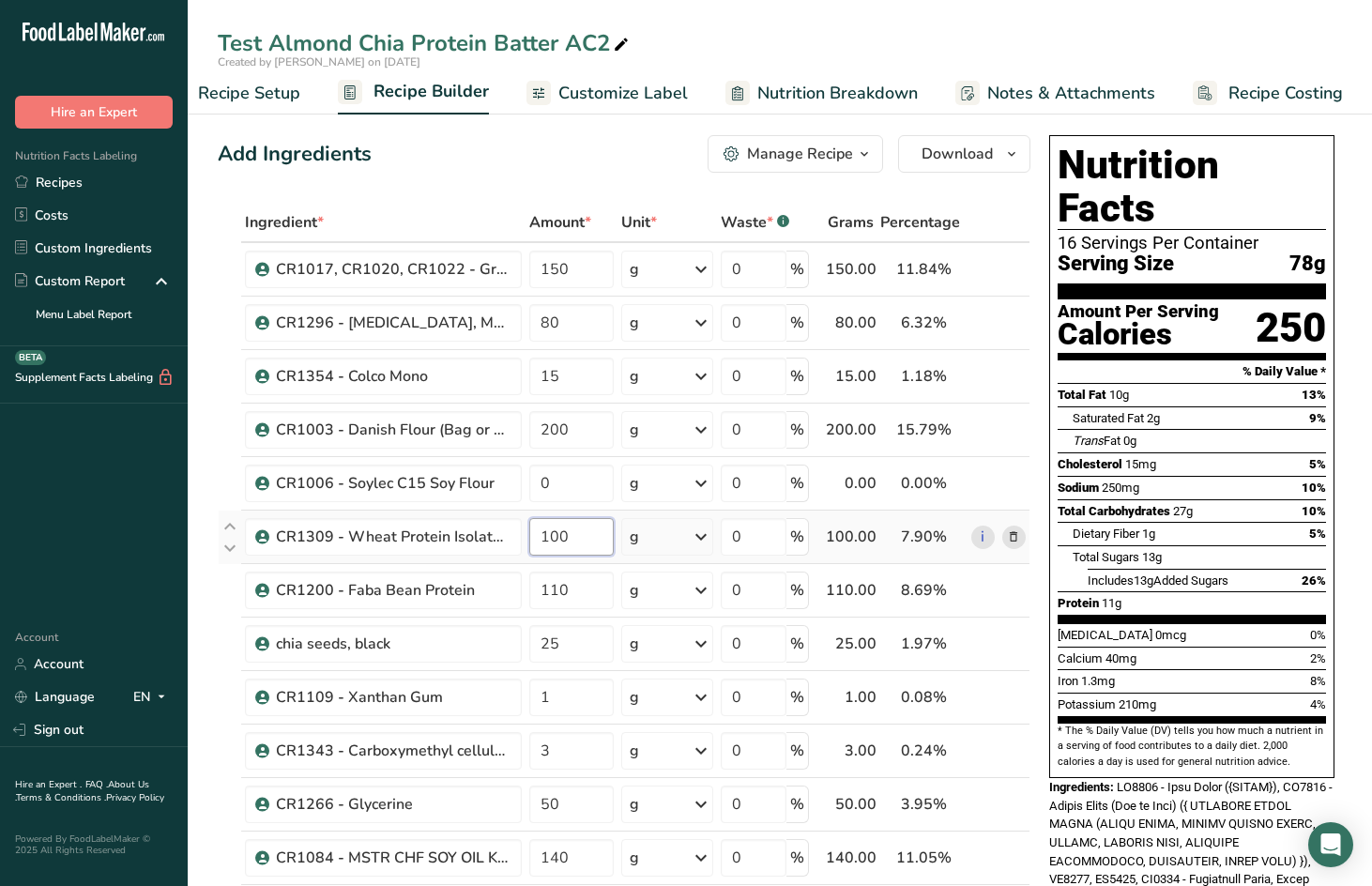 click on "Ingredient *
Amount *
Unit *
Waste *   .a-a{fill:#347362;}.b-a{fill:#fff;}          Grams
Percentage
CR1017, CR1020, CR1022 - Granulated Sugar, Extra Fine, Sanding
150
g
Weight Units
g
kg
mg
See more
Volume Units
l
mL
fl oz
See more
0
%
150.00
11.84%
i
CR1296 - [MEDICAL_DATA], Medium
80
g
Weight Units
g
kg
mg
See more
Volume Units
l
mL
fl oz
See more
0
%
80.00
6.32%" at bounding box center (624, 896) 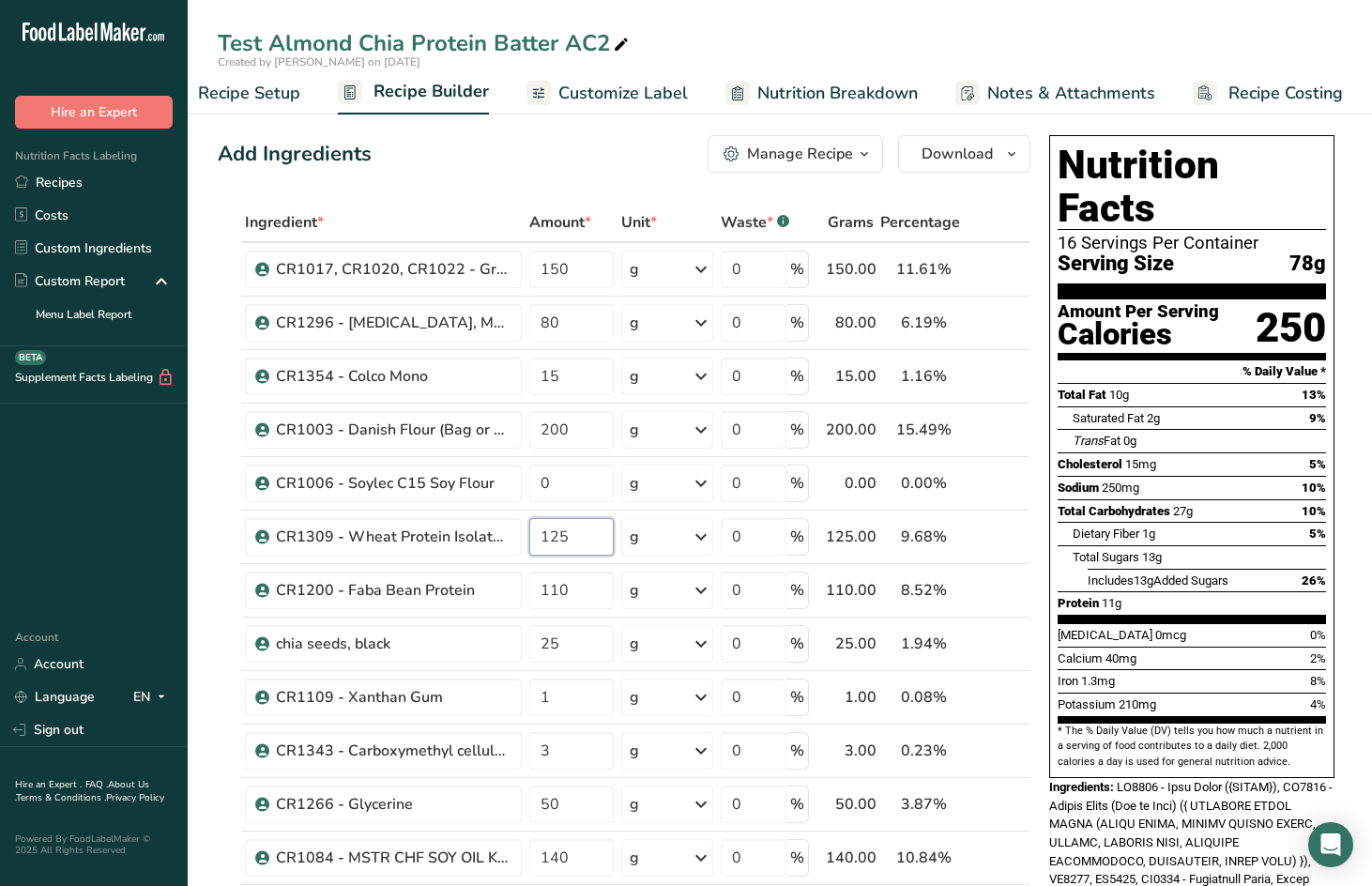 type on "125" 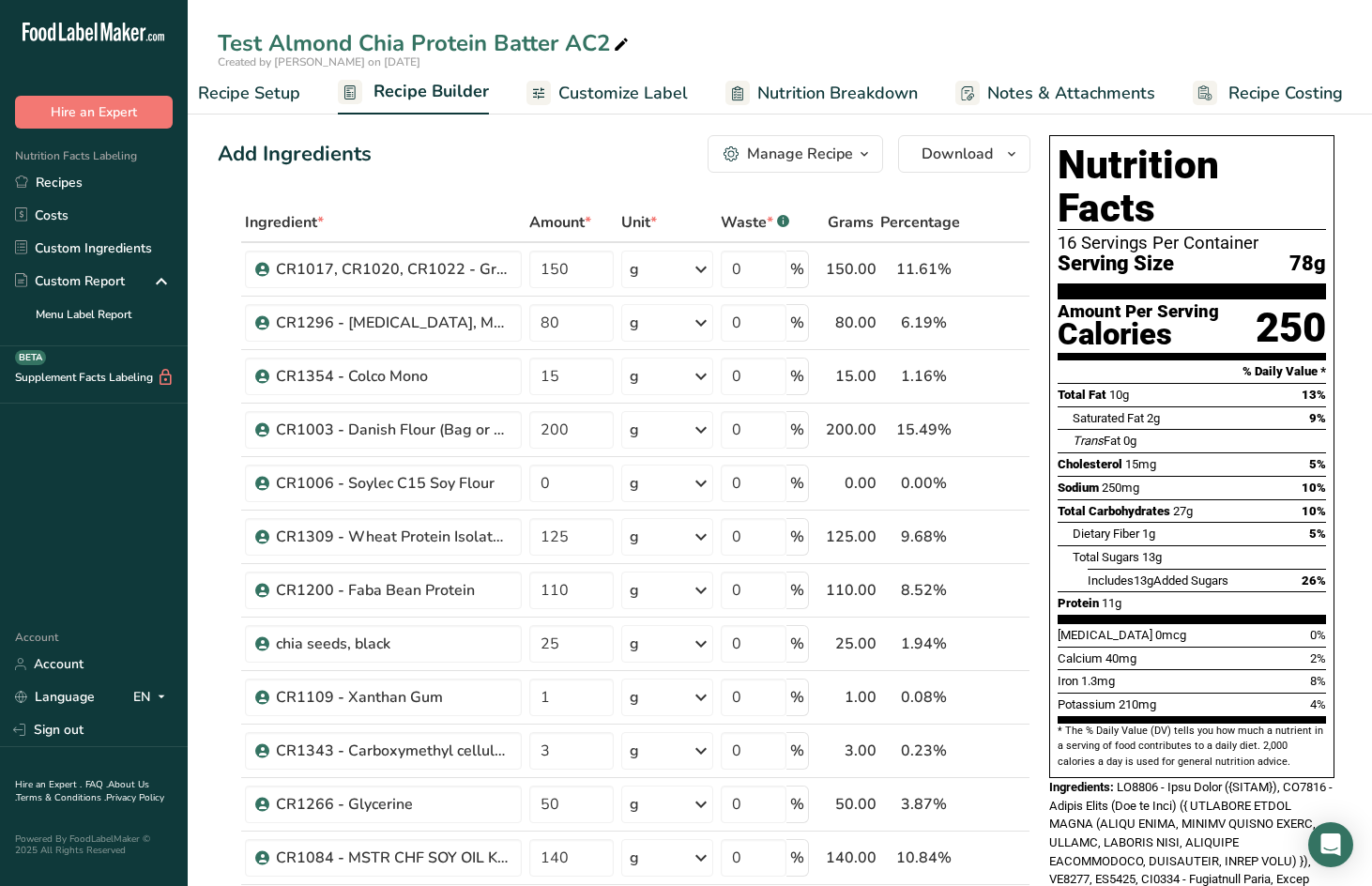 click on "% Daily Value *" at bounding box center (1192, 372) 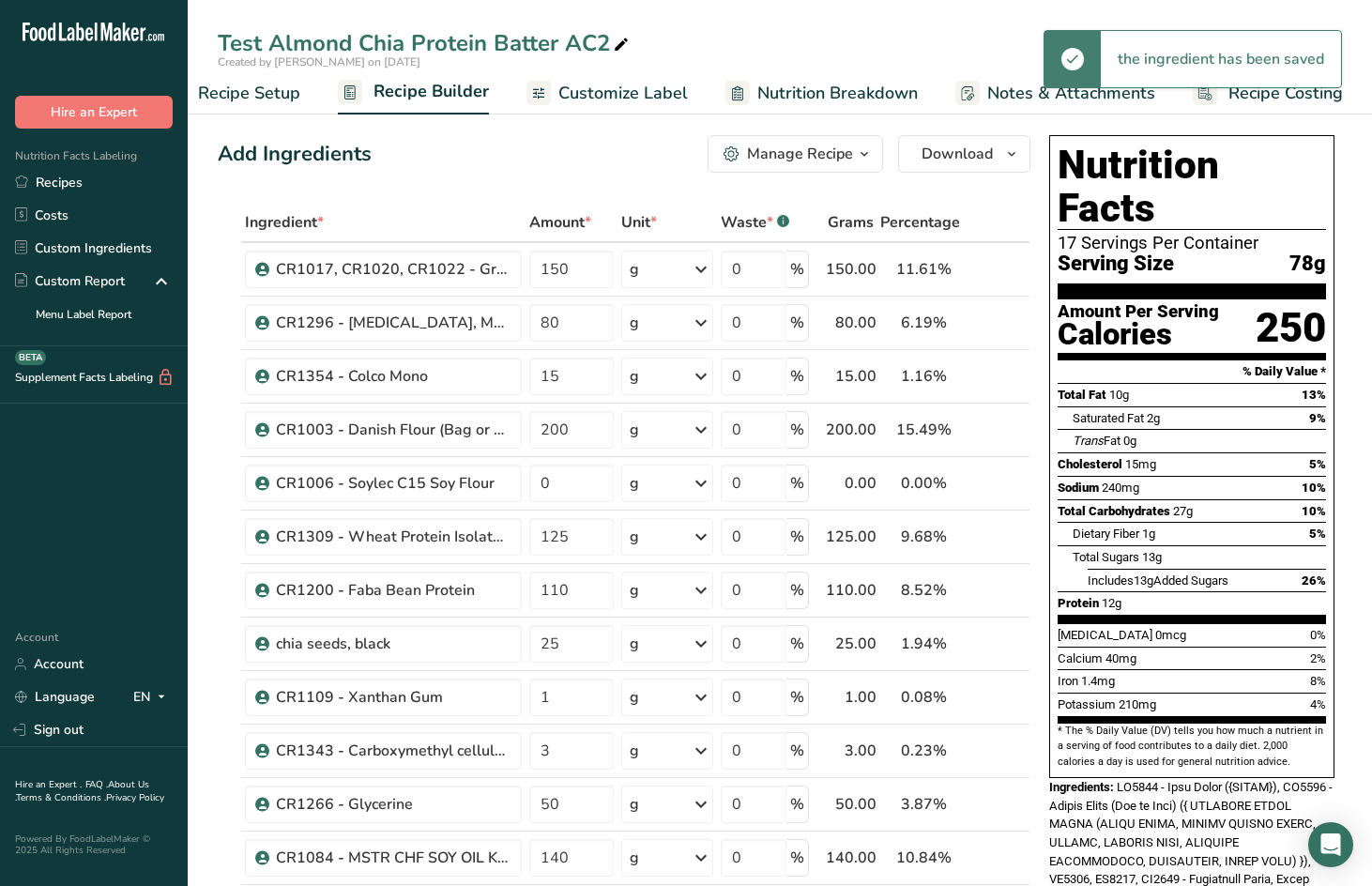 click on "Nutrition Breakdown" at bounding box center [837, 93] 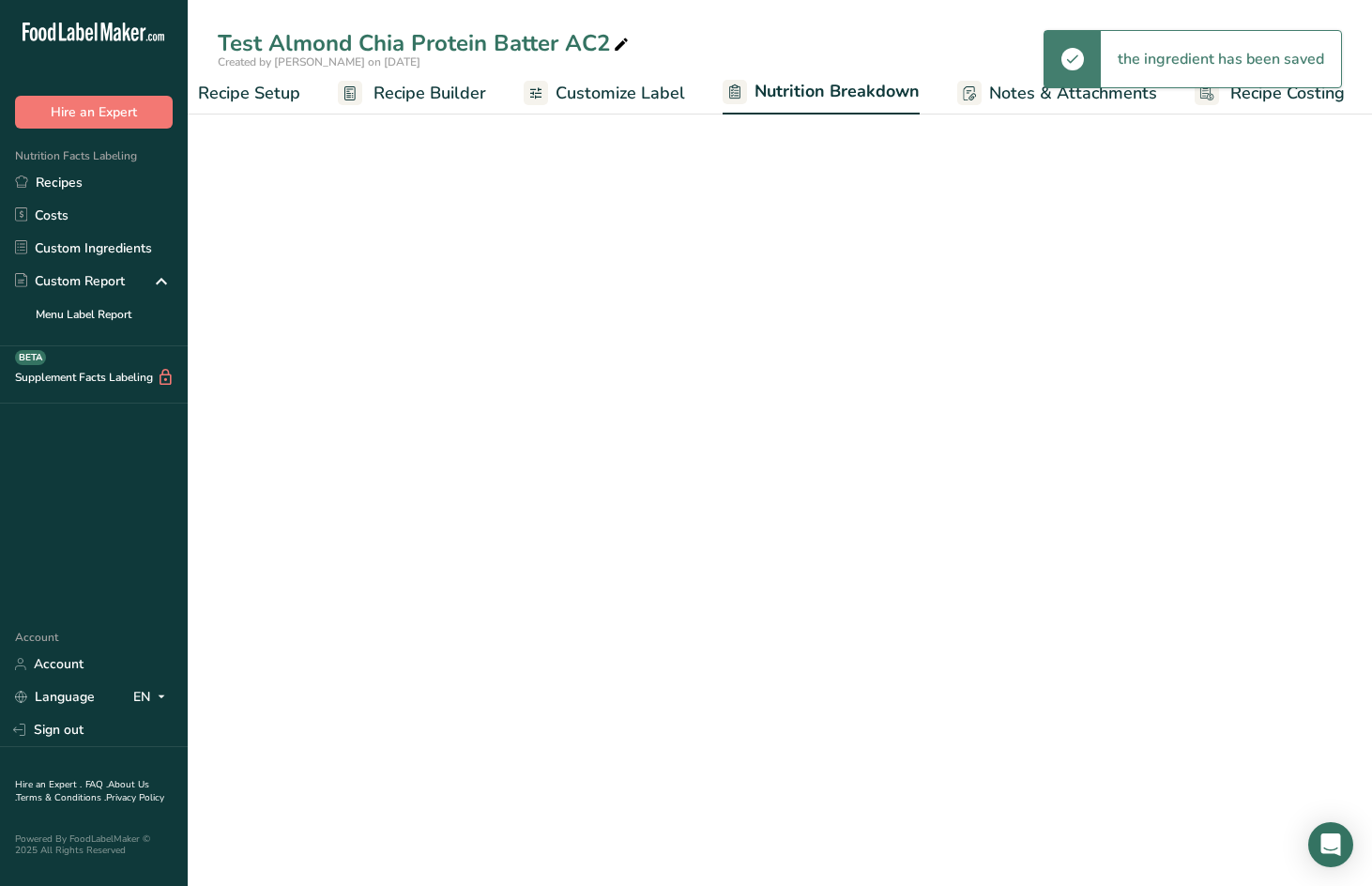 scroll, scrollTop: 0, scrollLeft: 57, axis: horizontal 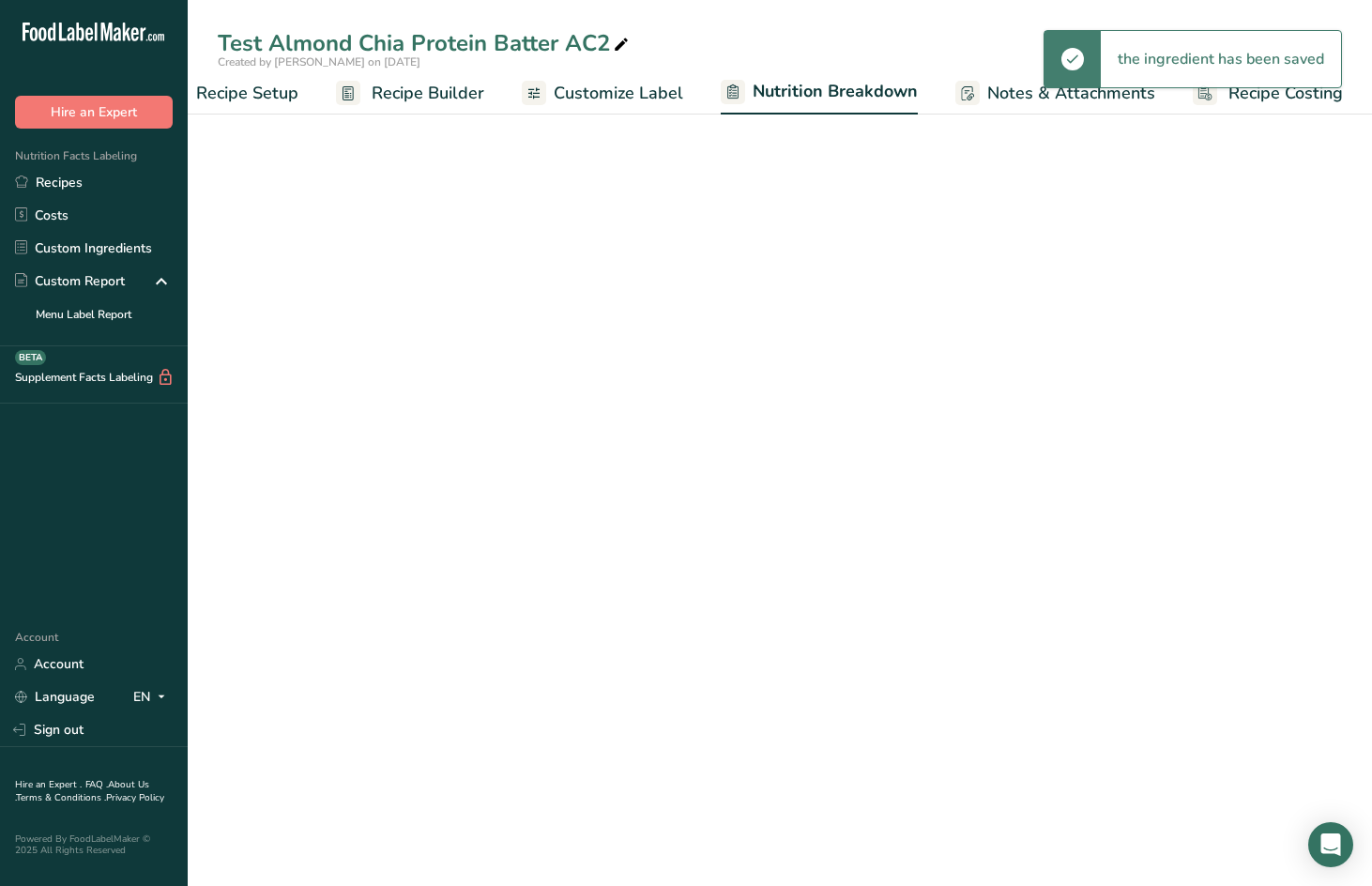 select on "Calories" 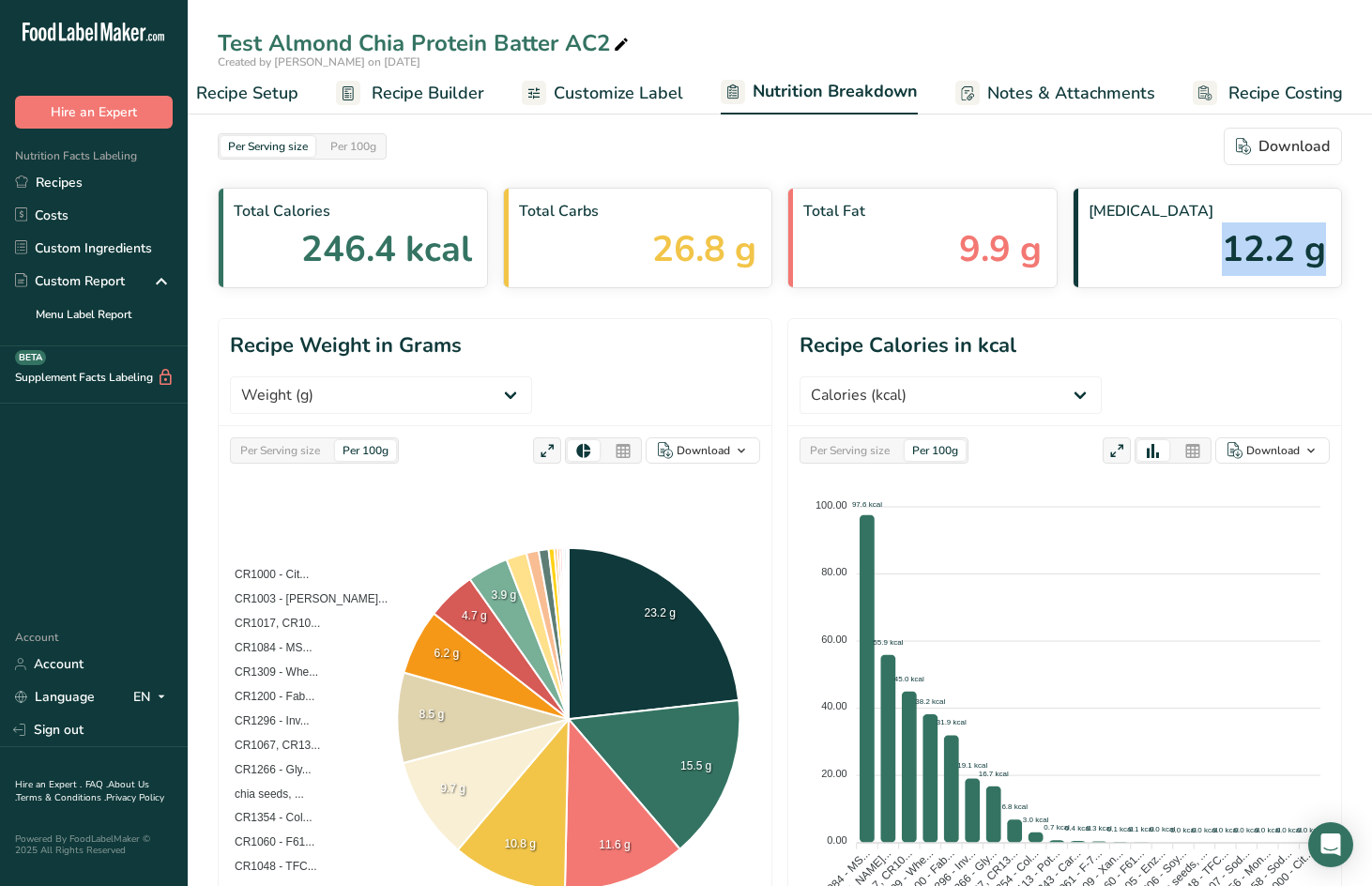 drag, startPoint x: 1218, startPoint y: 249, endPoint x: 1336, endPoint y: 241, distance: 118.270876 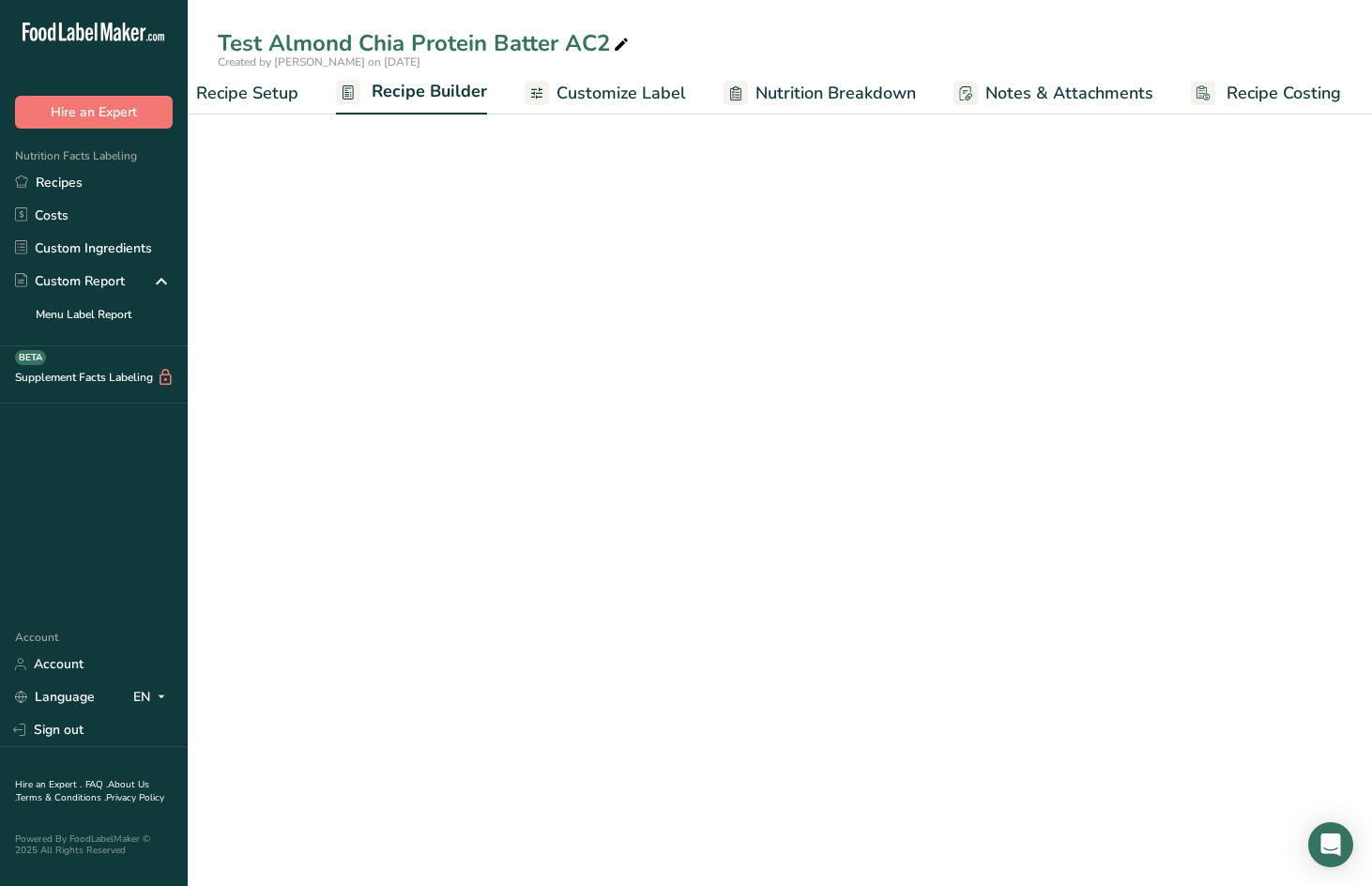 scroll, scrollTop: 0, scrollLeft: 55, axis: horizontal 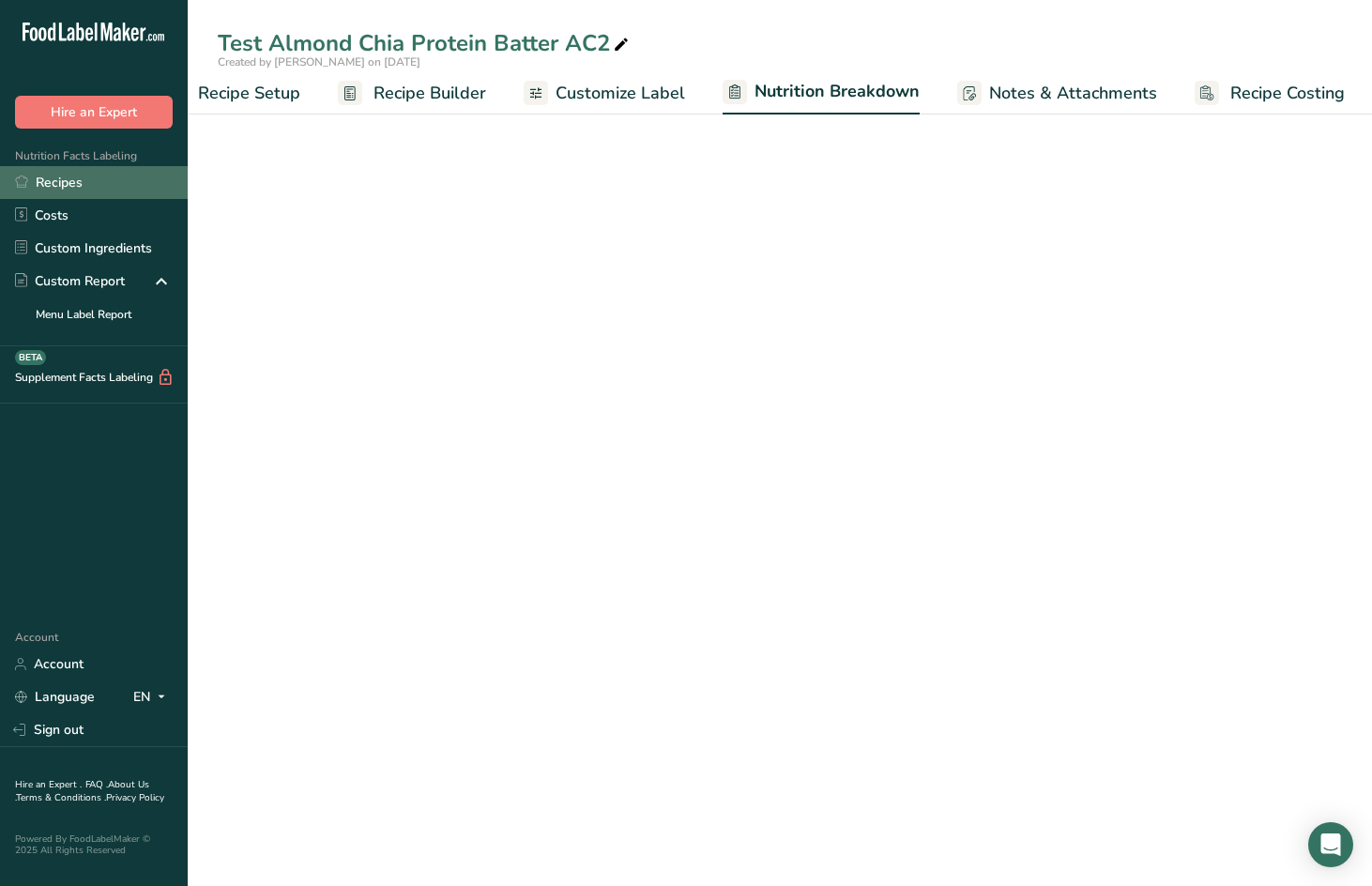 select on "Calories" 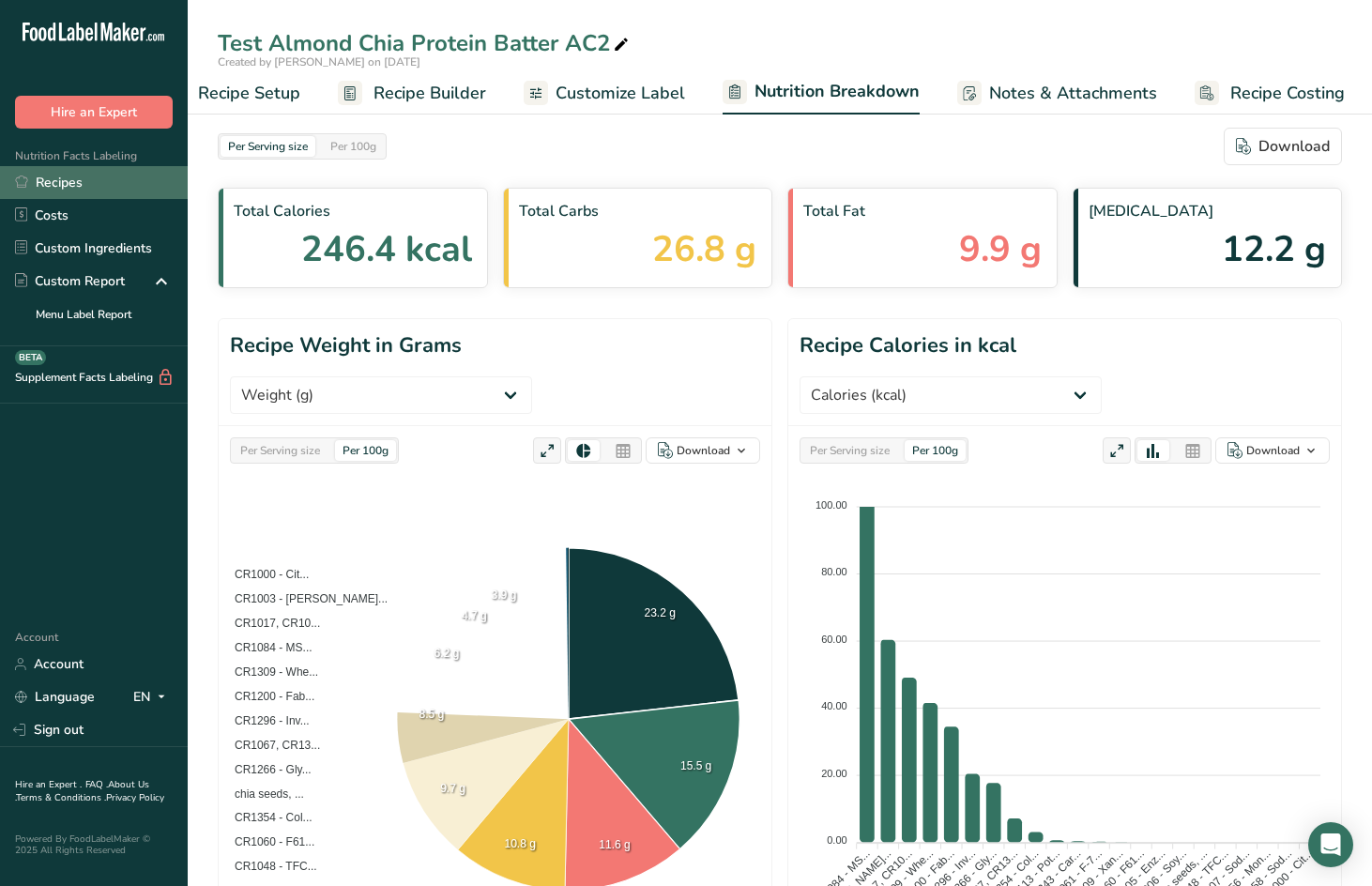 click on "Recipes" at bounding box center (94, 182) 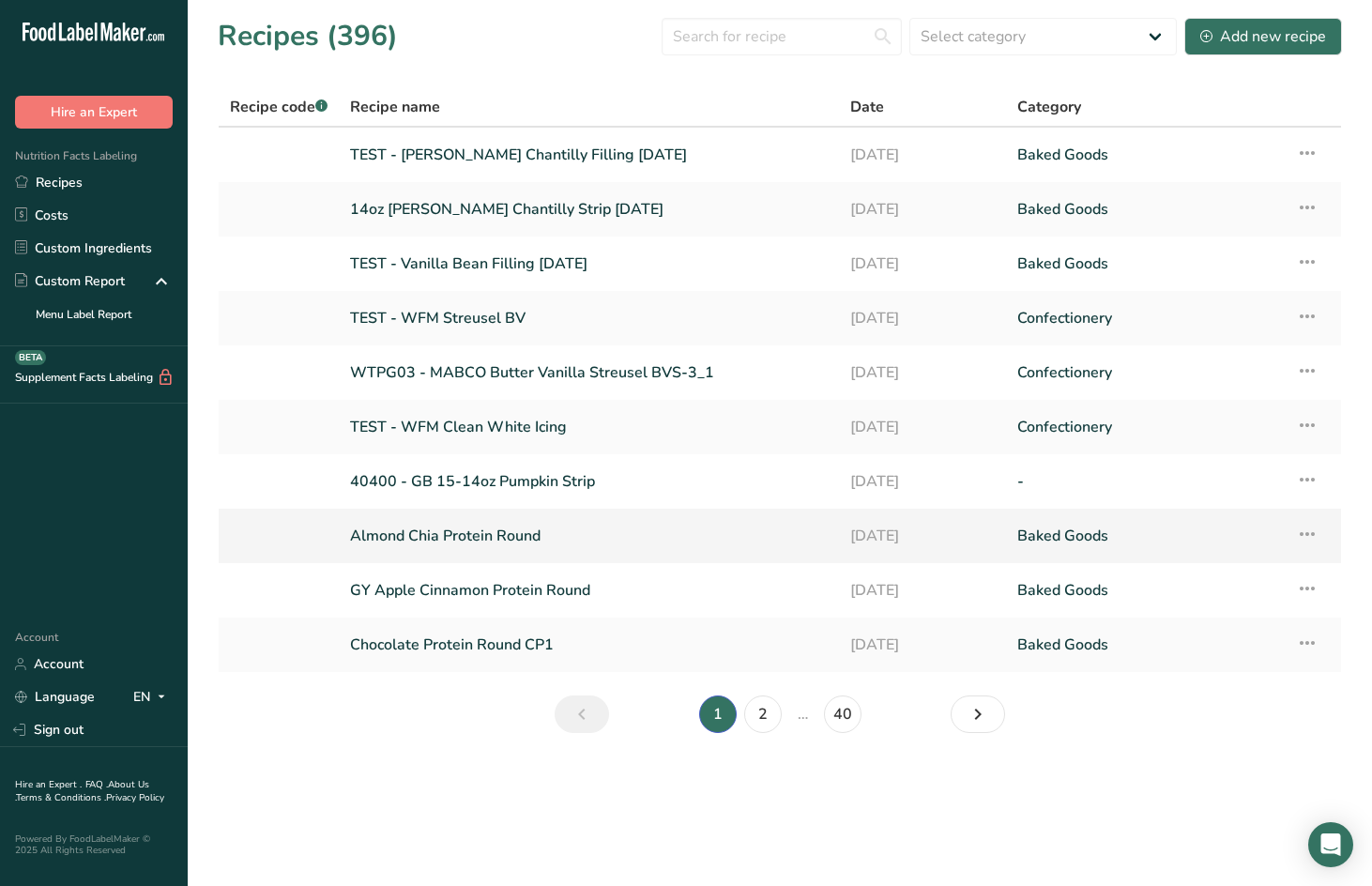 click on "Almond Chia Protein Round" at bounding box center (588, 536) 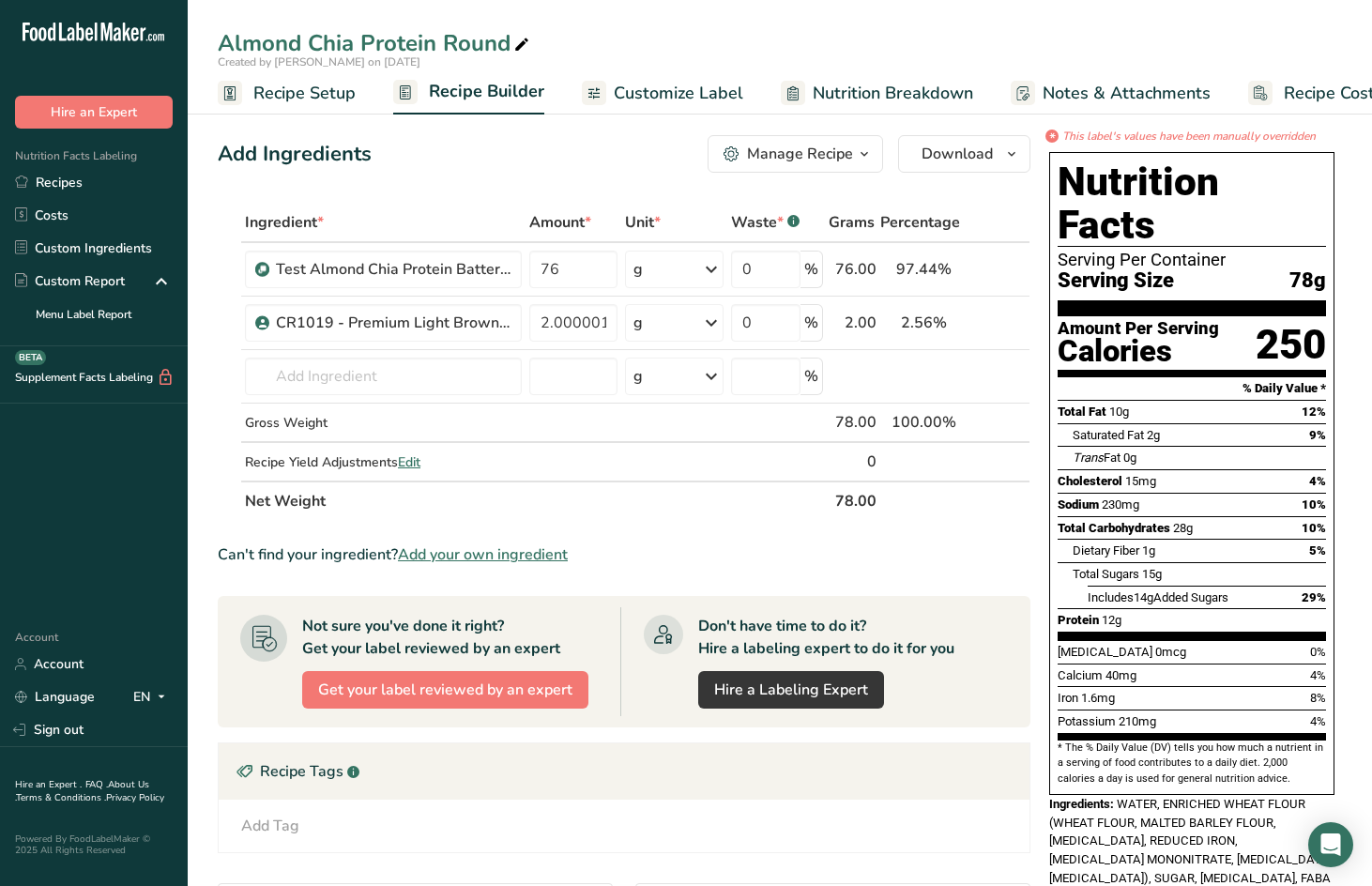 click on "Nutrition Breakdown" at bounding box center [877, 93] 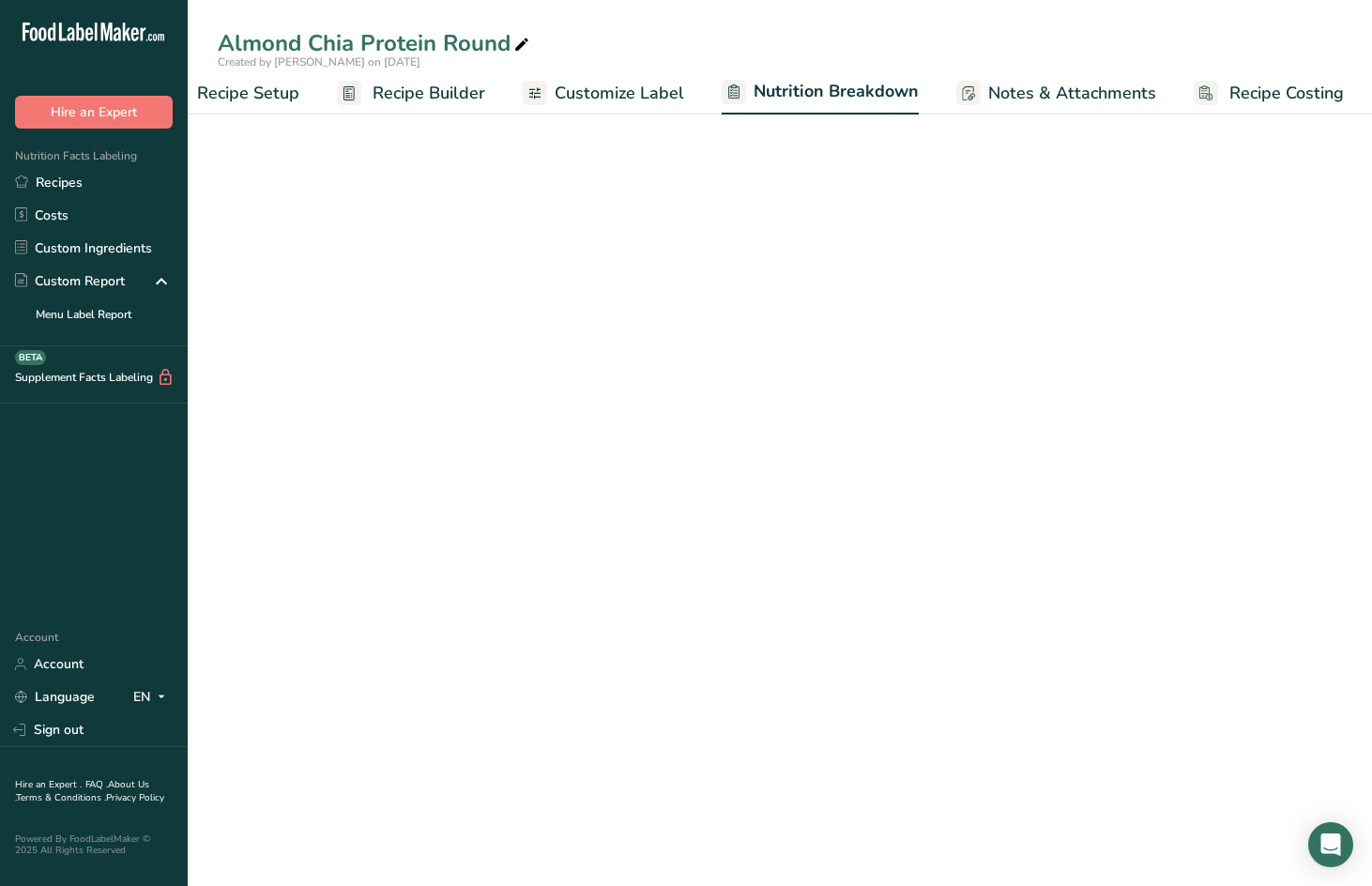 click on "Nutrition Breakdown" at bounding box center [836, 91] 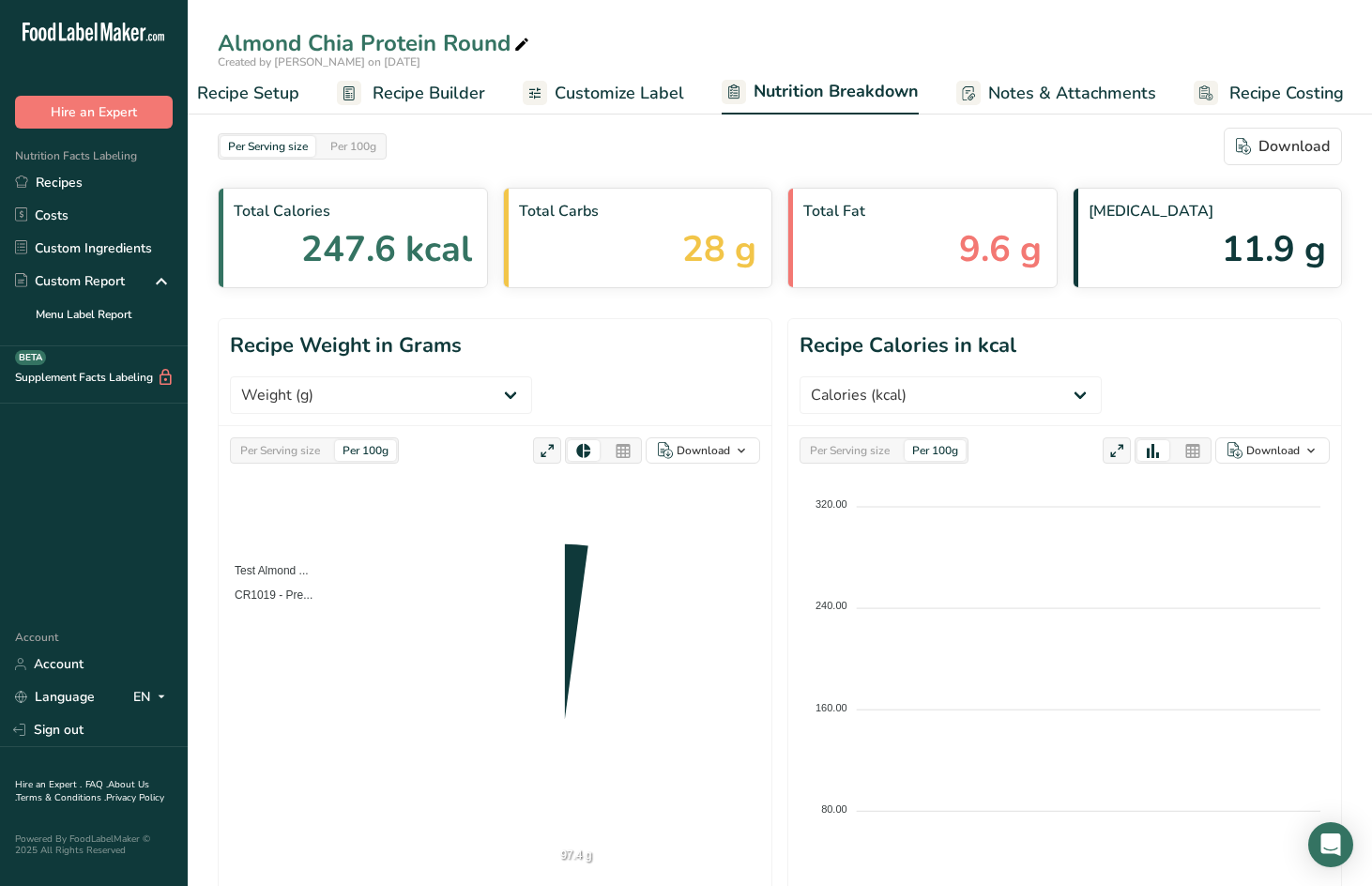 scroll, scrollTop: 0, scrollLeft: 57, axis: horizontal 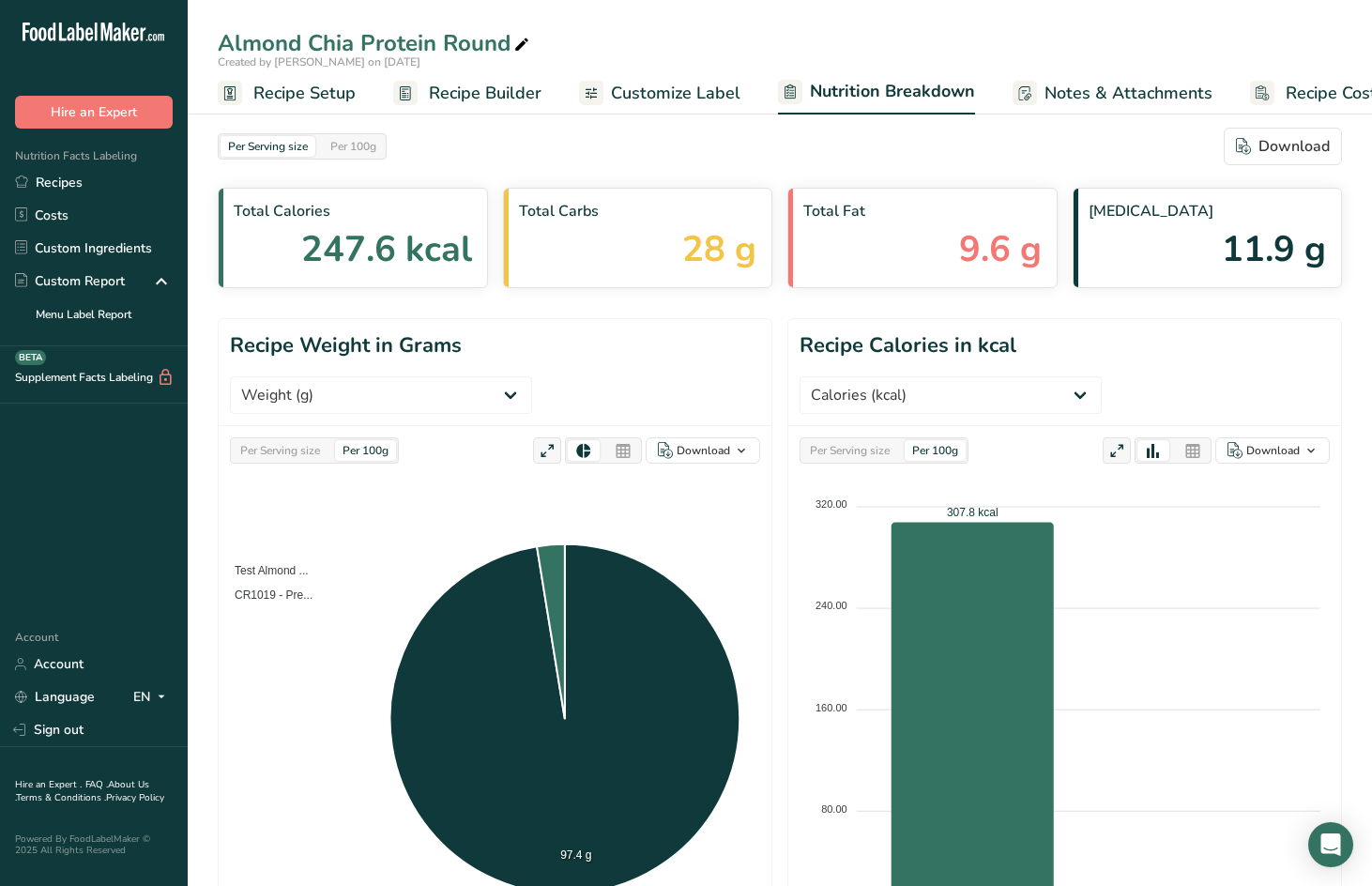 click on "Recipe Setup" at bounding box center (304, 93) 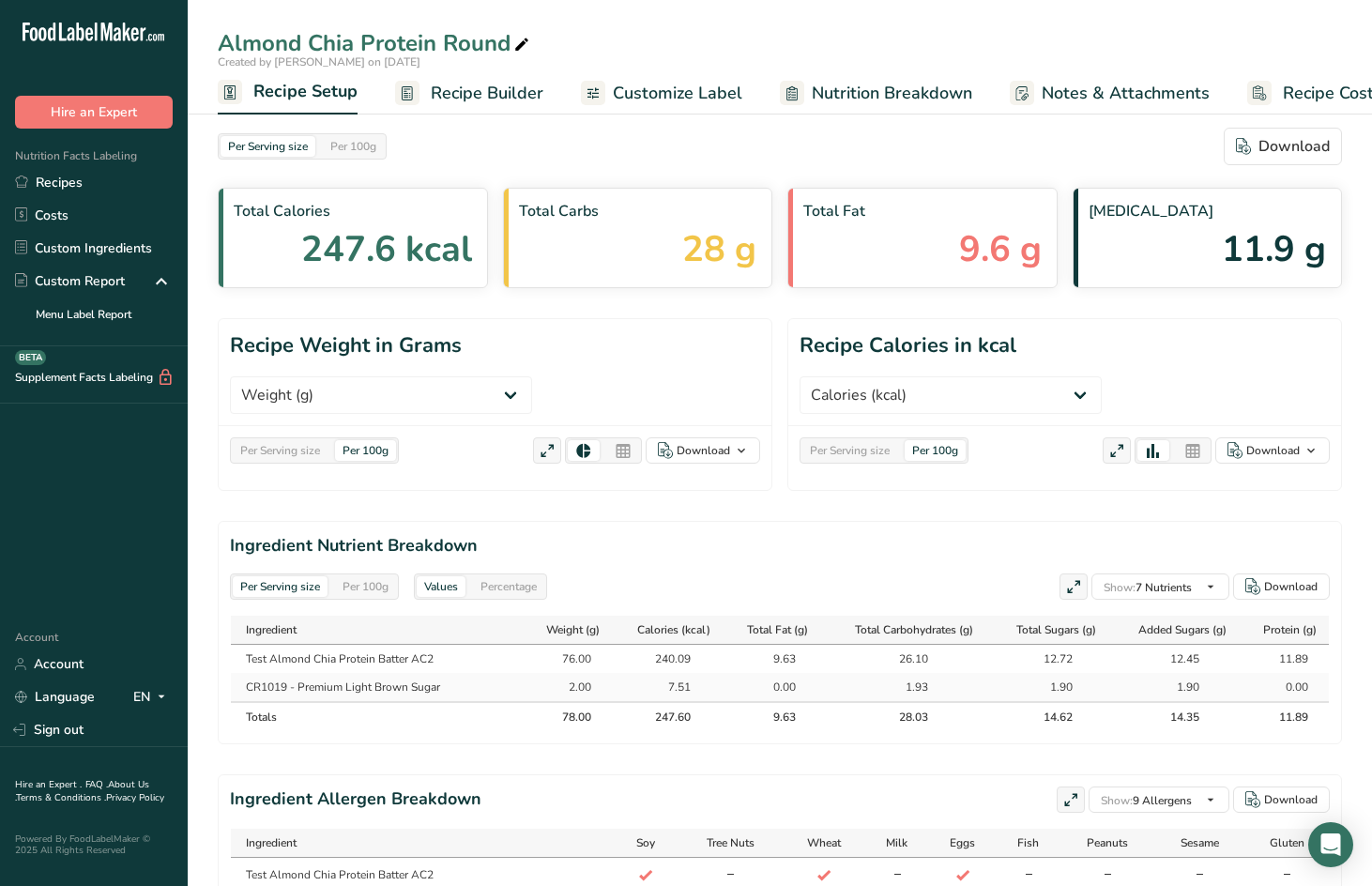 scroll, scrollTop: 0, scrollLeft: 7, axis: horizontal 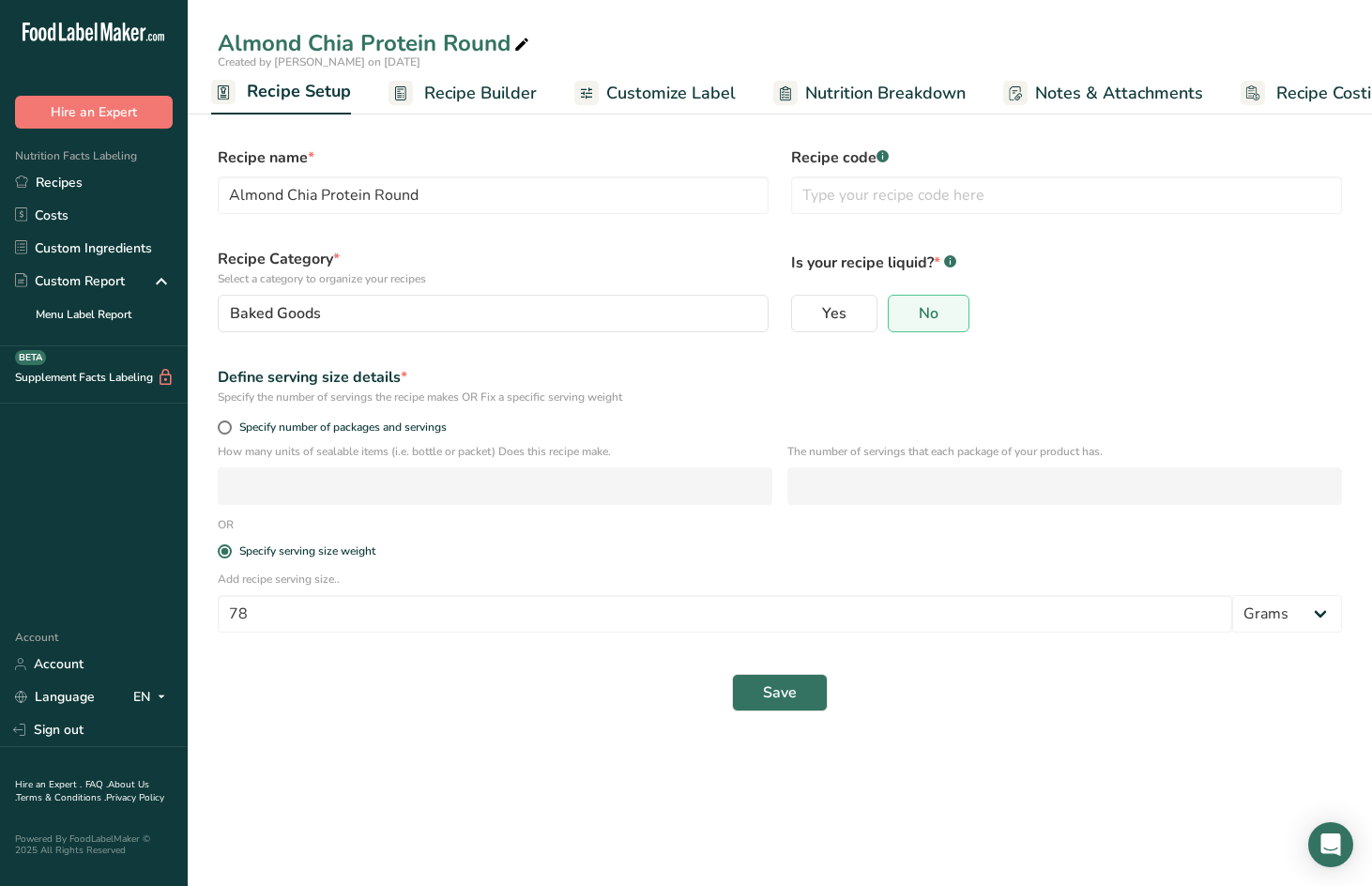click on "Recipe Builder" at bounding box center (480, 93) 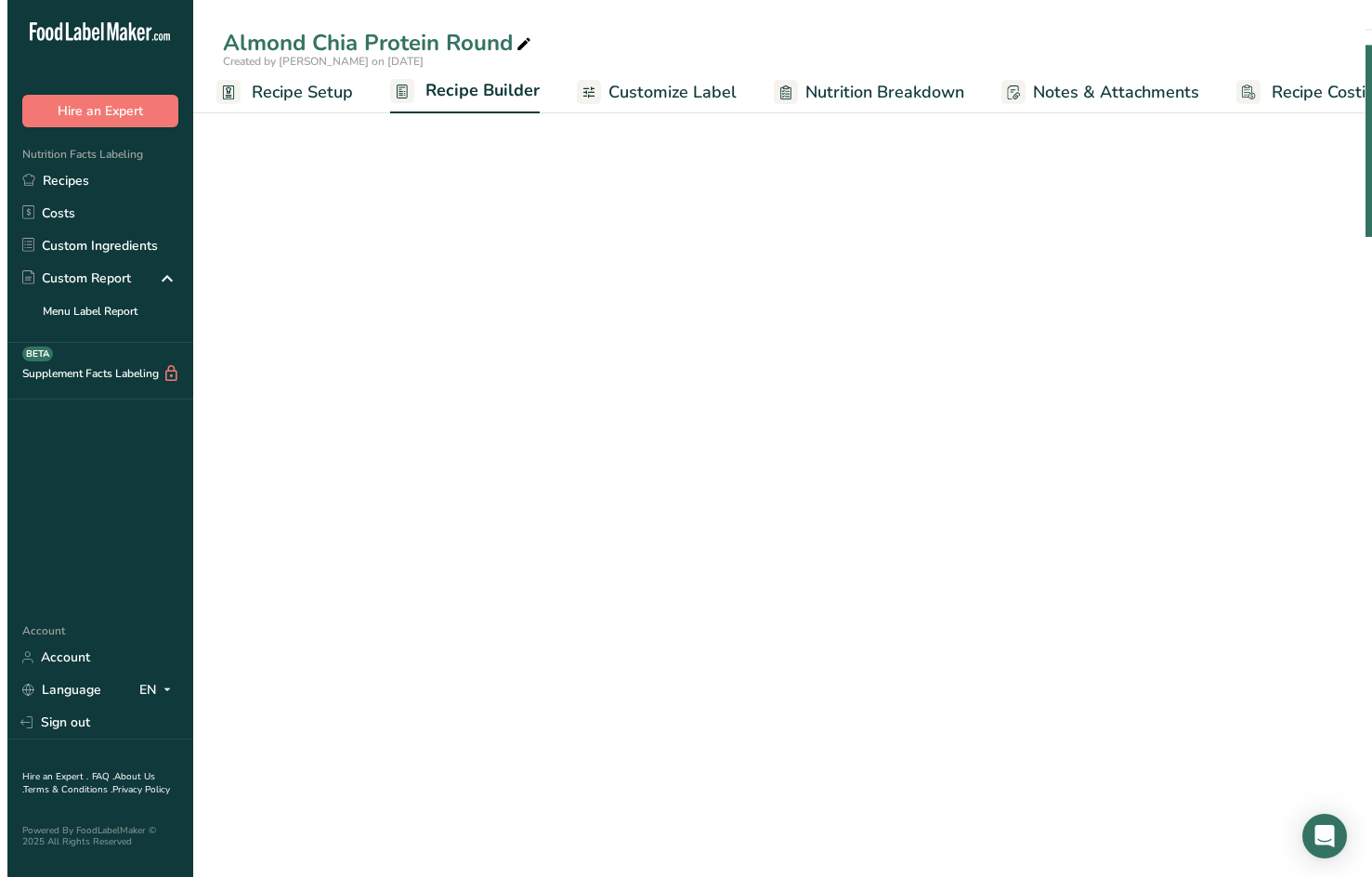 scroll, scrollTop: 0, scrollLeft: 55, axis: horizontal 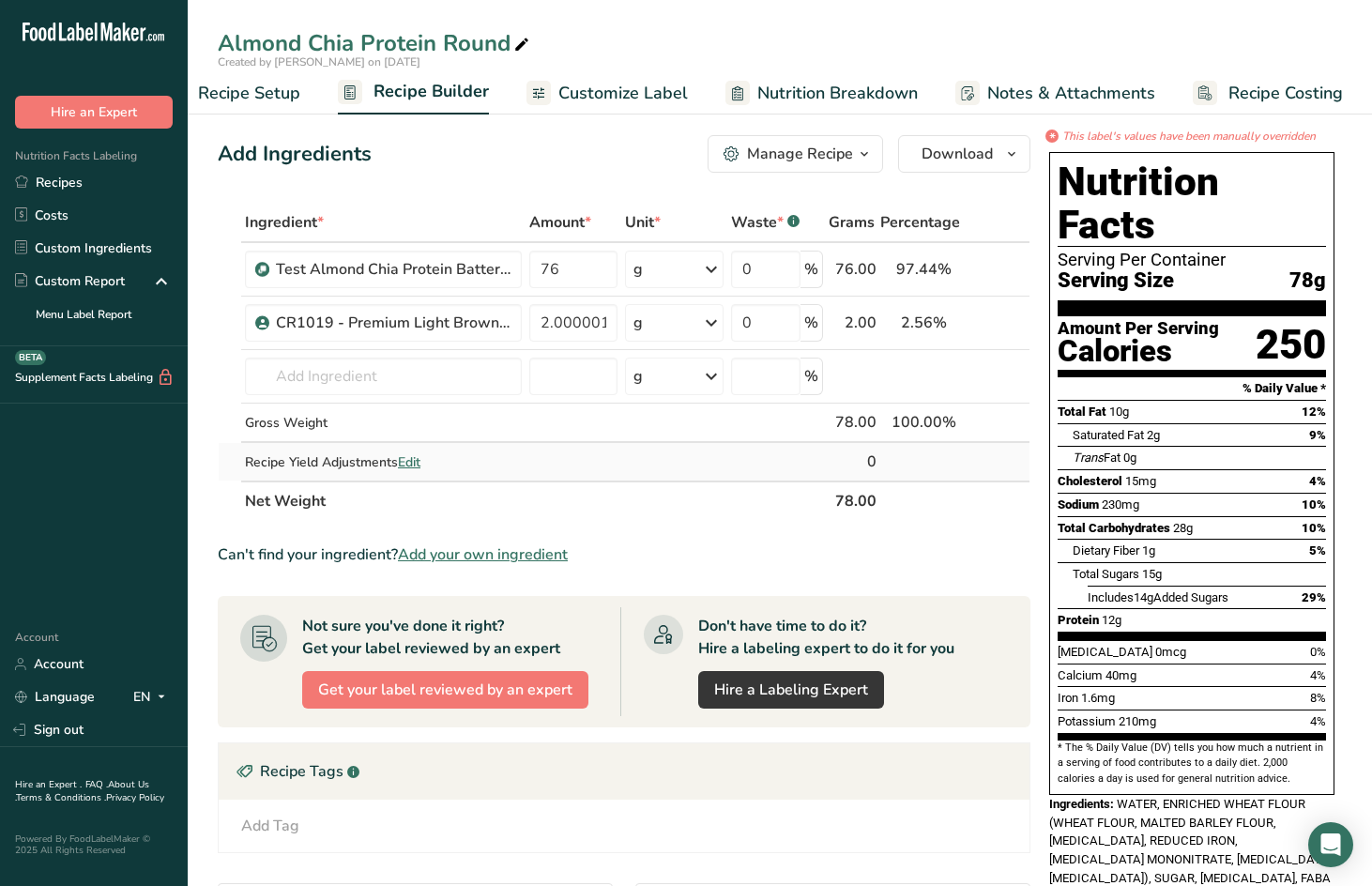 click on "Edit" at bounding box center [409, 462] 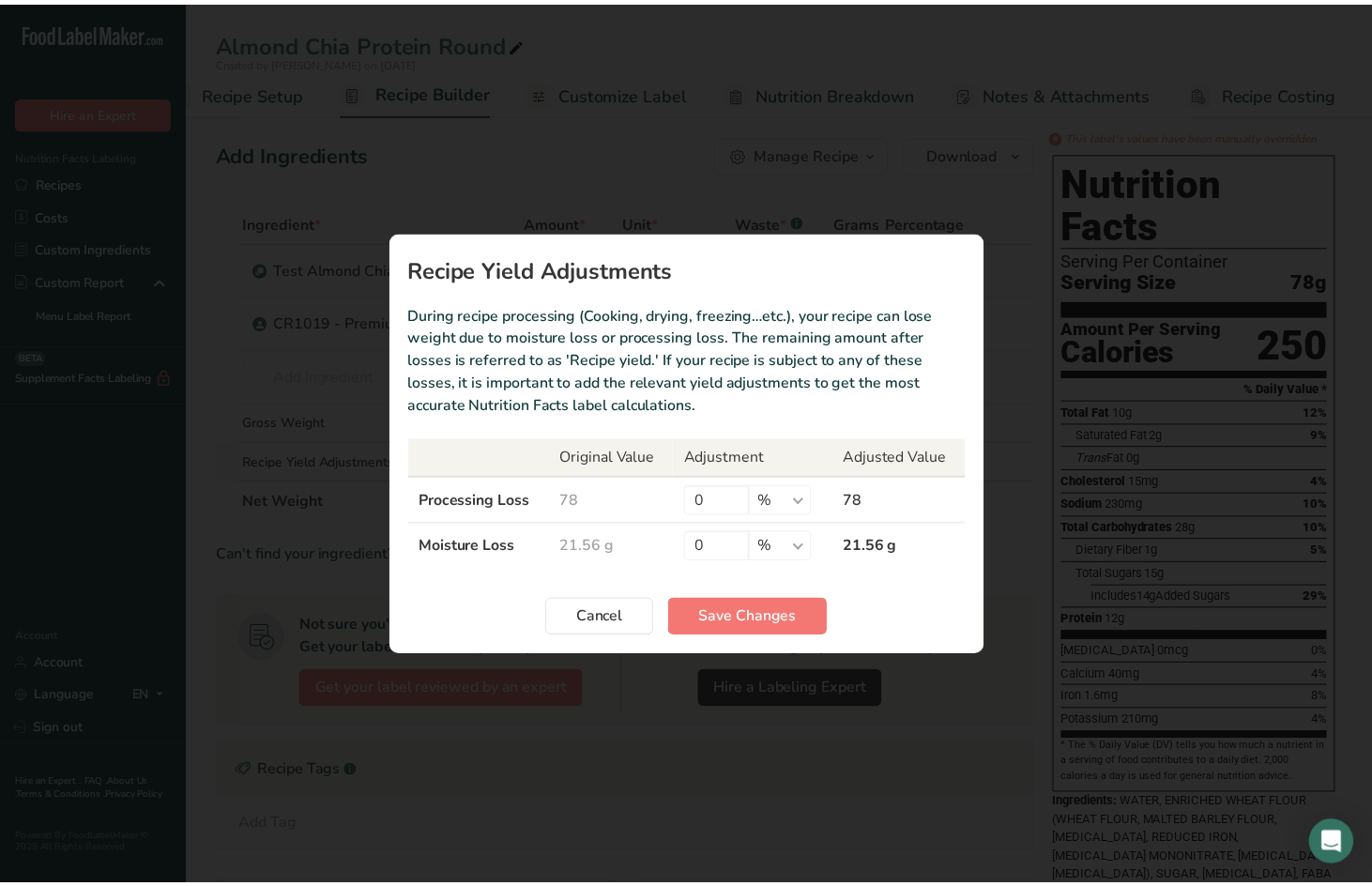 scroll, scrollTop: 0, scrollLeft: 41, axis: horizontal 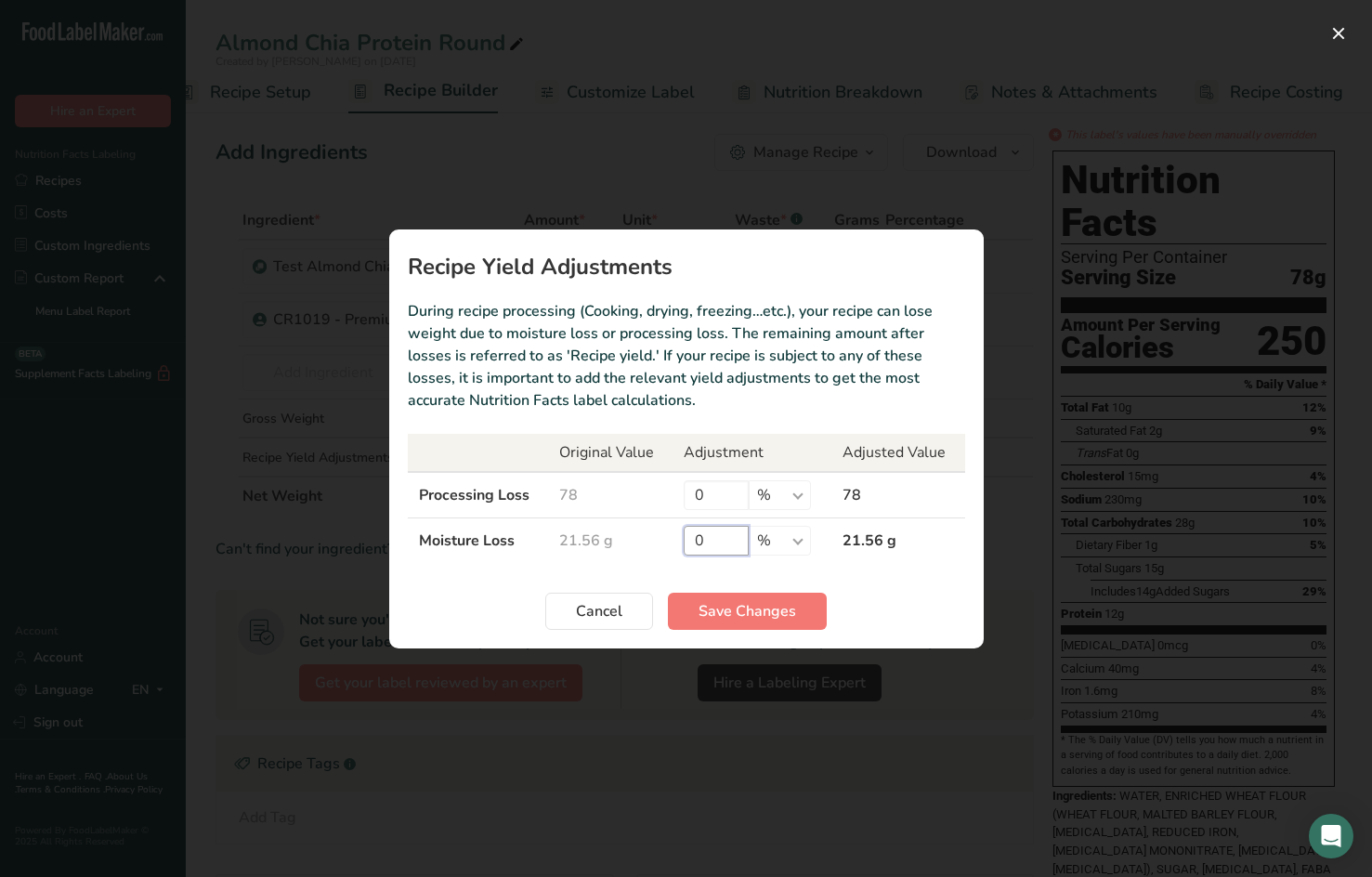 click on "0" at bounding box center (716, 541) 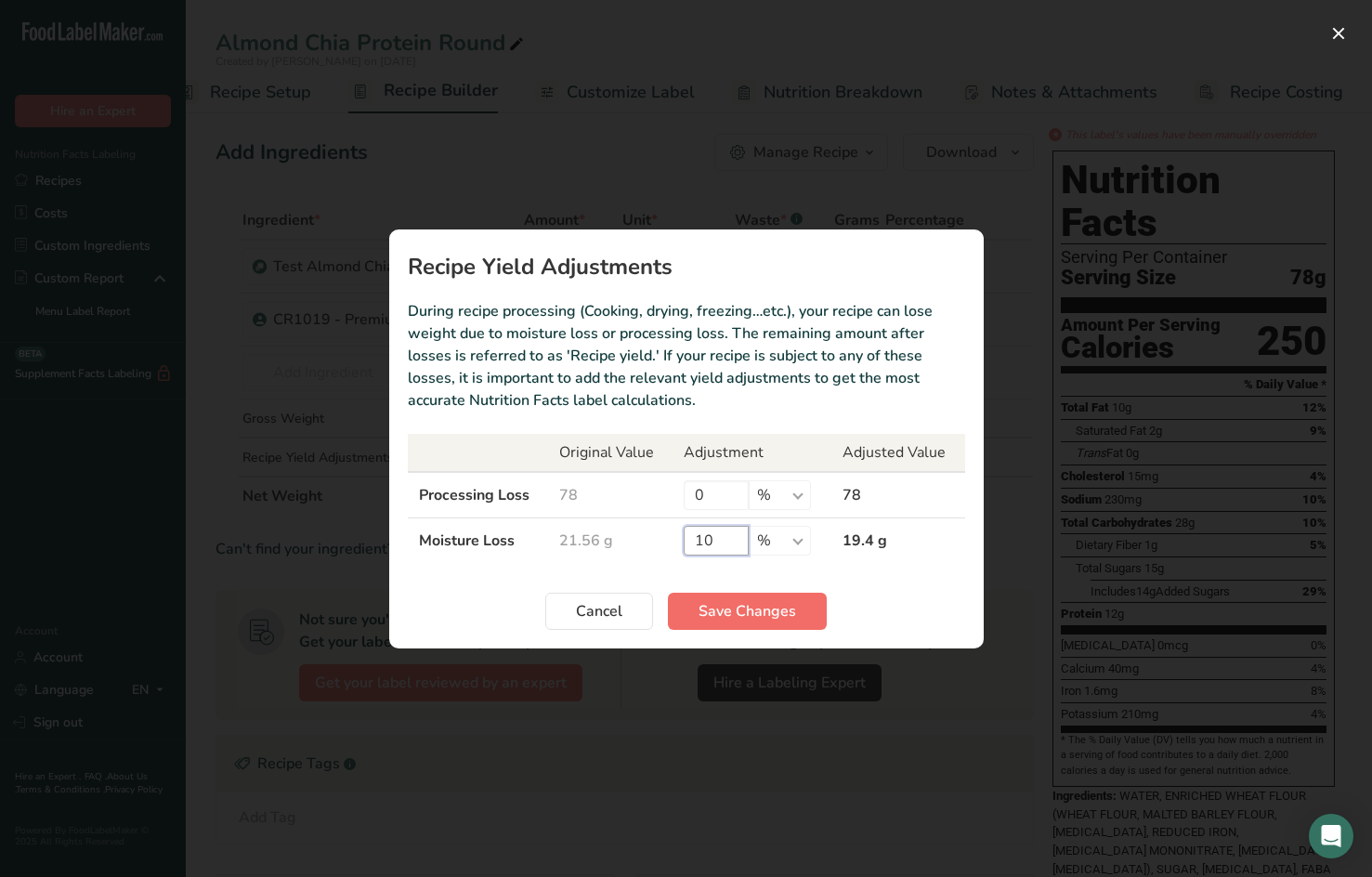 type on "10" 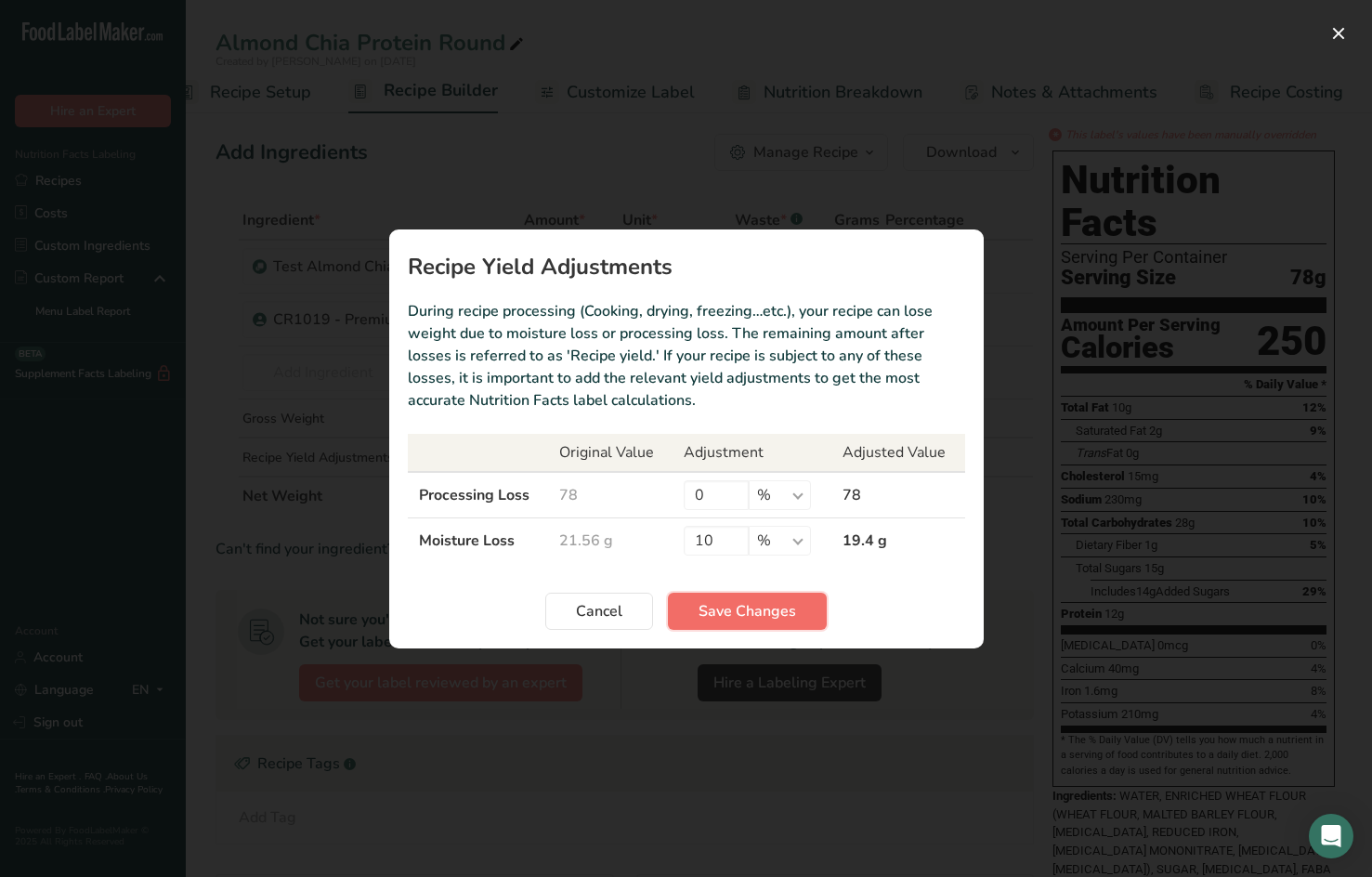 click on "Save Changes" at bounding box center [747, 611] 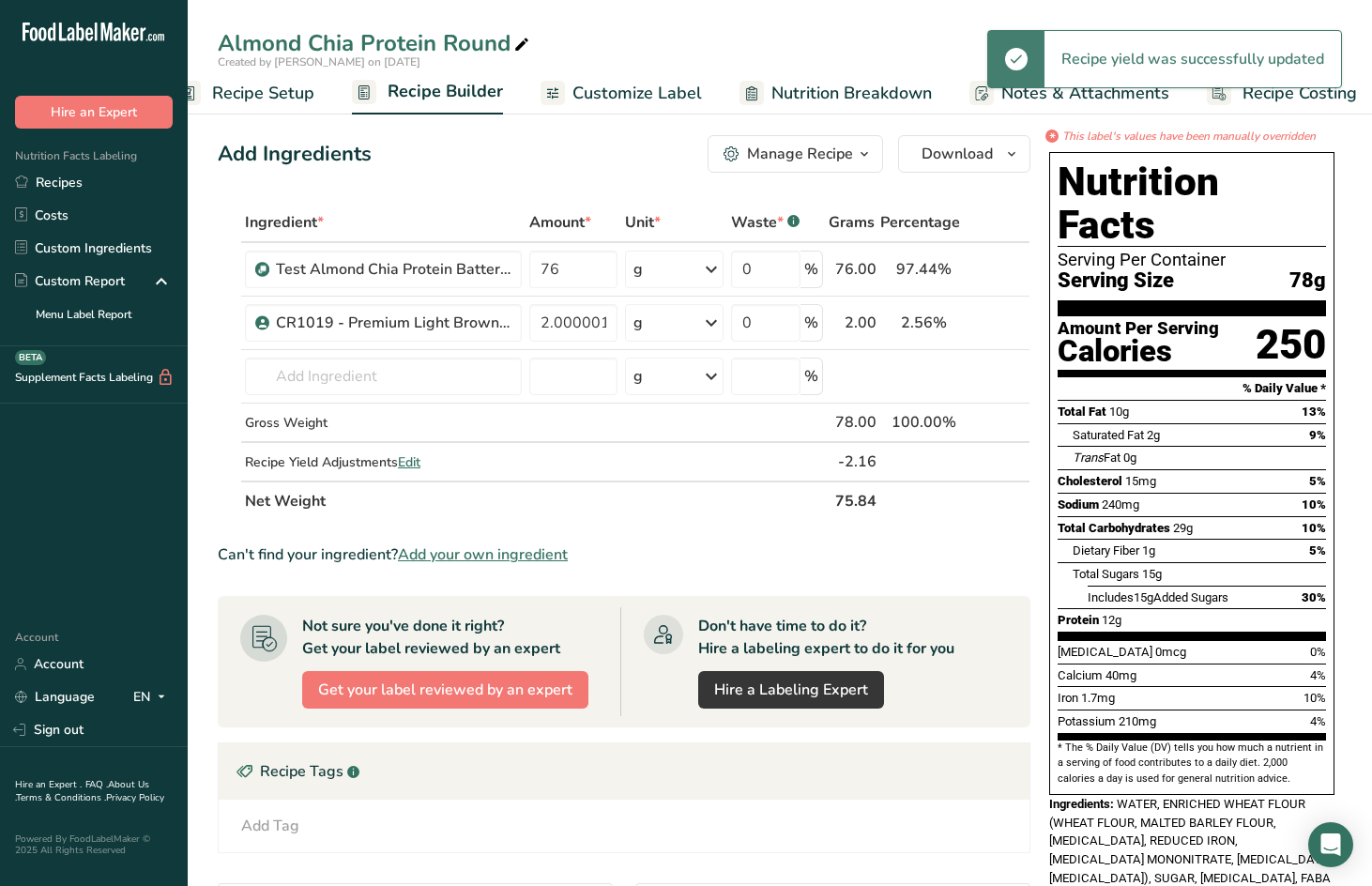 click on "Ingredient *
Amount *
Unit *
Waste *   .a-a{fill:#347362;}.b-a{fill:#fff;}          Grams
Percentage
Test Almond Chia Protein Batter AC2
76
g
Weight Units
g
kg
mg
See more
Volume Units
l
mL
fl oz
See more
0
%
76.00
97.44%
i
CR1019 - Premium Light Brown Sugar
2.000001
g
Weight Units
g
kg
mg
See more
Volume Units
l
mL
fl oz
See more
0
%
2.00
2.56%" at bounding box center (624, 670) 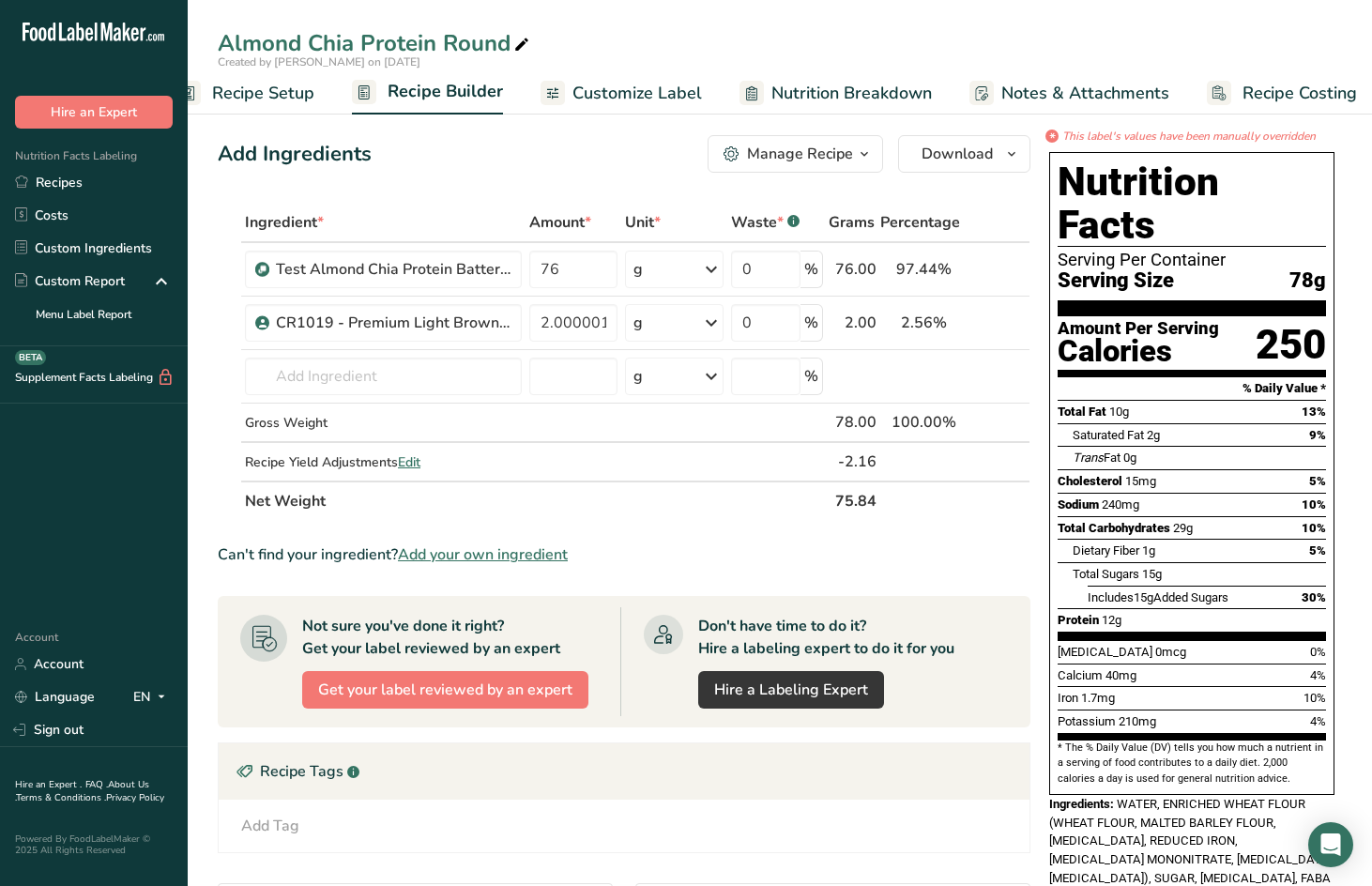 click at bounding box center (999, 500) 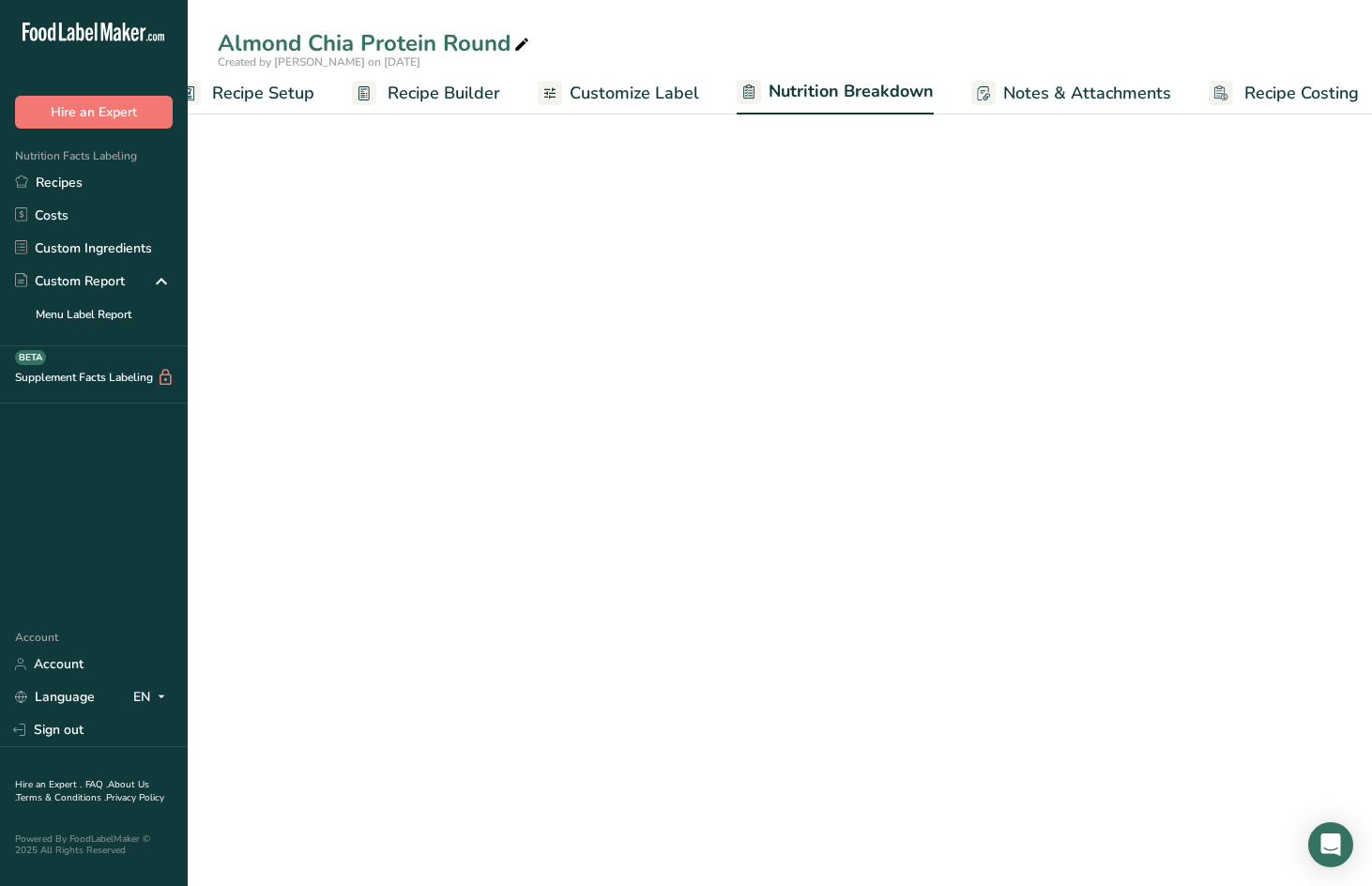 scroll, scrollTop: 0, scrollLeft: 57, axis: horizontal 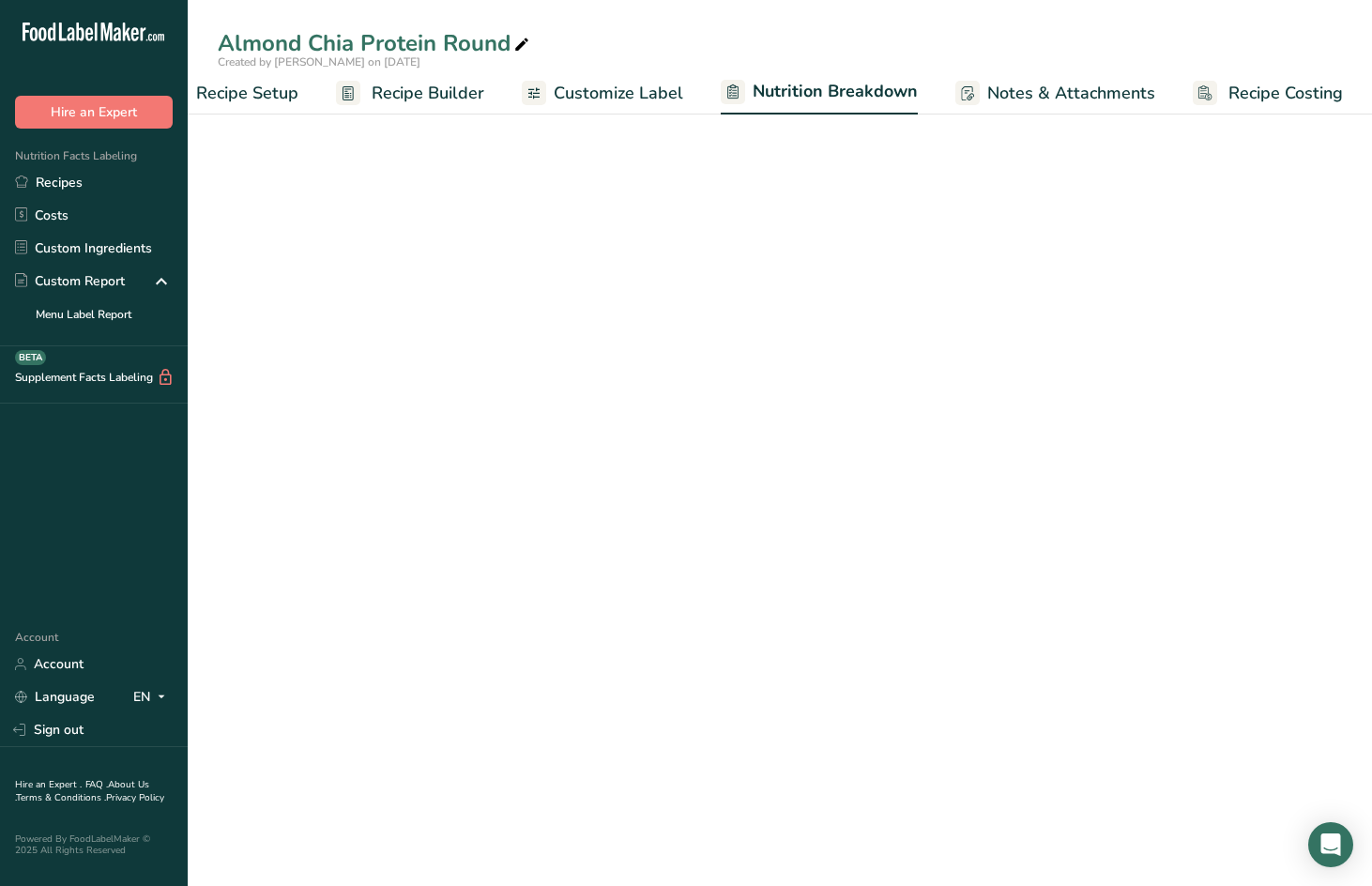 select on "Calories" 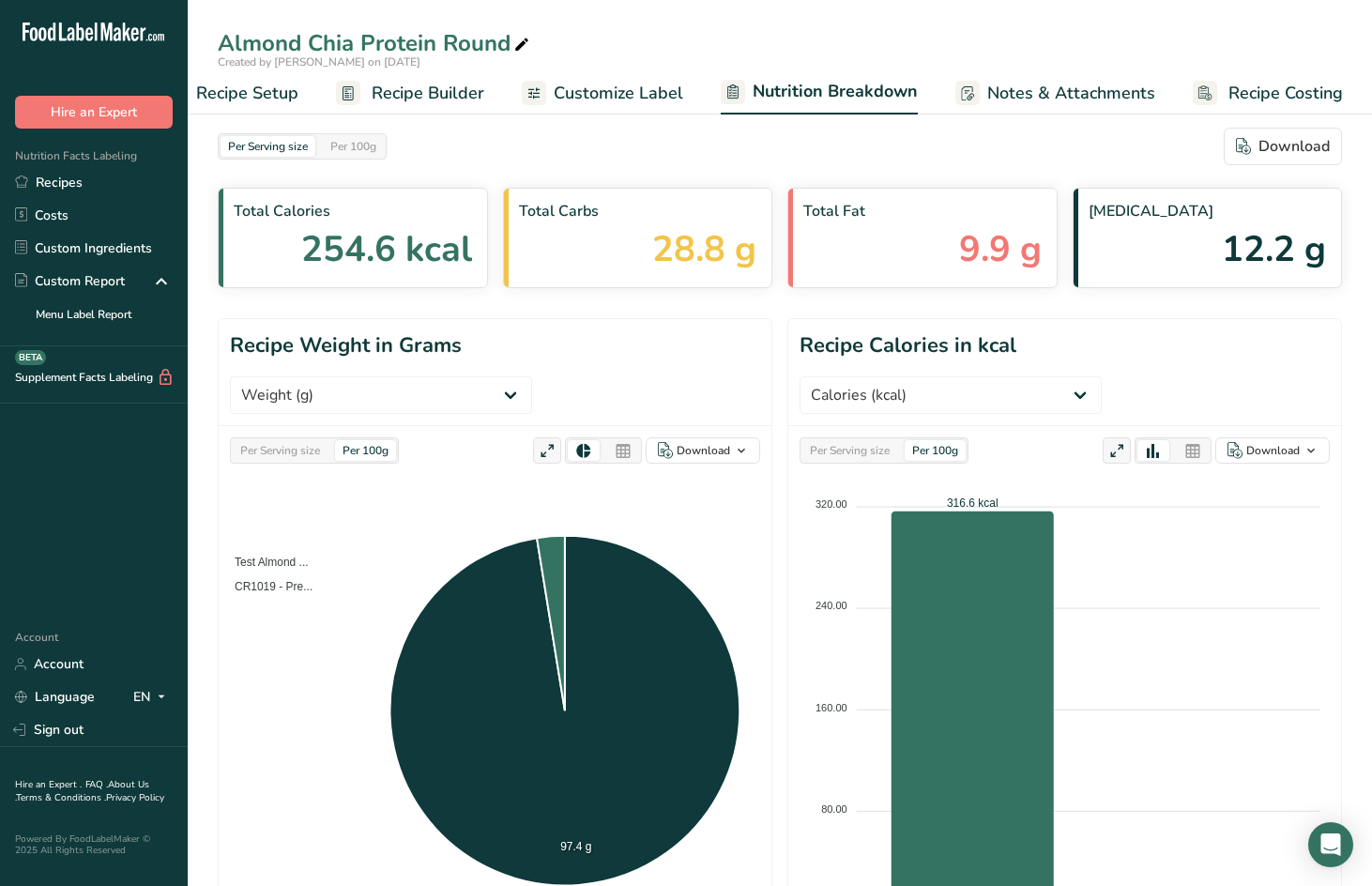 drag, startPoint x: 767, startPoint y: 305, endPoint x: 780, endPoint y: 305, distance: 13 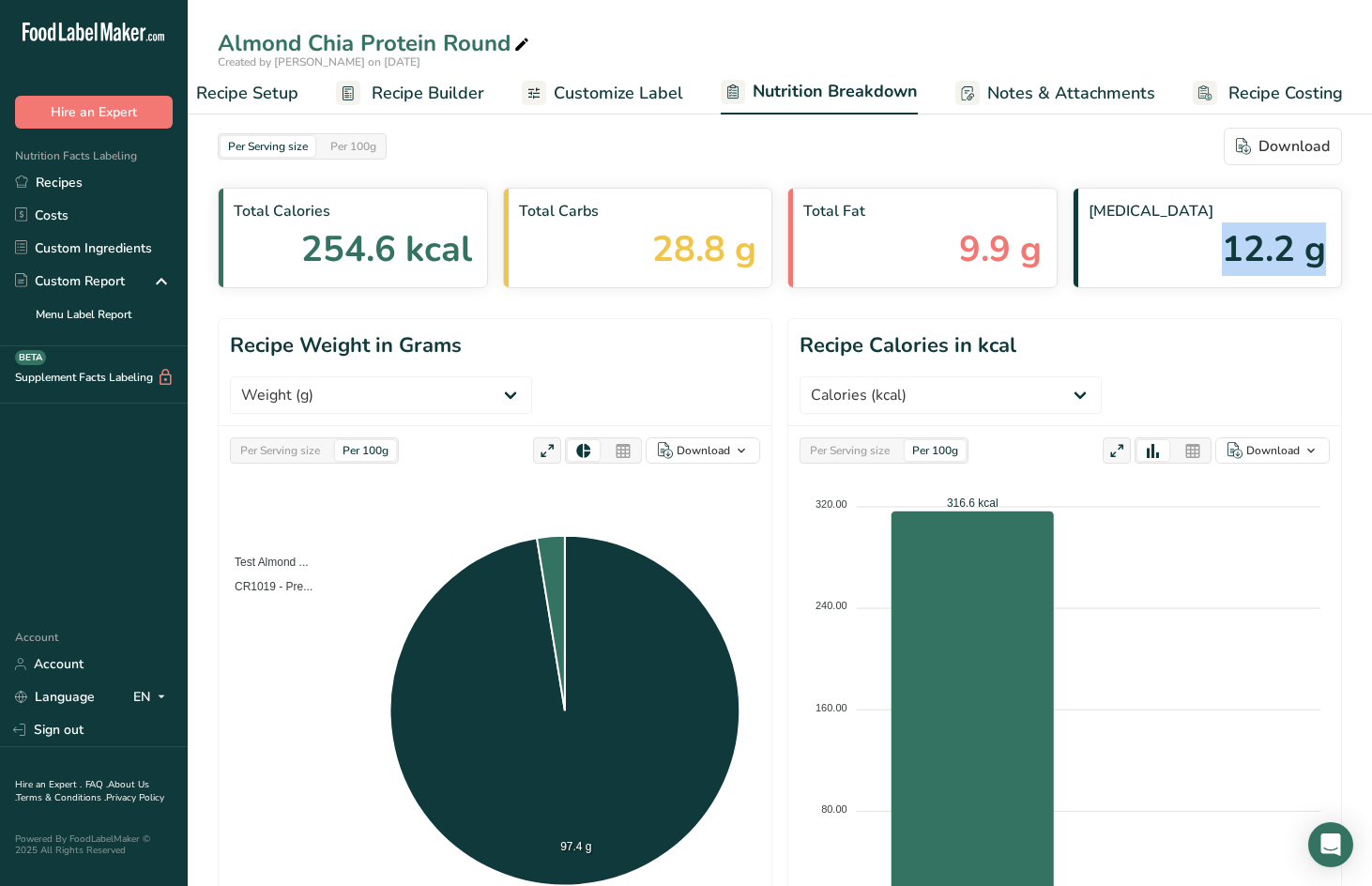 drag, startPoint x: 1224, startPoint y: 256, endPoint x: 1319, endPoint y: 244, distance: 95.7549 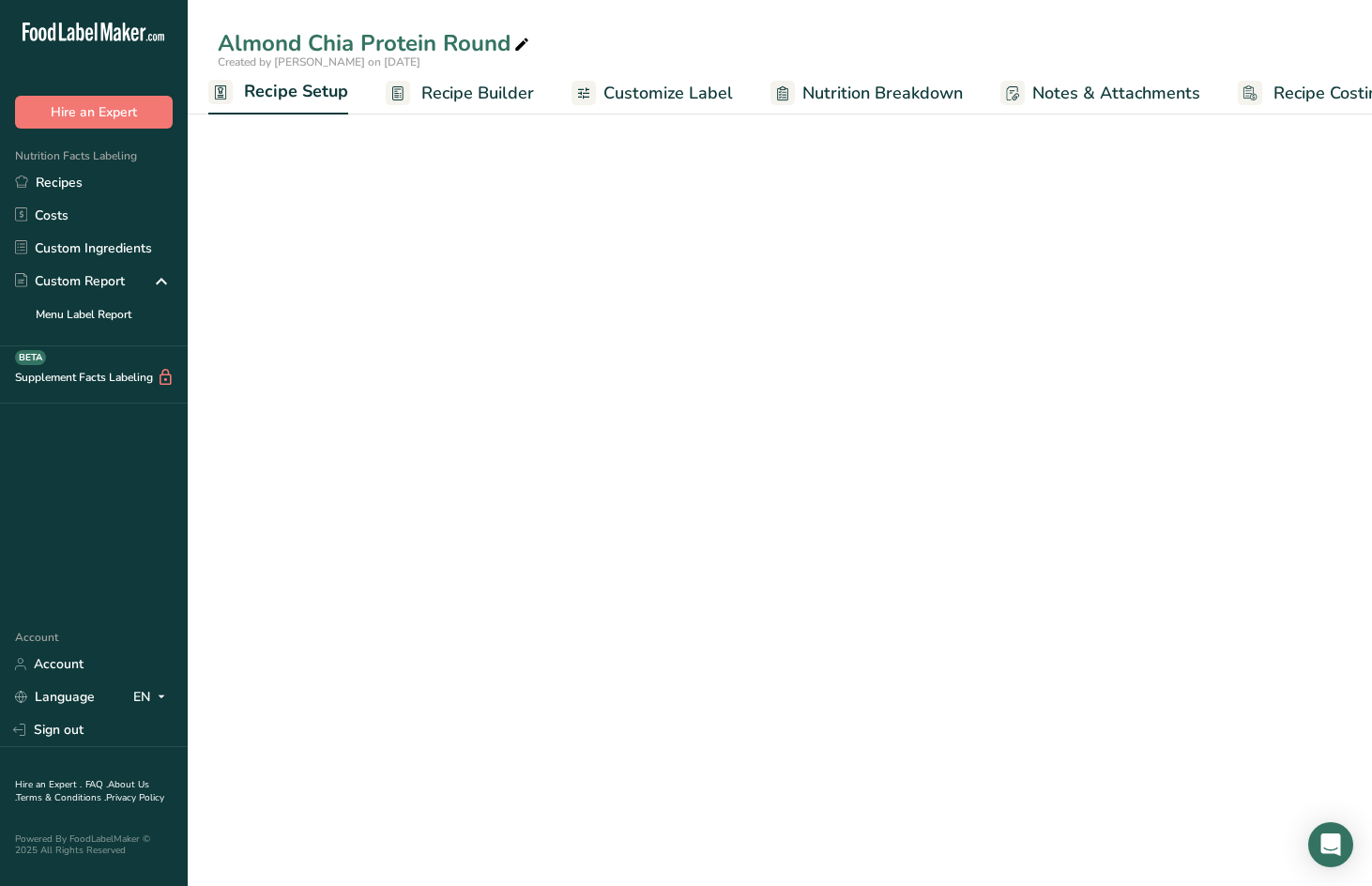 scroll, scrollTop: 0, scrollLeft: 7, axis: horizontal 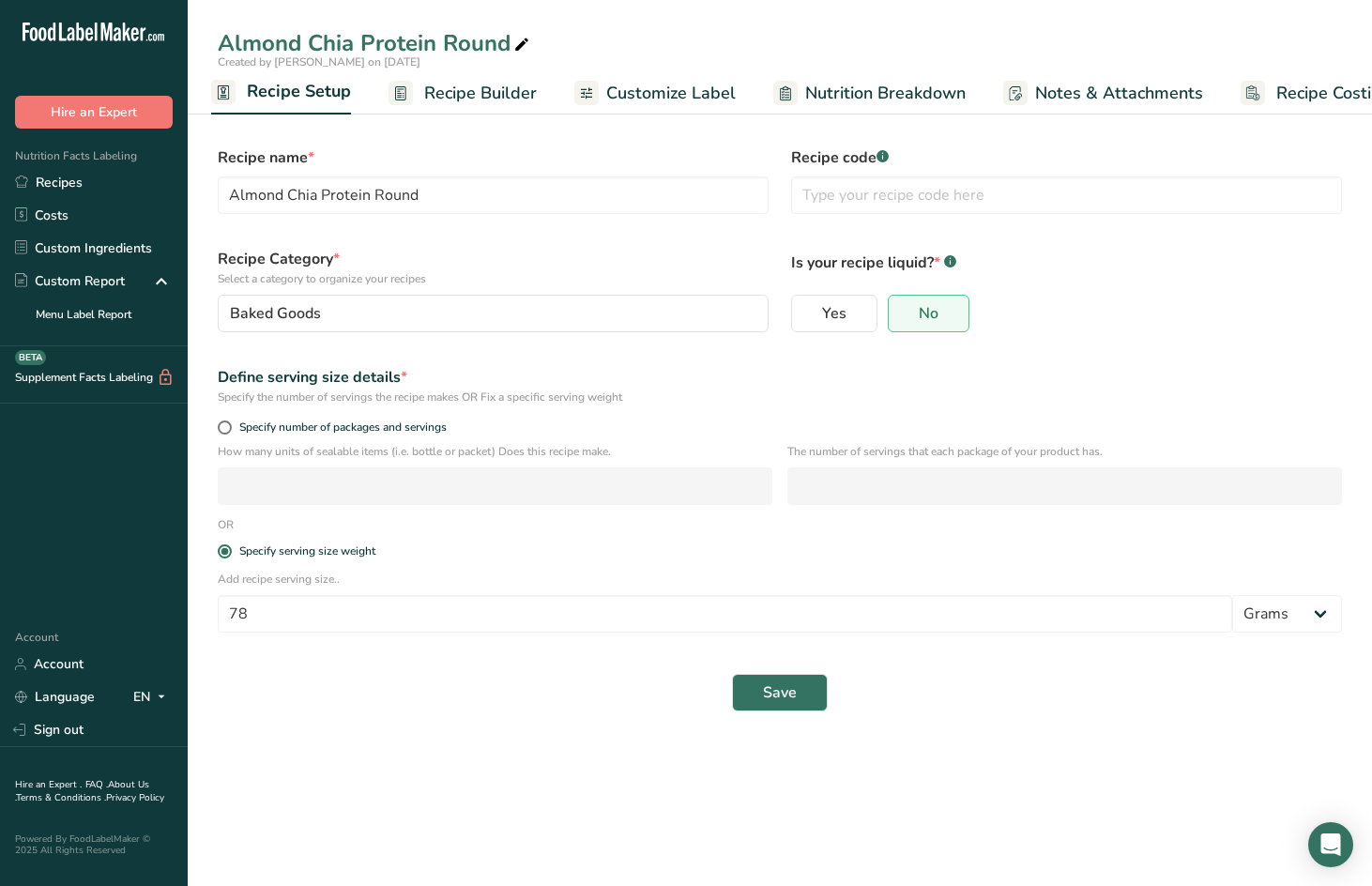 click 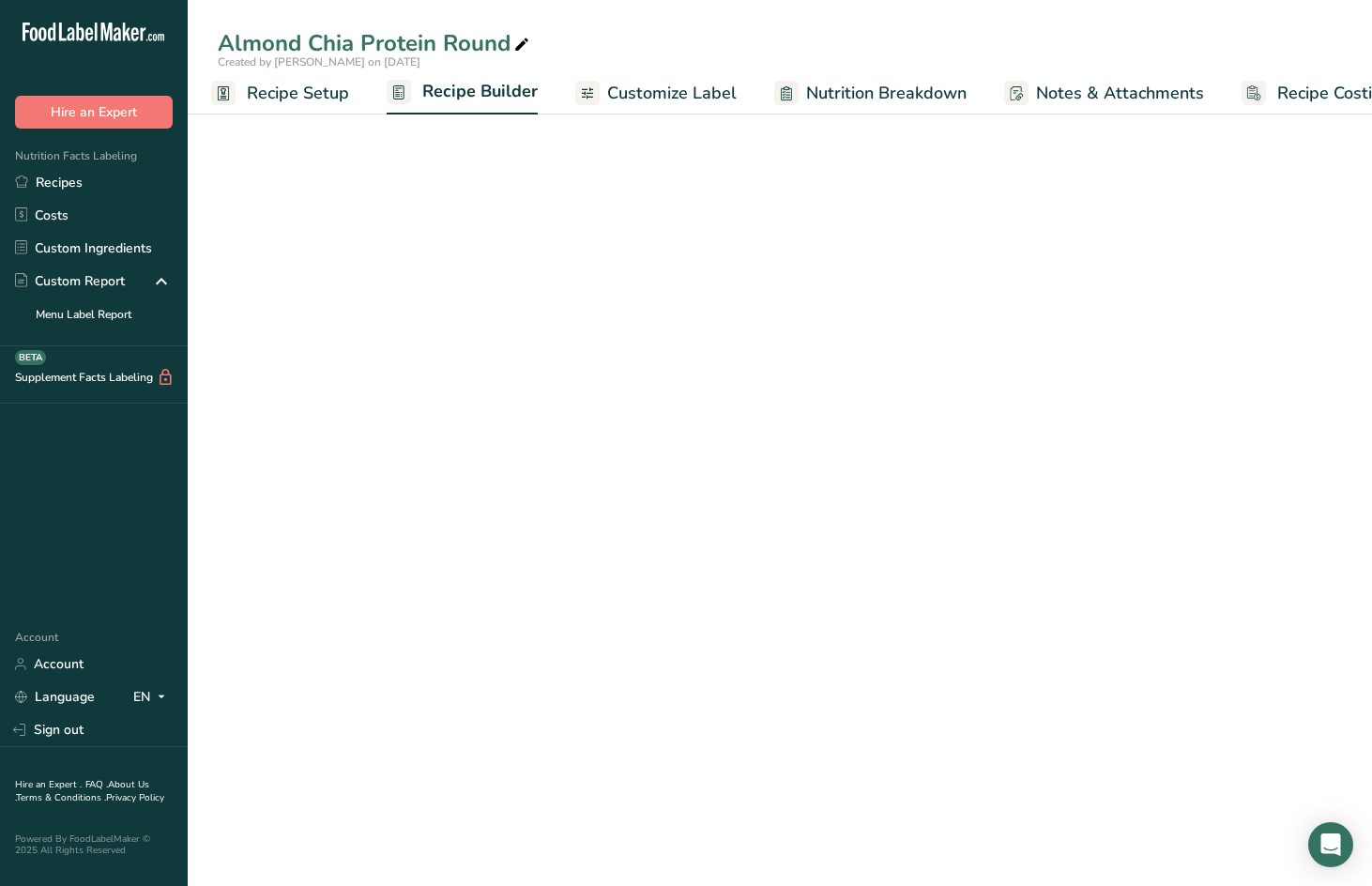 scroll, scrollTop: 0, scrollLeft: 55, axis: horizontal 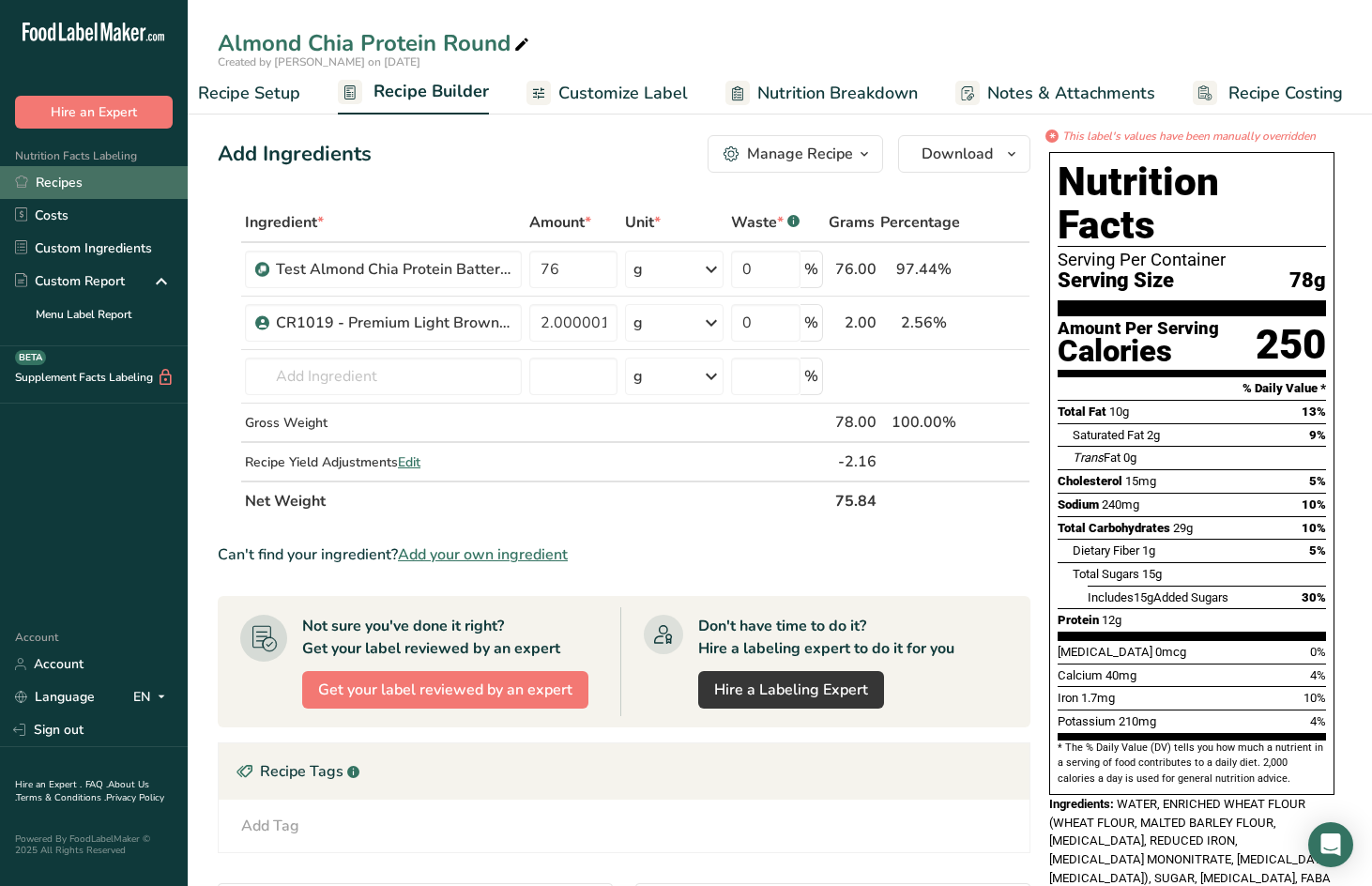 click on "Recipes" at bounding box center [94, 182] 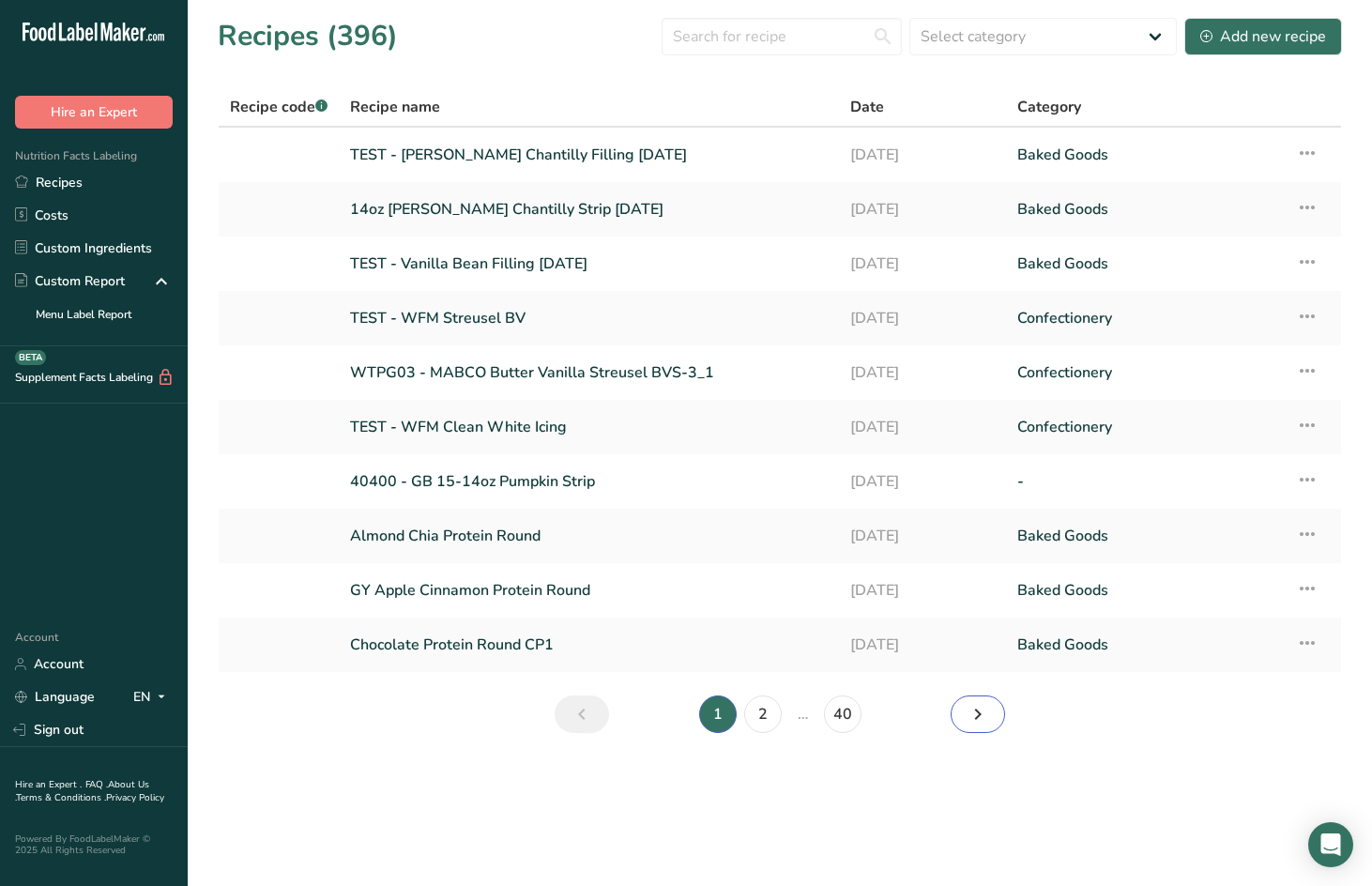 click at bounding box center [978, 714] 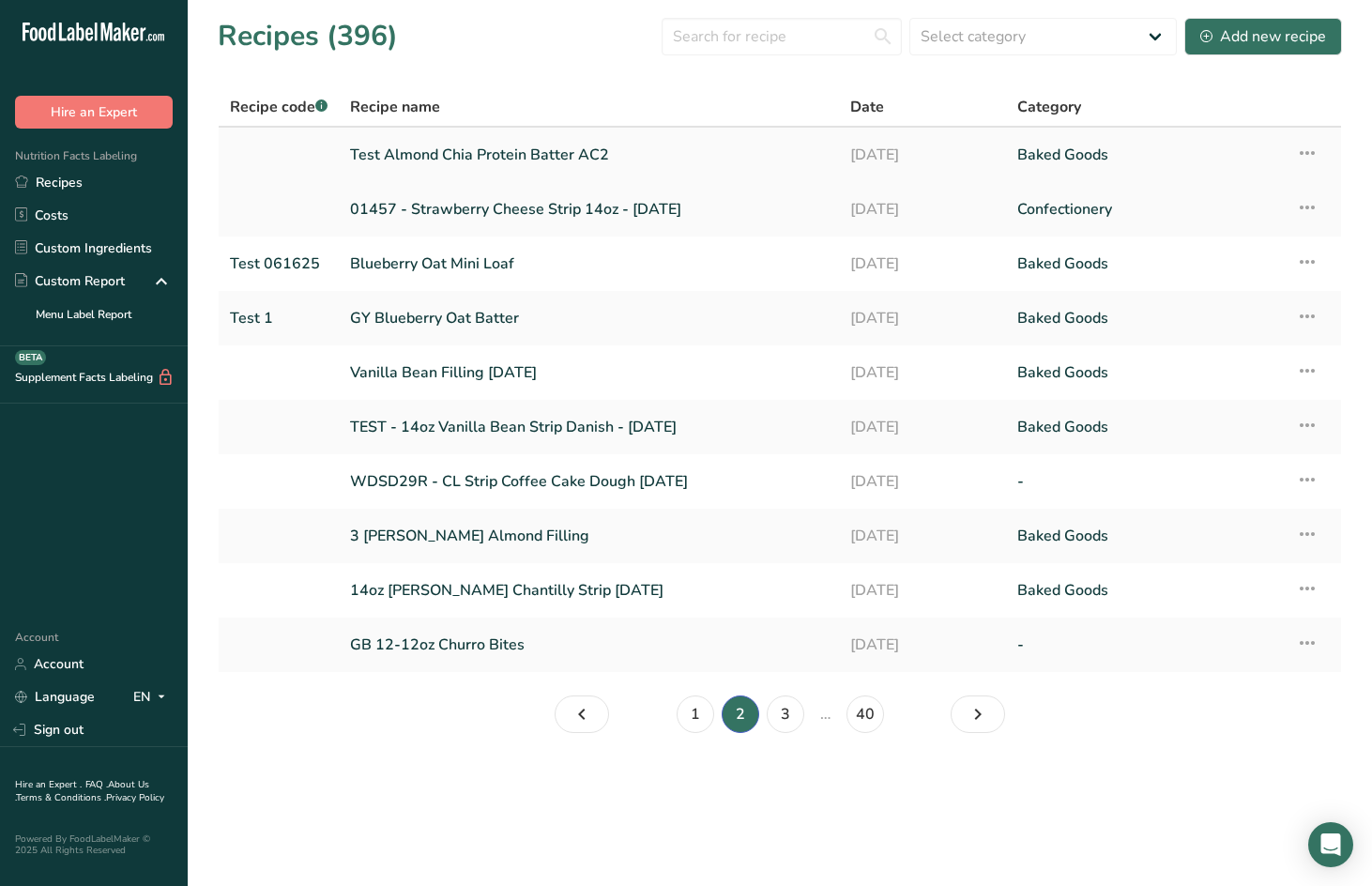 click on "Test Almond Chia Protein Batter AC2" at bounding box center [588, 155] 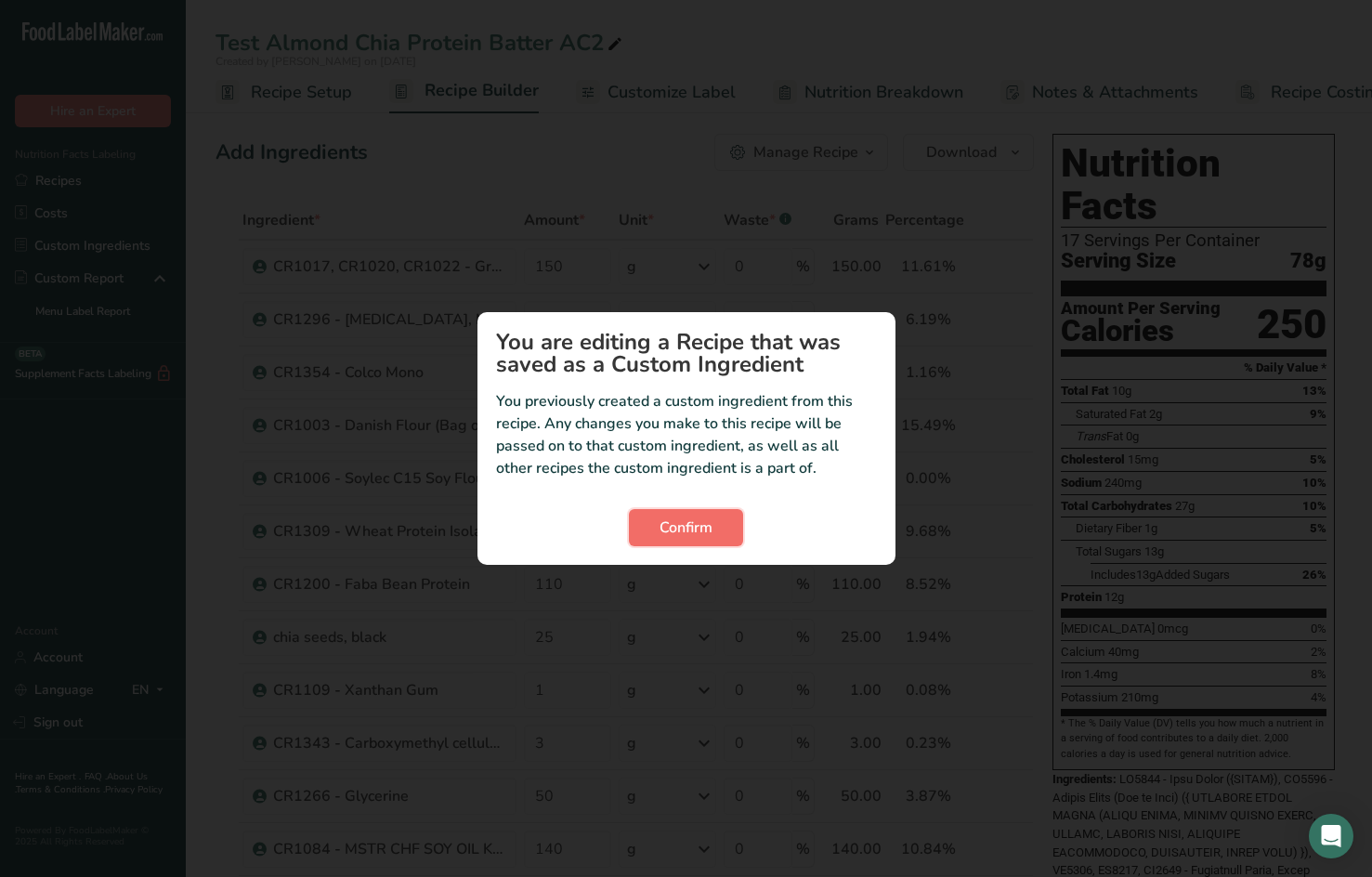 click on "Confirm" at bounding box center [686, 528] 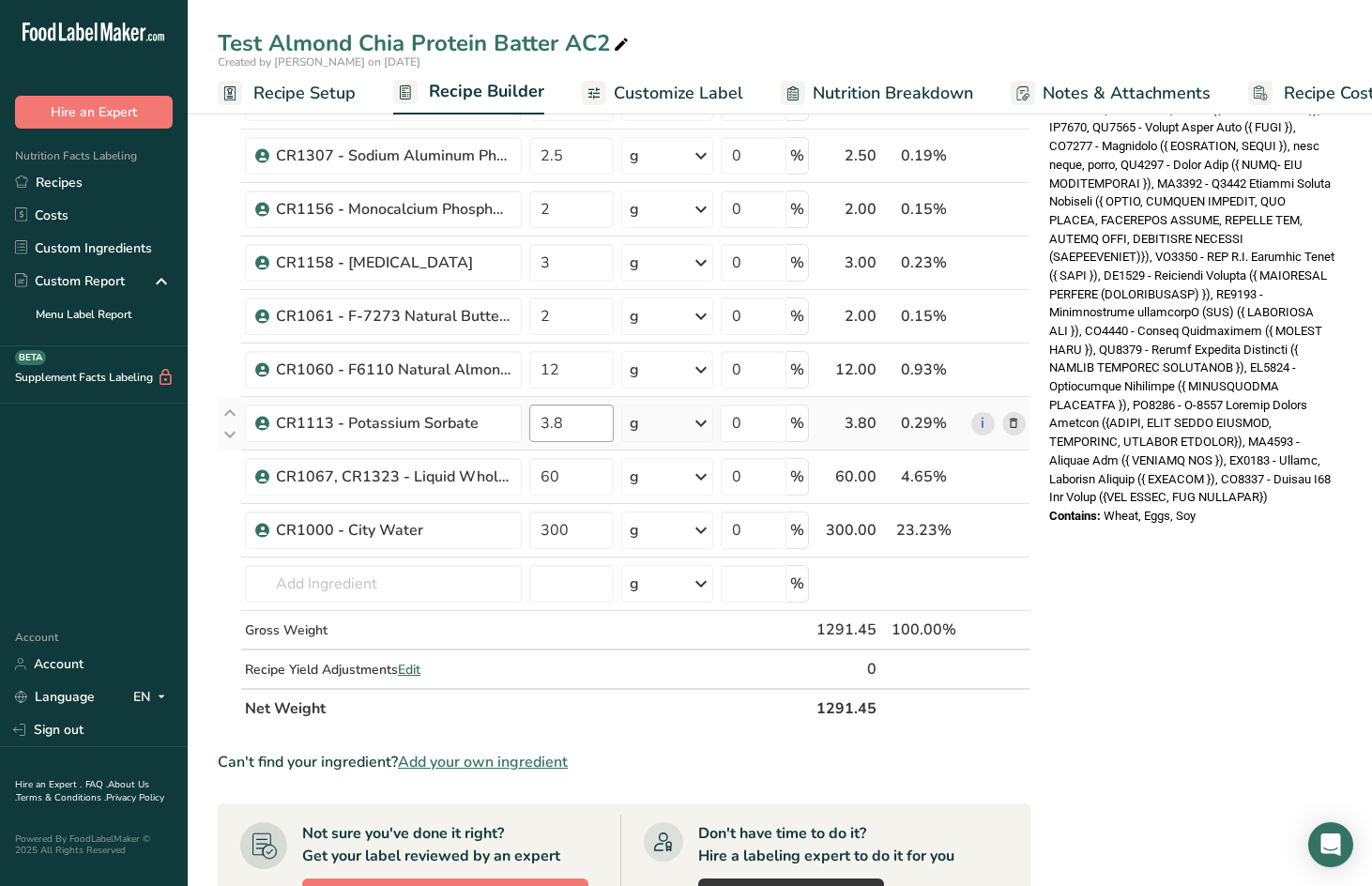 scroll, scrollTop: 876, scrollLeft: 0, axis: vertical 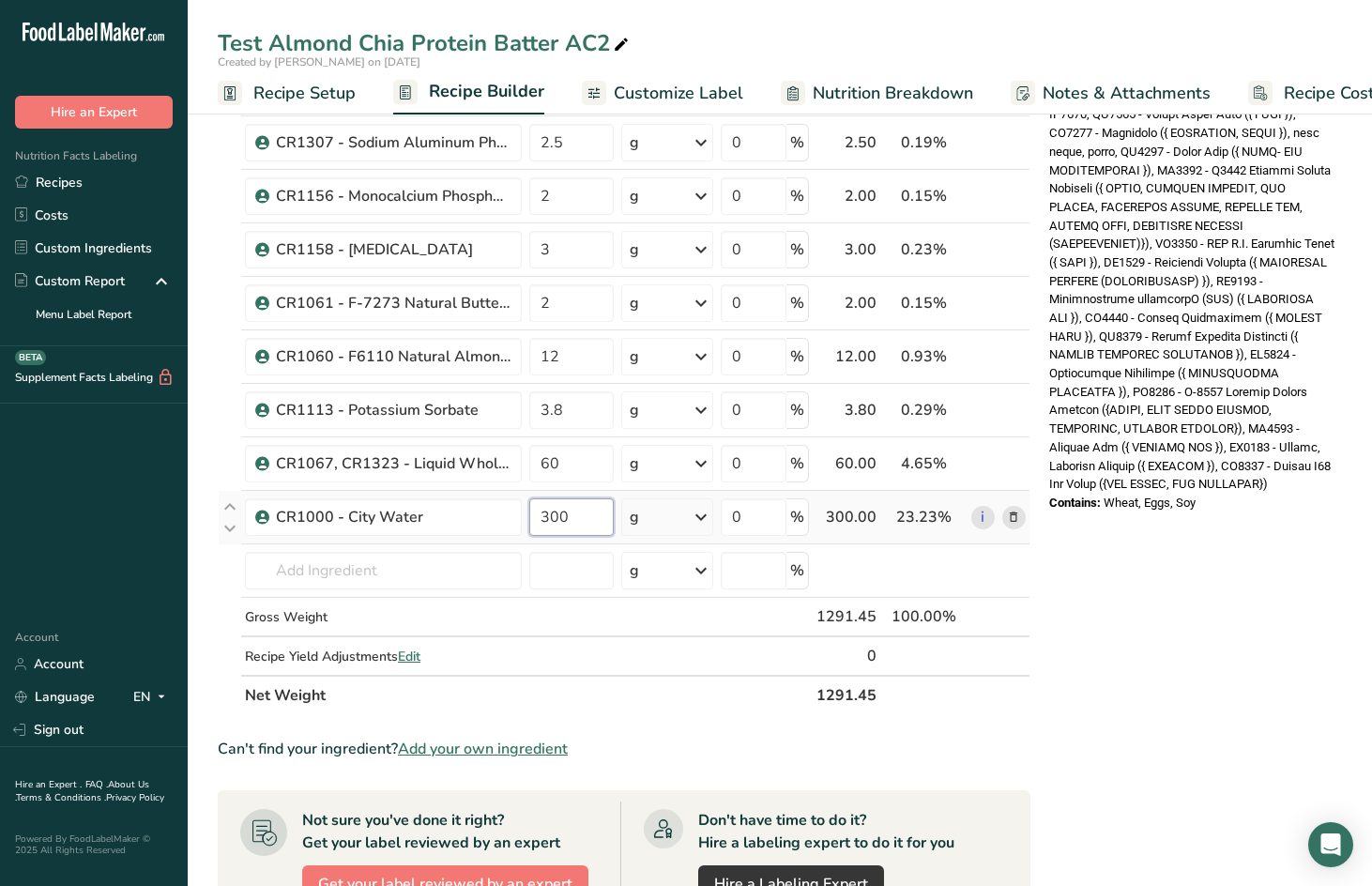 click on "300" at bounding box center (572, 517) 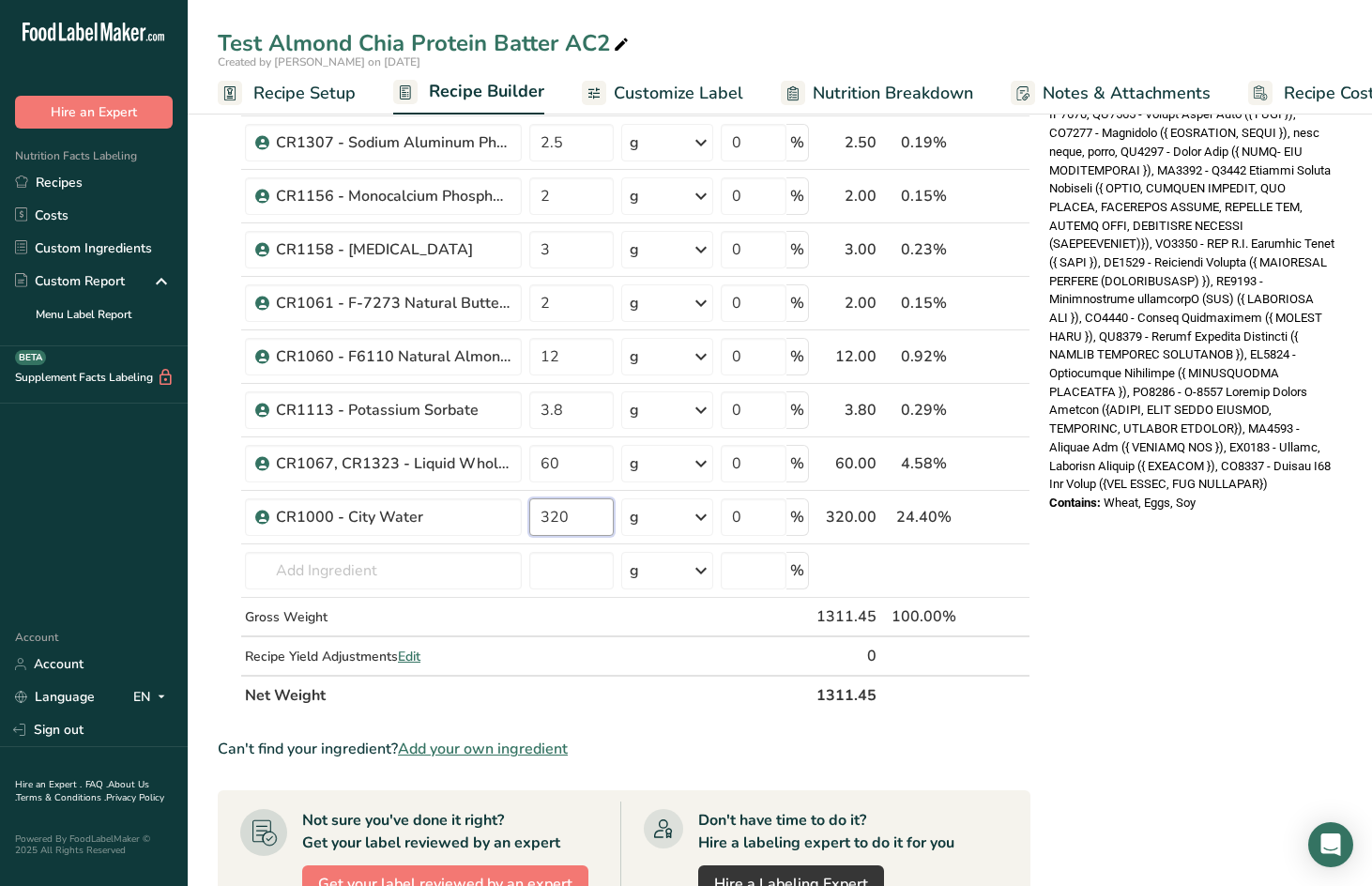 type on "320" 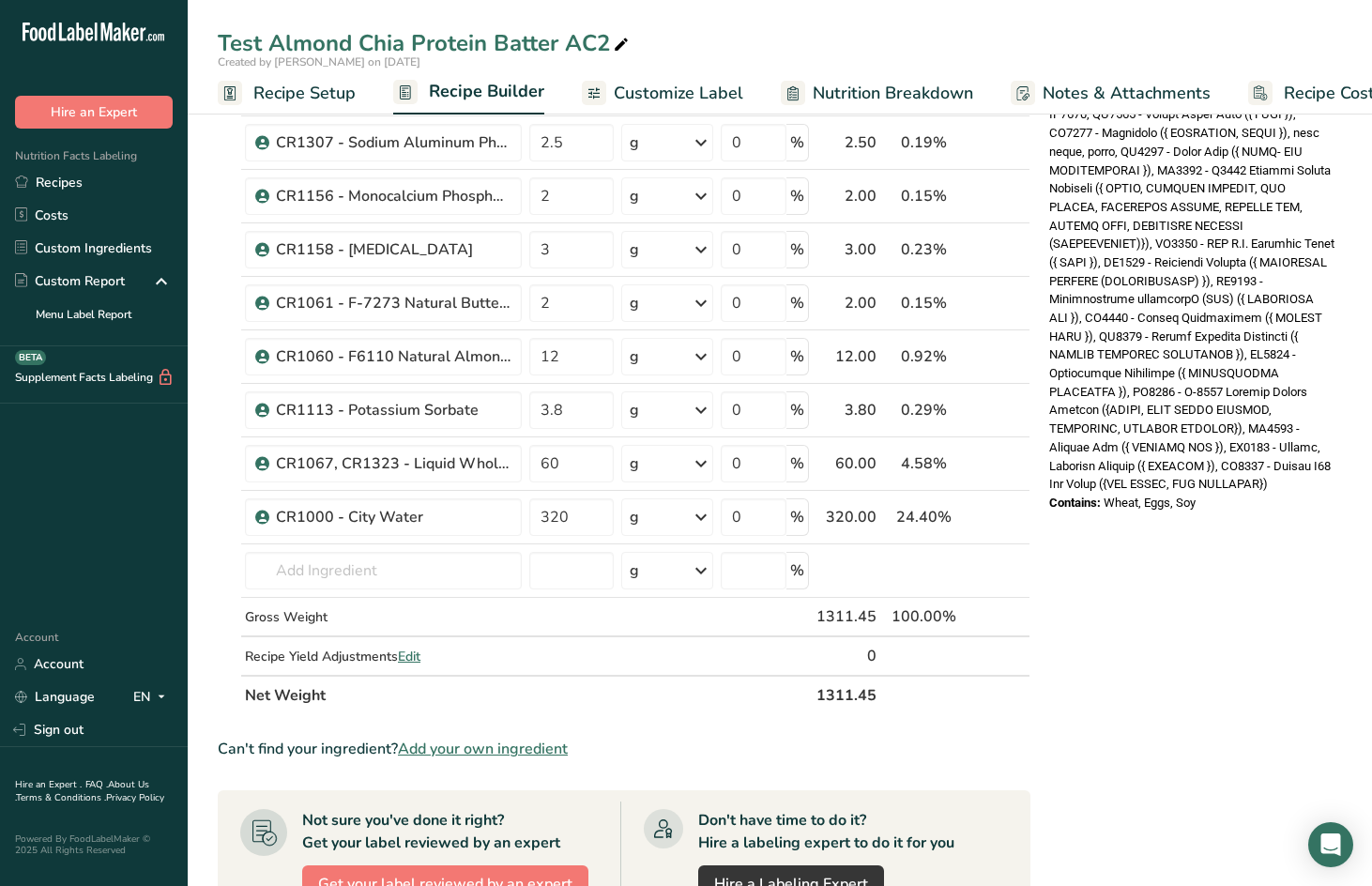 click on "Nutrition Facts
17 Servings Per Container
Serving Size
78g
Amount Per Serving
Calories
250
% Daily Value *
Total Fat
10g
13%
Saturated Fat
2g
9%
Trans  Fat
0g
[MEDICAL_DATA]
15mg
5%
Sodium
240mg
10%
Total Carbohydrates
27g
10%
Dietary Fiber
1g
5%" at bounding box center [1192, 307] 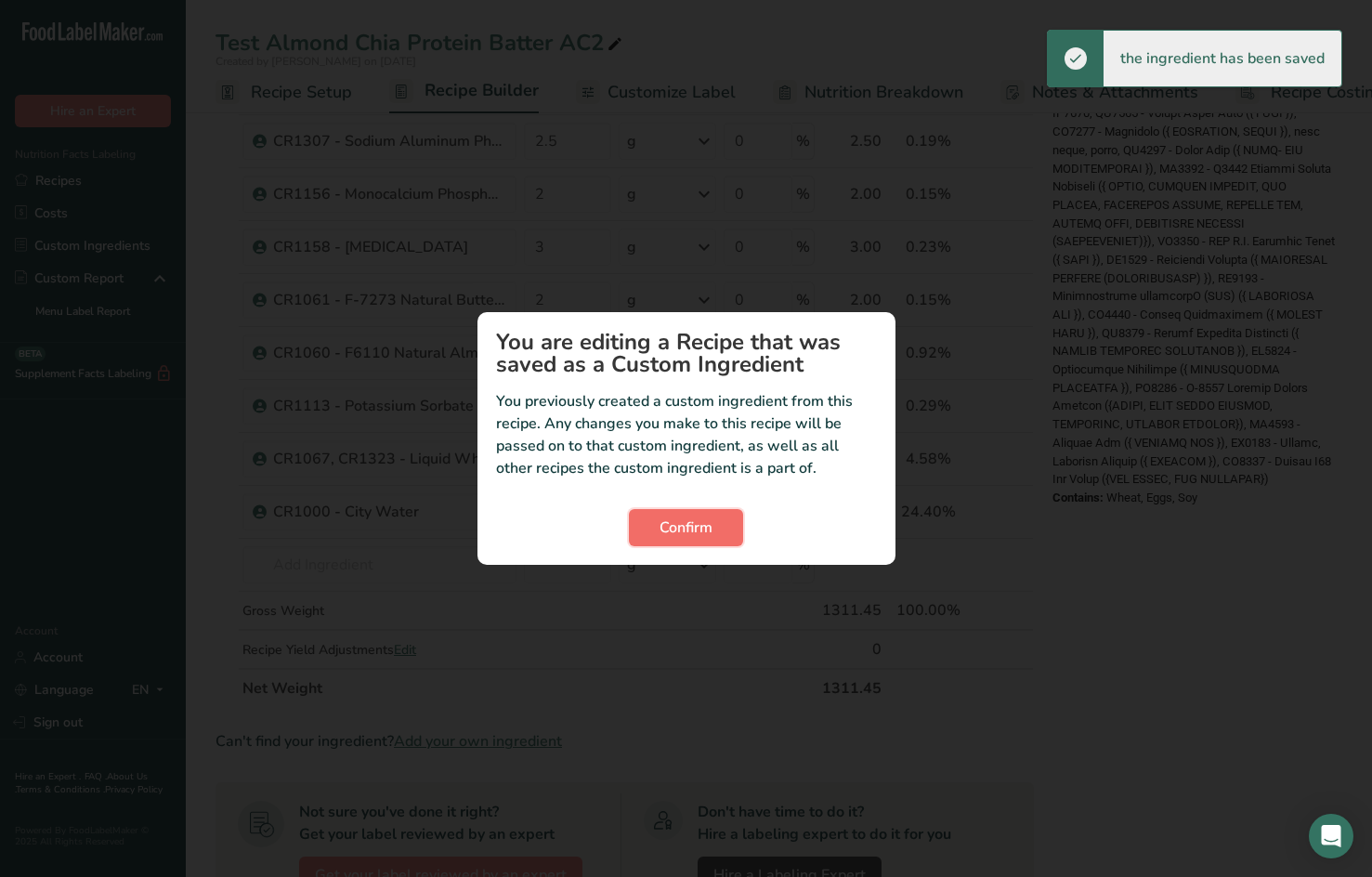 click on "Confirm" at bounding box center [686, 528] 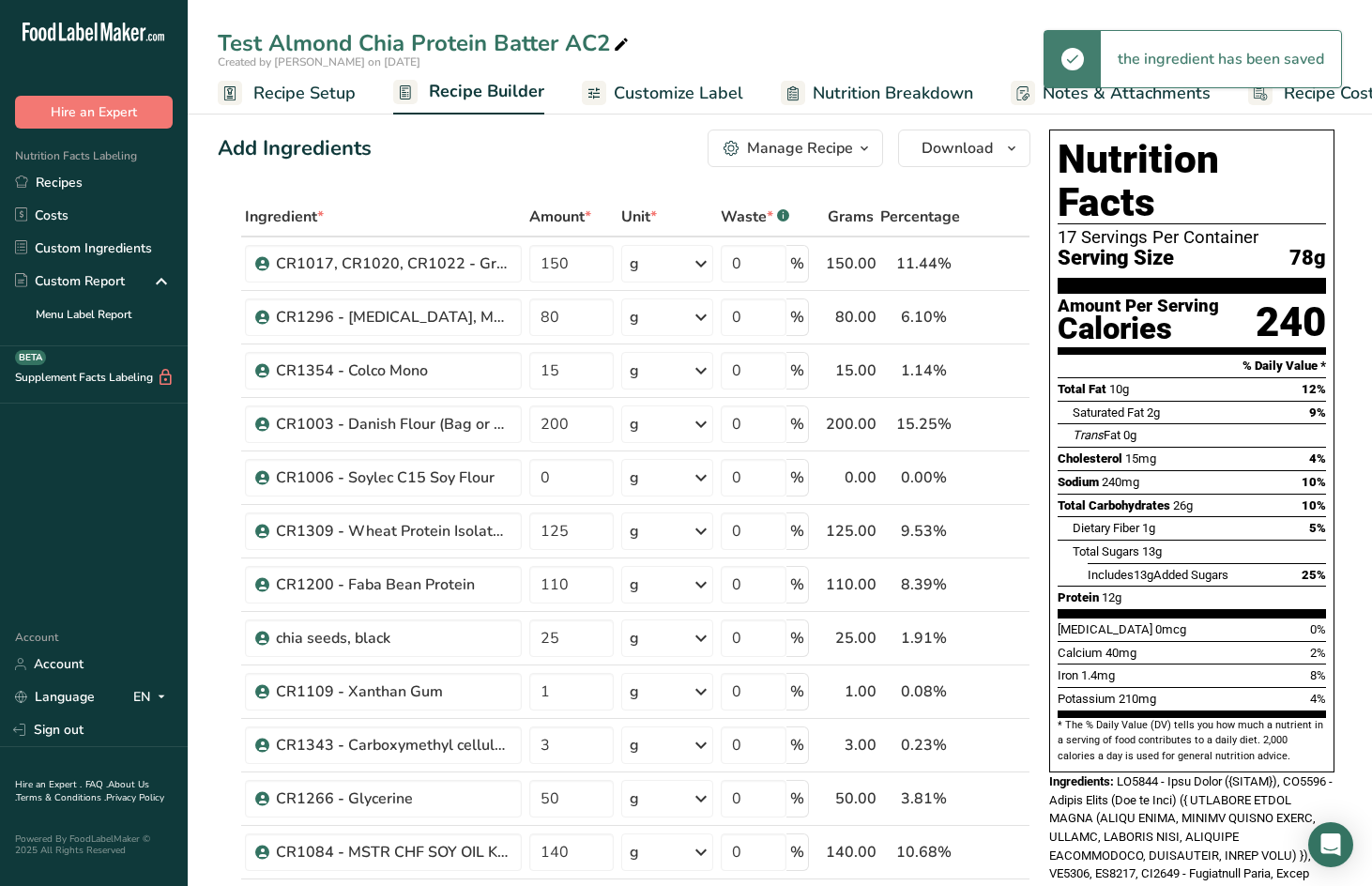scroll, scrollTop: 0, scrollLeft: 0, axis: both 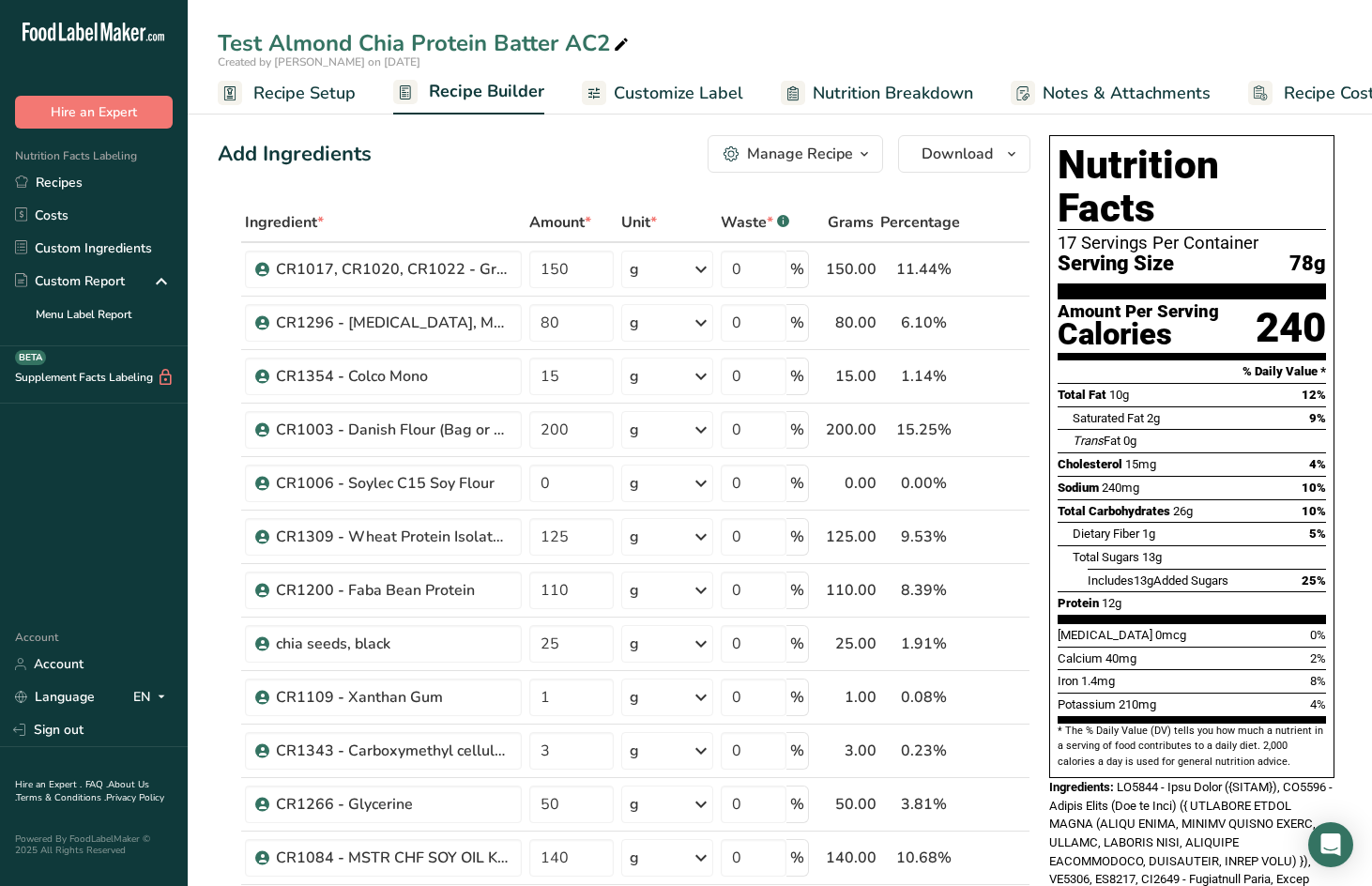 click on "Nutrition Breakdown" at bounding box center [892, 93] 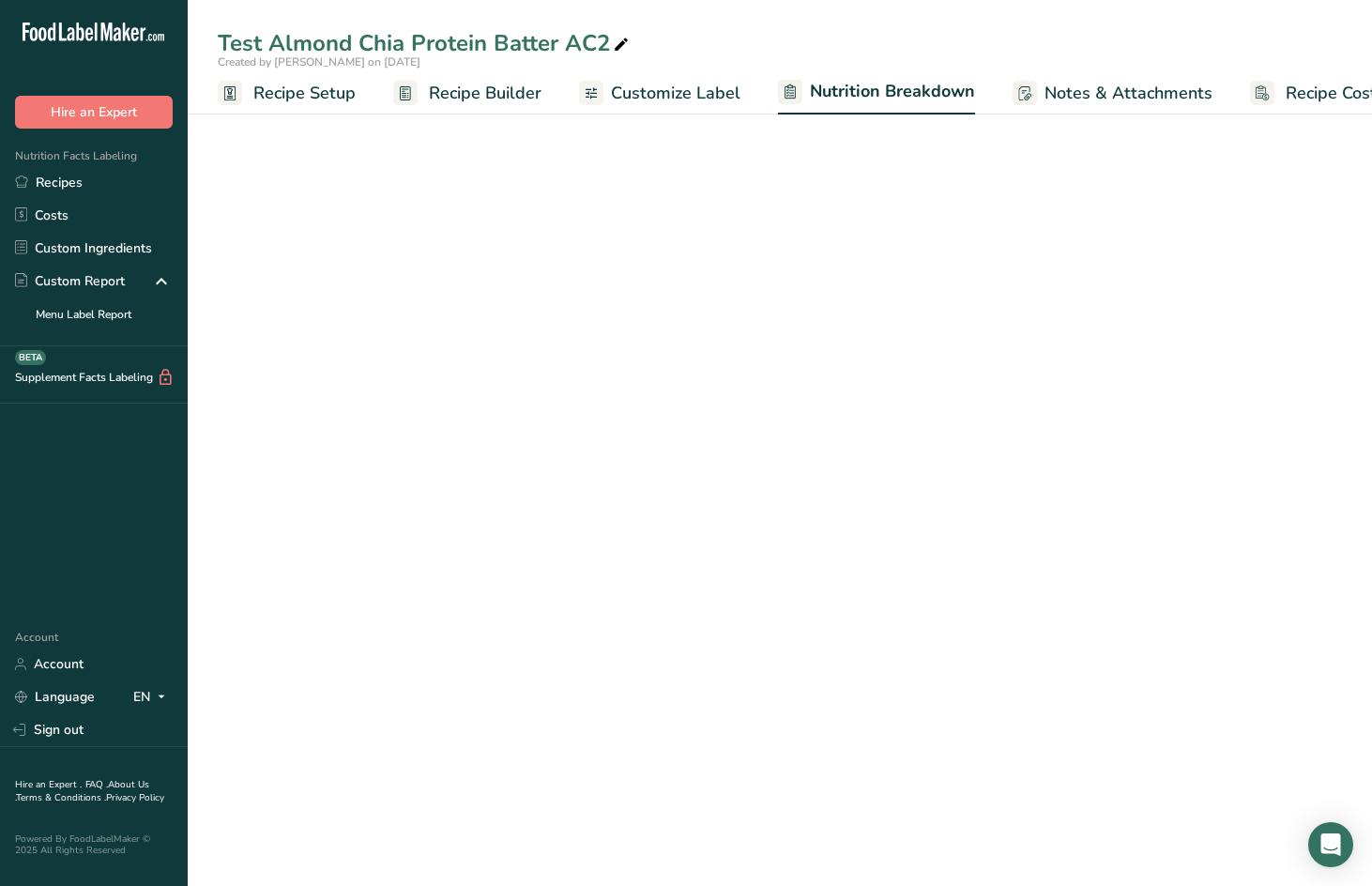 scroll, scrollTop: 0, scrollLeft: 57, axis: horizontal 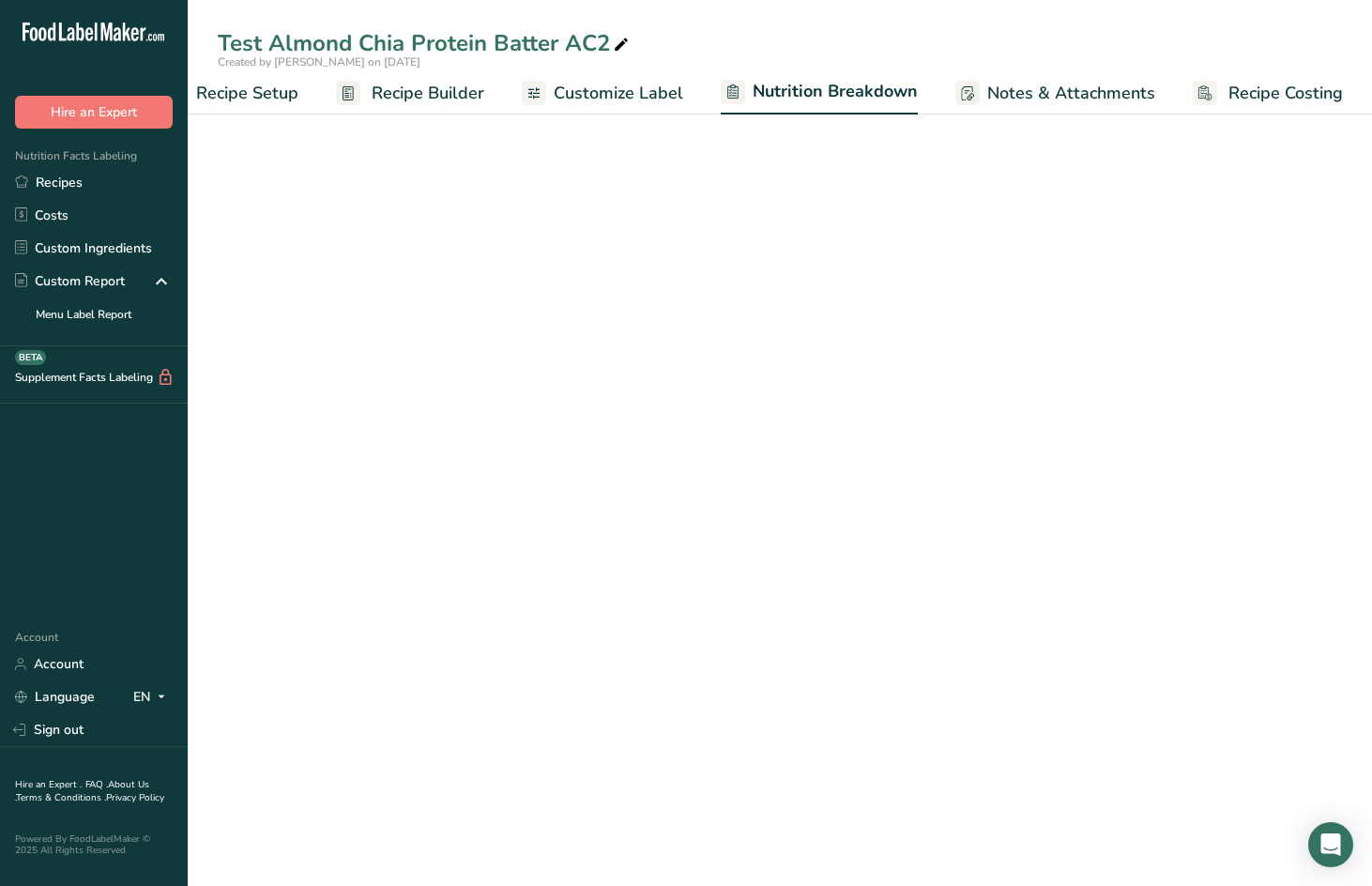 select on "Calories" 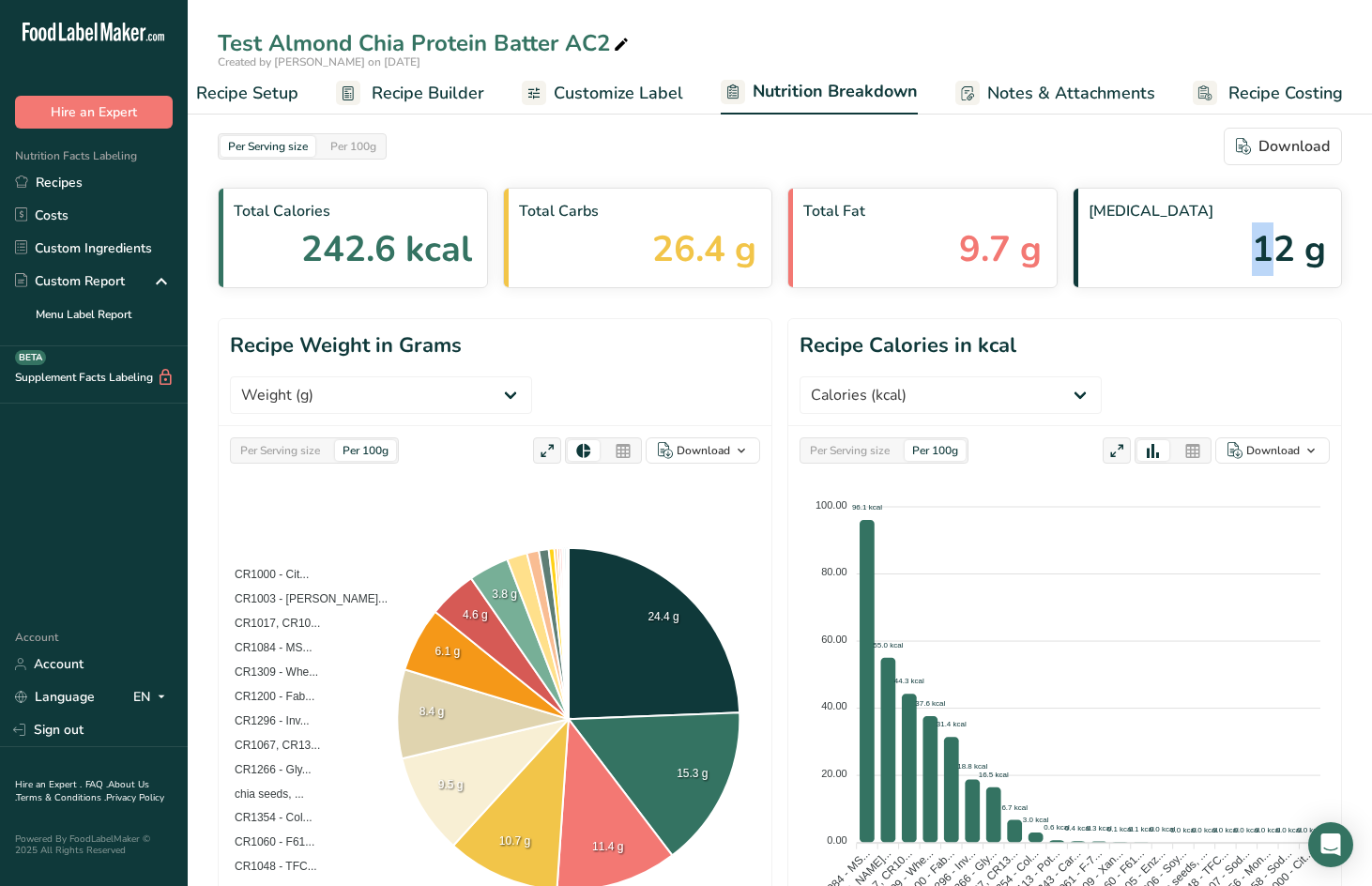drag, startPoint x: 1235, startPoint y: 256, endPoint x: 1273, endPoint y: 256, distance: 38 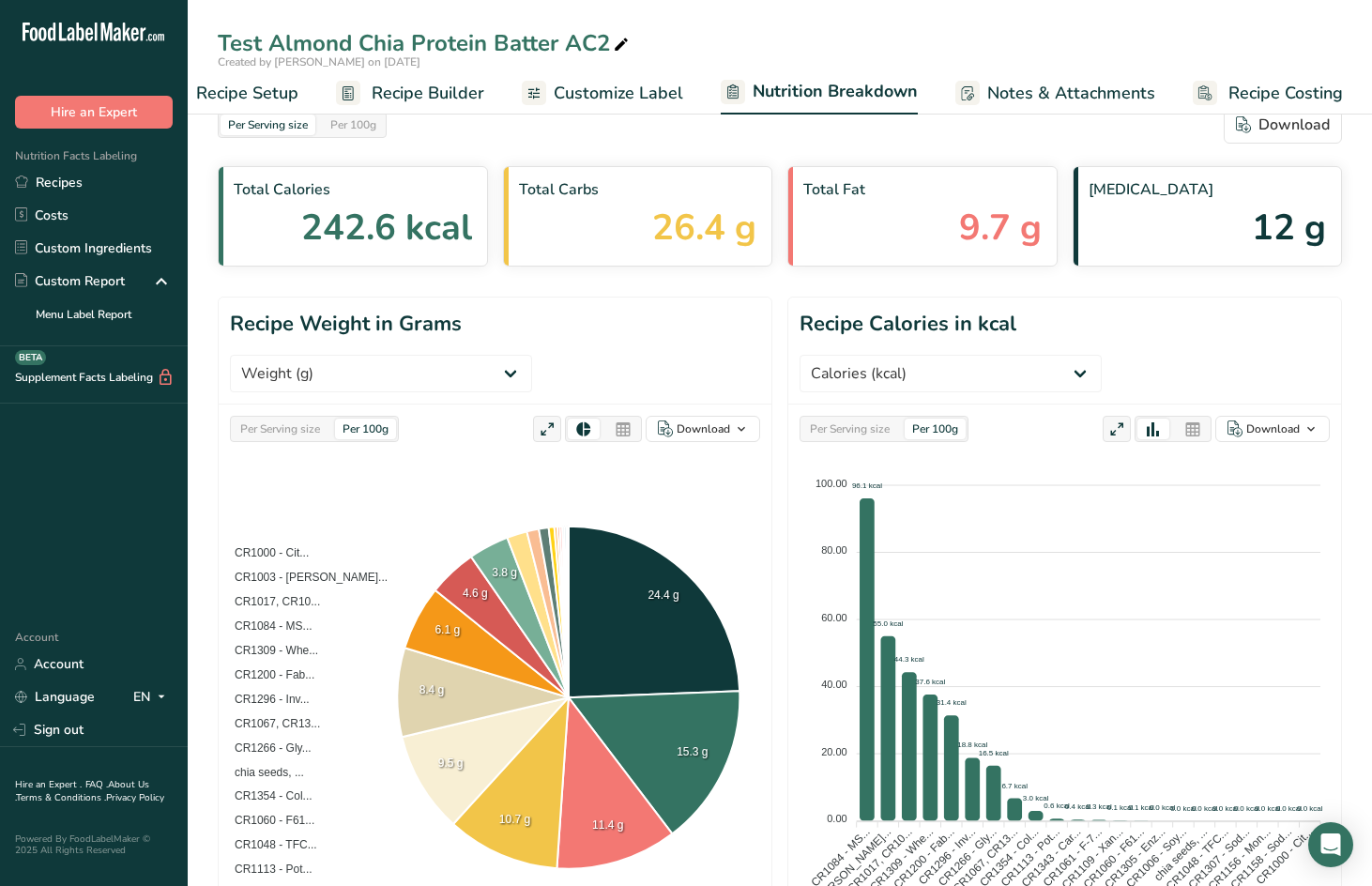 scroll, scrollTop: 0, scrollLeft: 0, axis: both 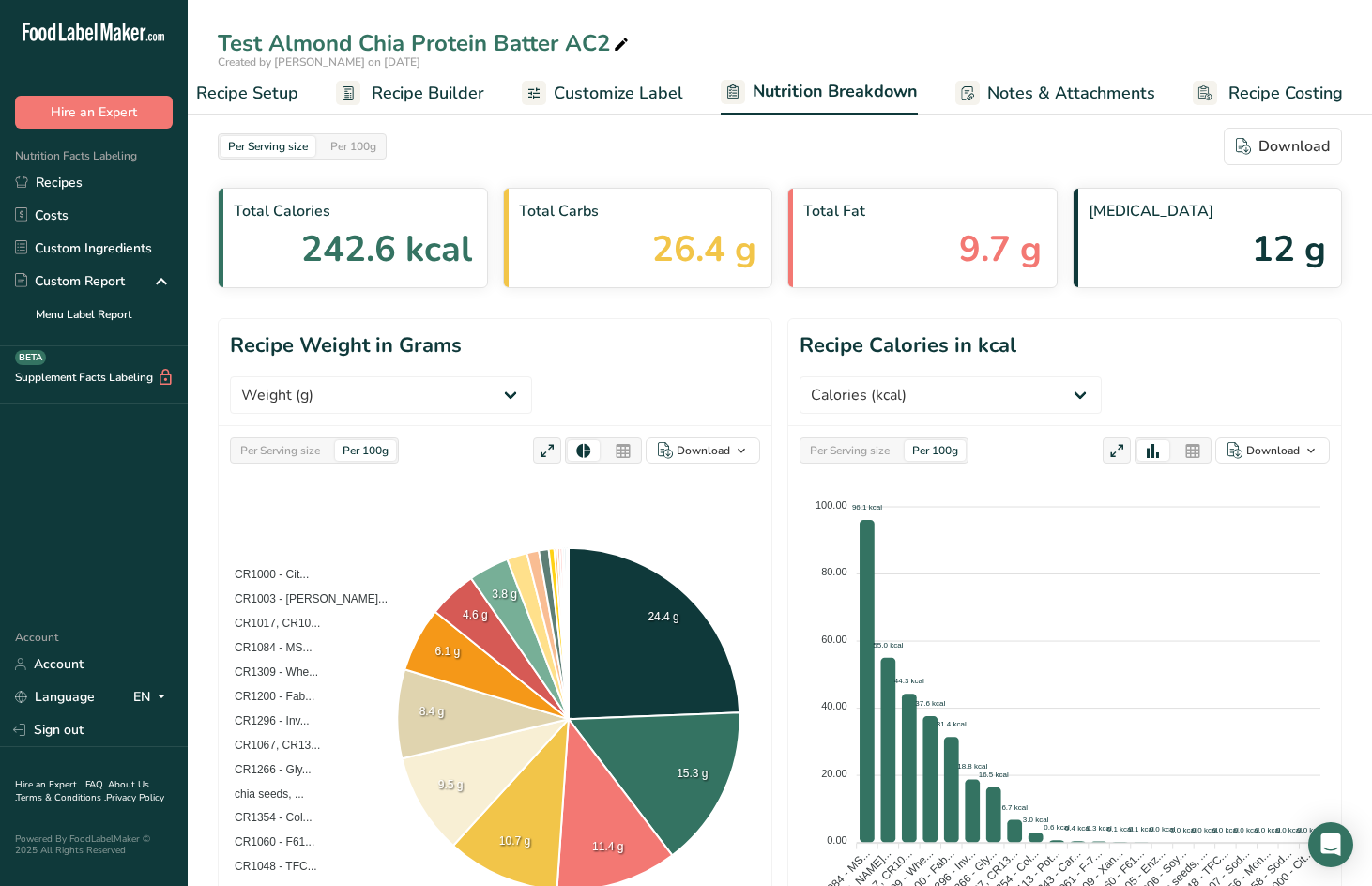 click on "Recipe Setup" at bounding box center [247, 93] 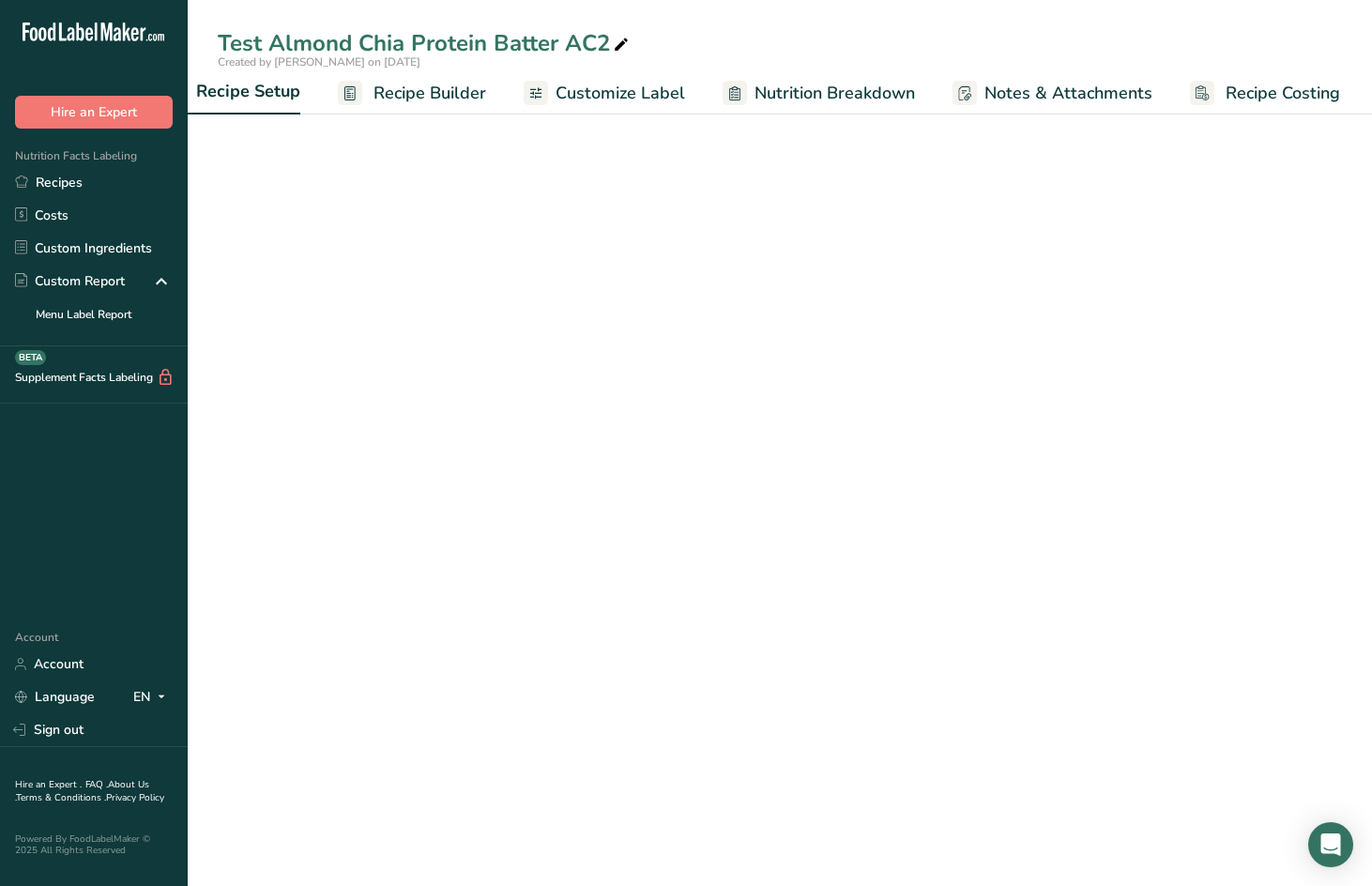 scroll, scrollTop: 0, scrollLeft: 7, axis: horizontal 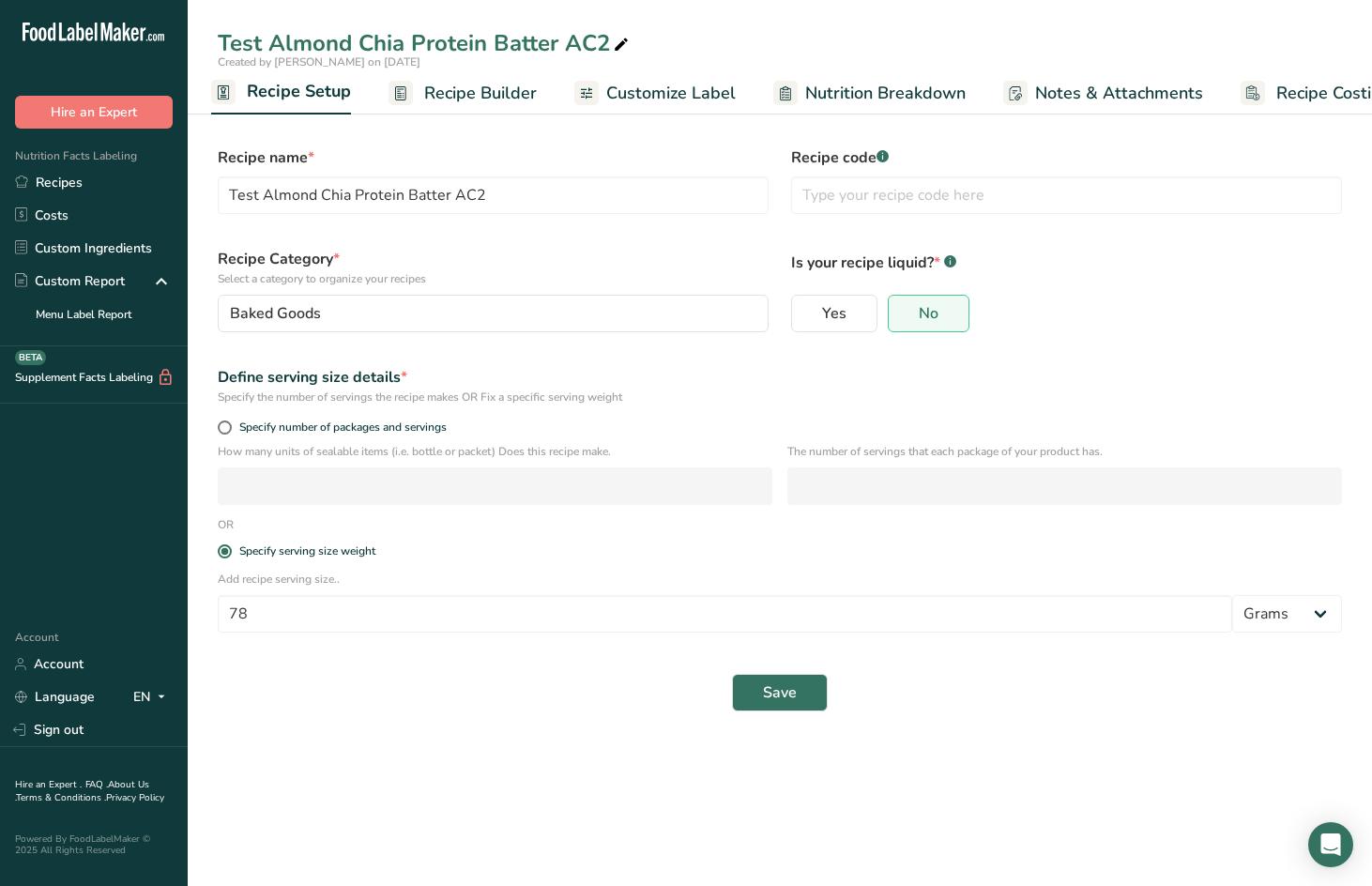 click on "Recipe Builder" at bounding box center [463, 93] 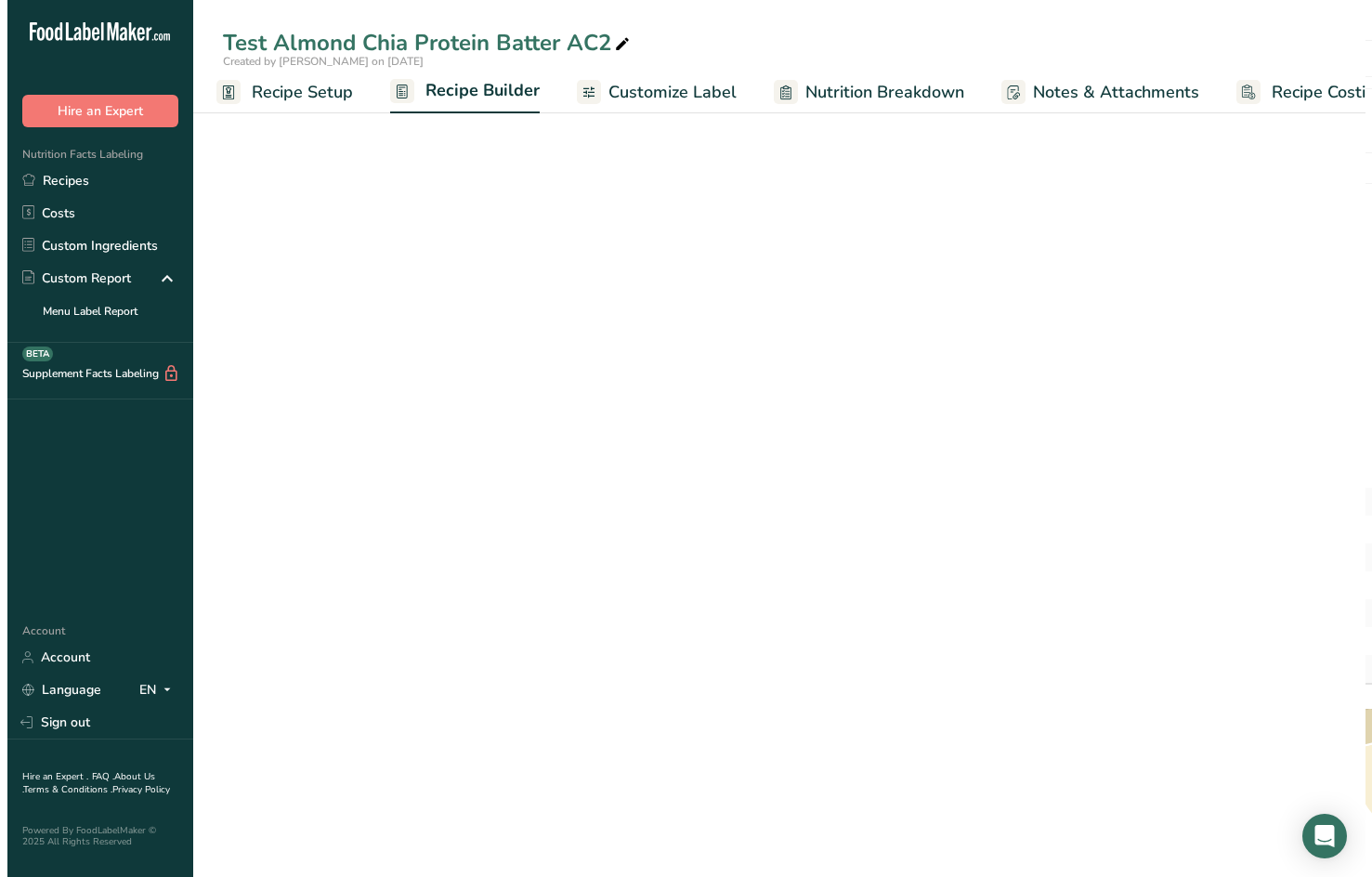scroll, scrollTop: 0, scrollLeft: 55, axis: horizontal 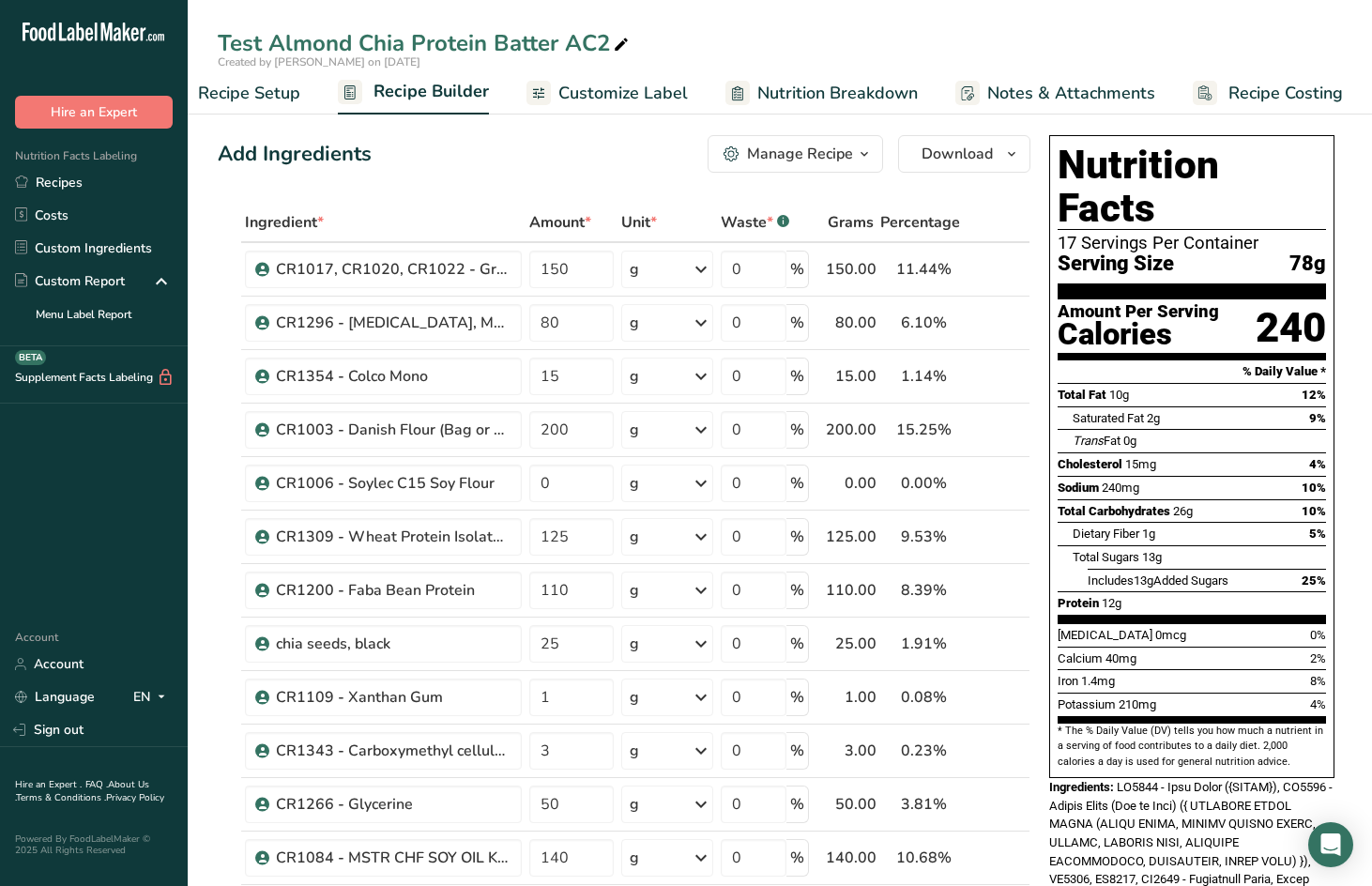 click on "Manage Recipe" at bounding box center [800, 154] 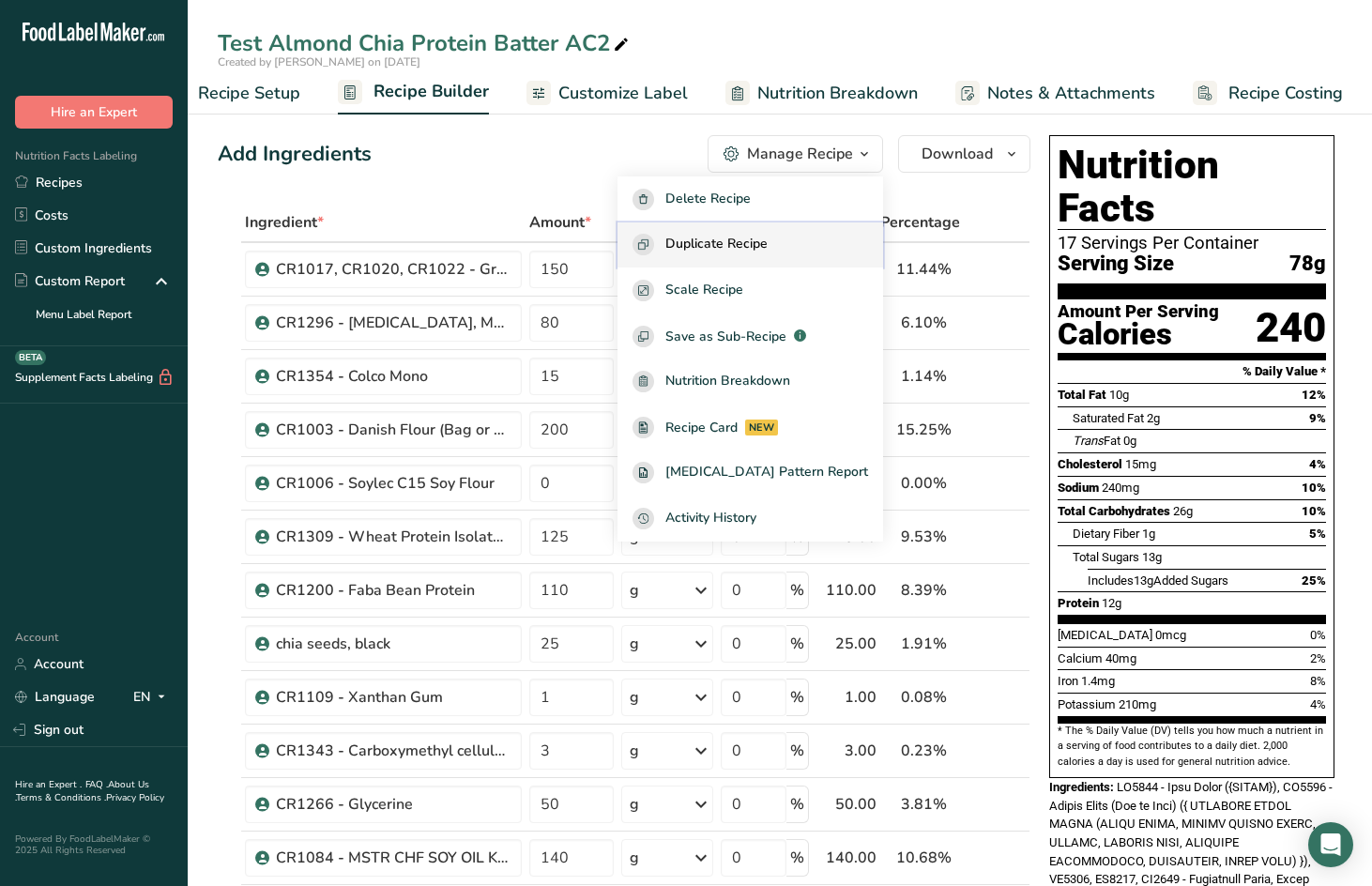 click on "Duplicate Recipe" at bounding box center [750, 244] 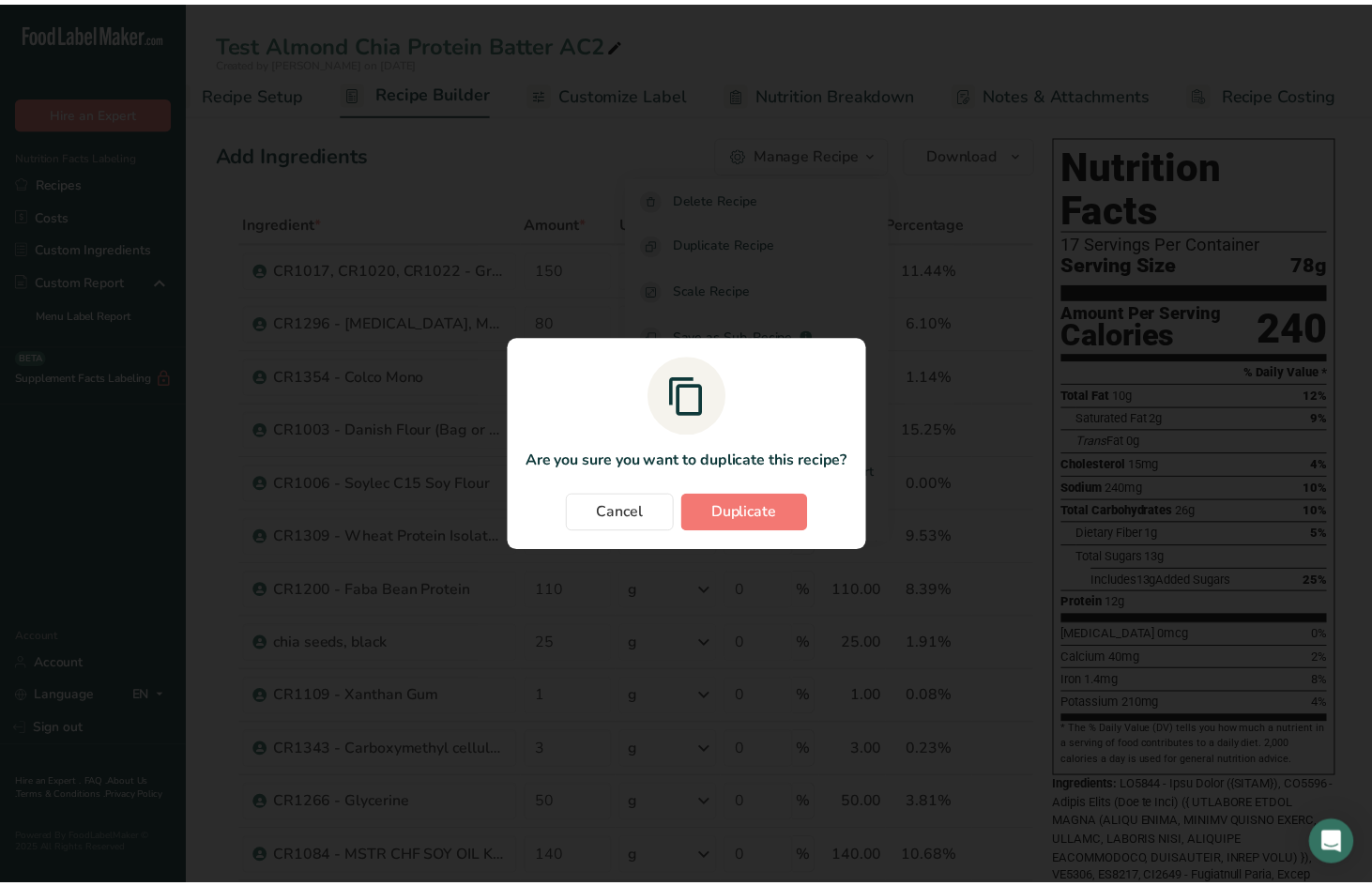 scroll, scrollTop: 0, scrollLeft: 41, axis: horizontal 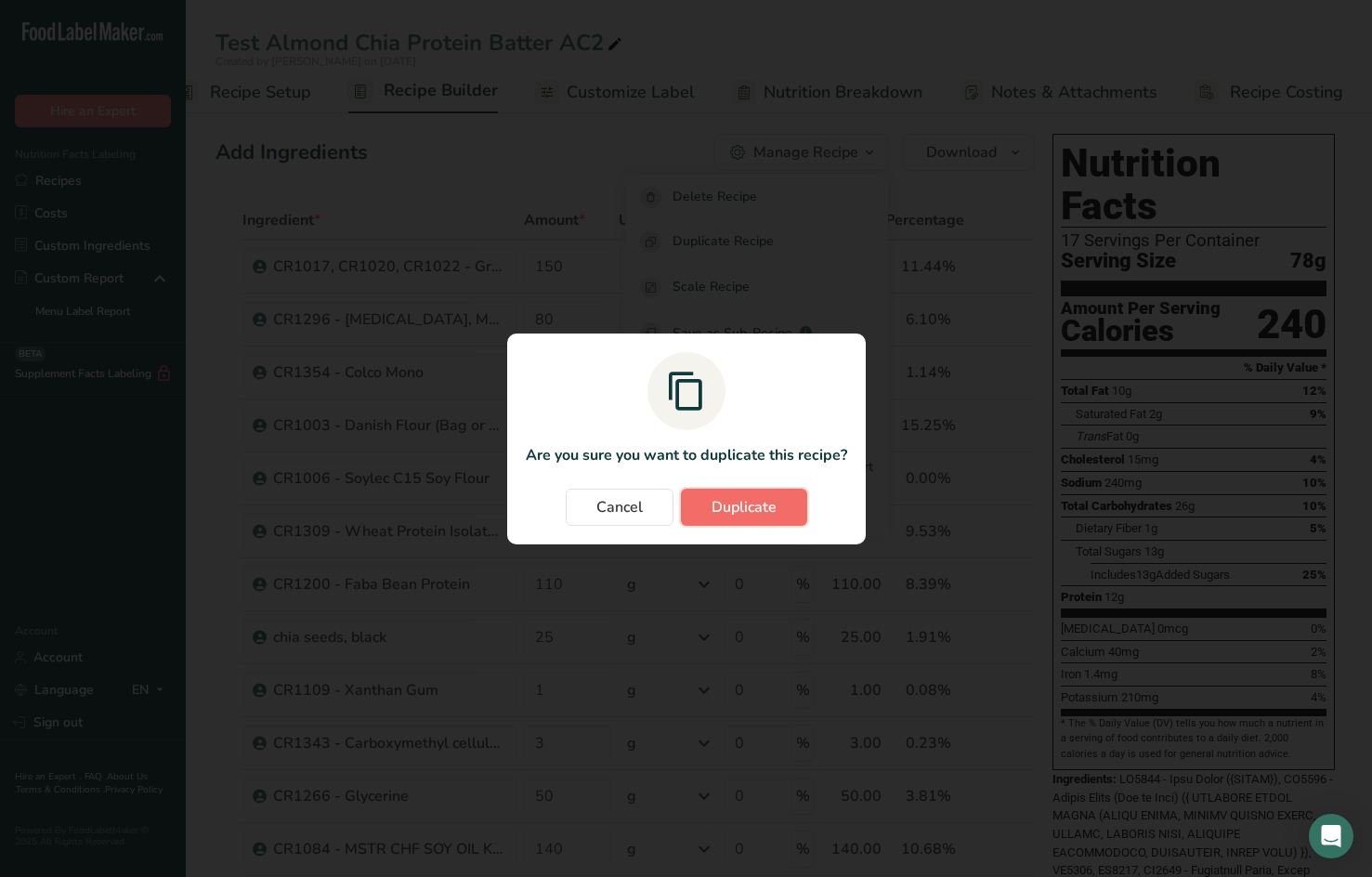 click on "Duplicate" at bounding box center (744, 507) 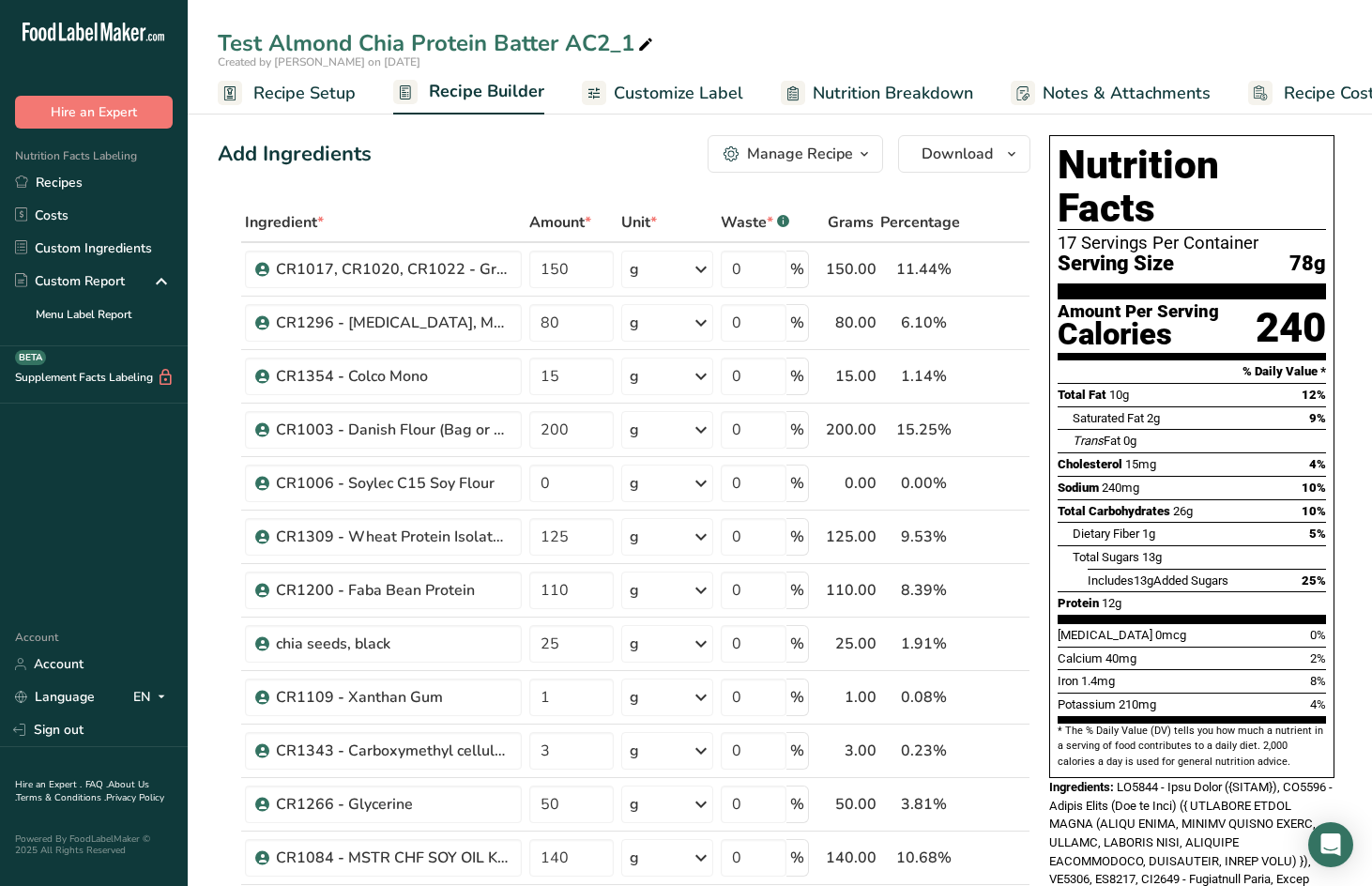 click on "Test Almond Chia Protein Batter AC2_1" at bounding box center [437, 43] 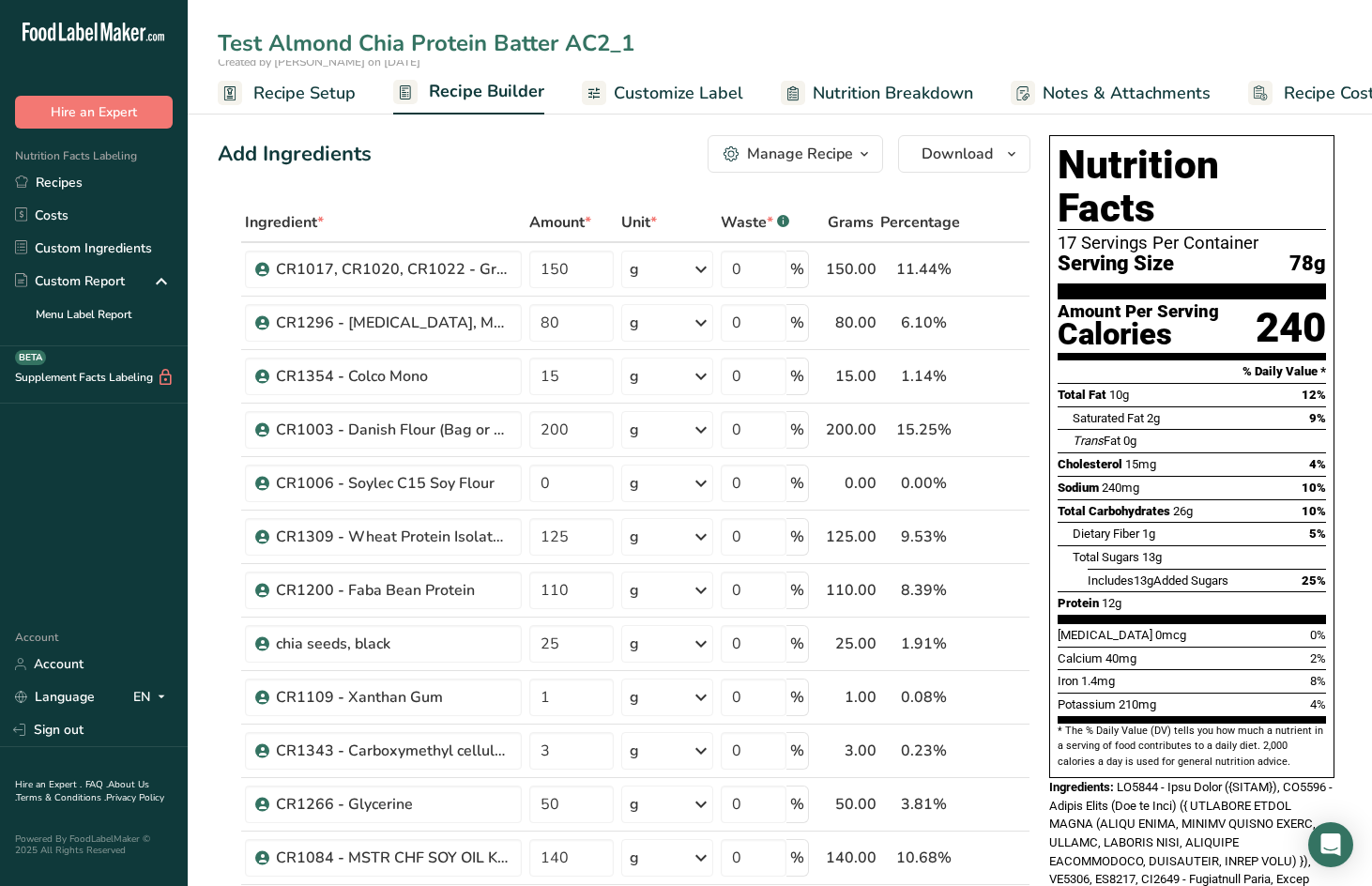 click on "Test Almond Chia Protein Batter AC2_1" at bounding box center [780, 43] 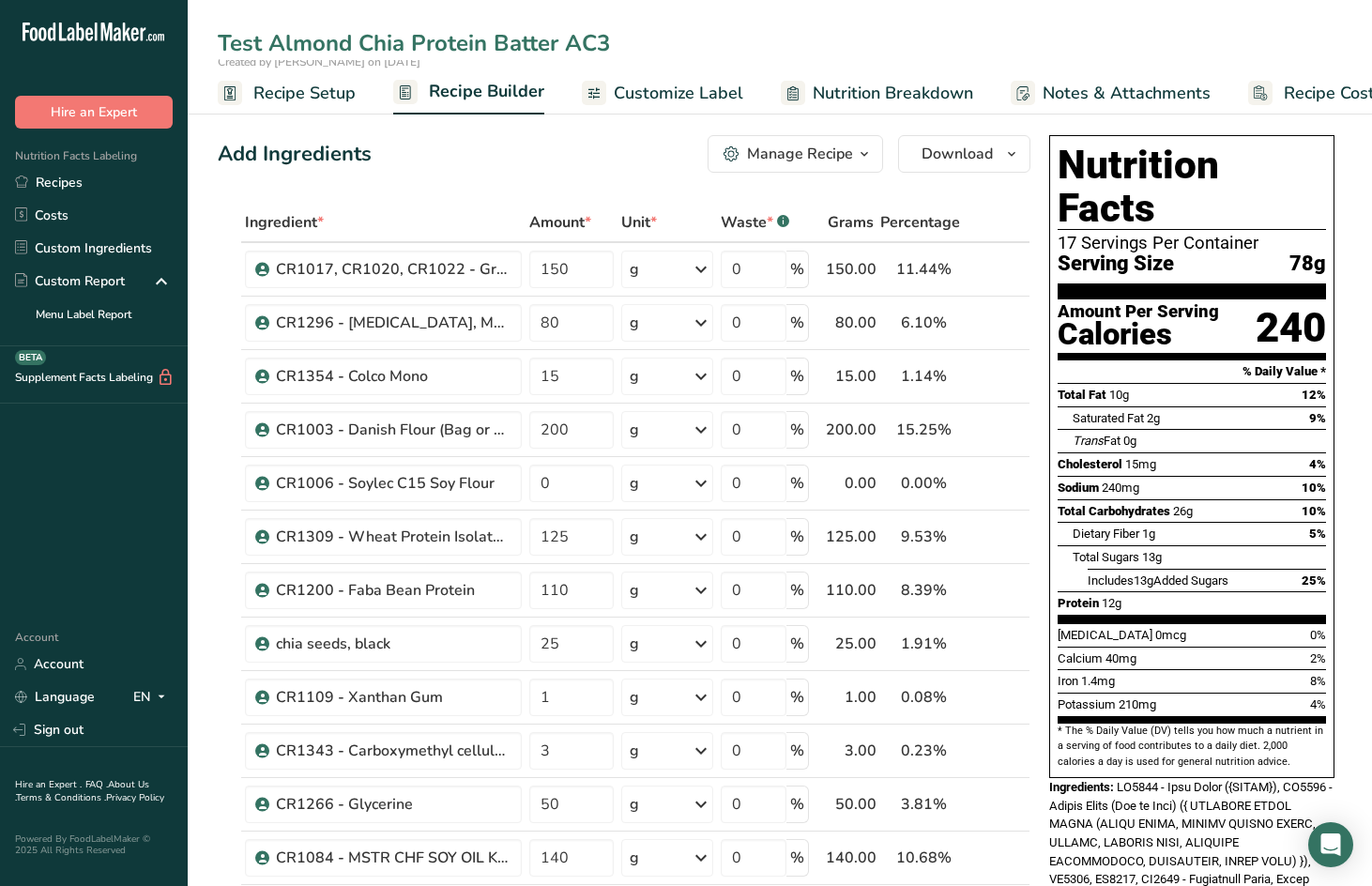 type on "Test Almond Chia Protein Batter AC3" 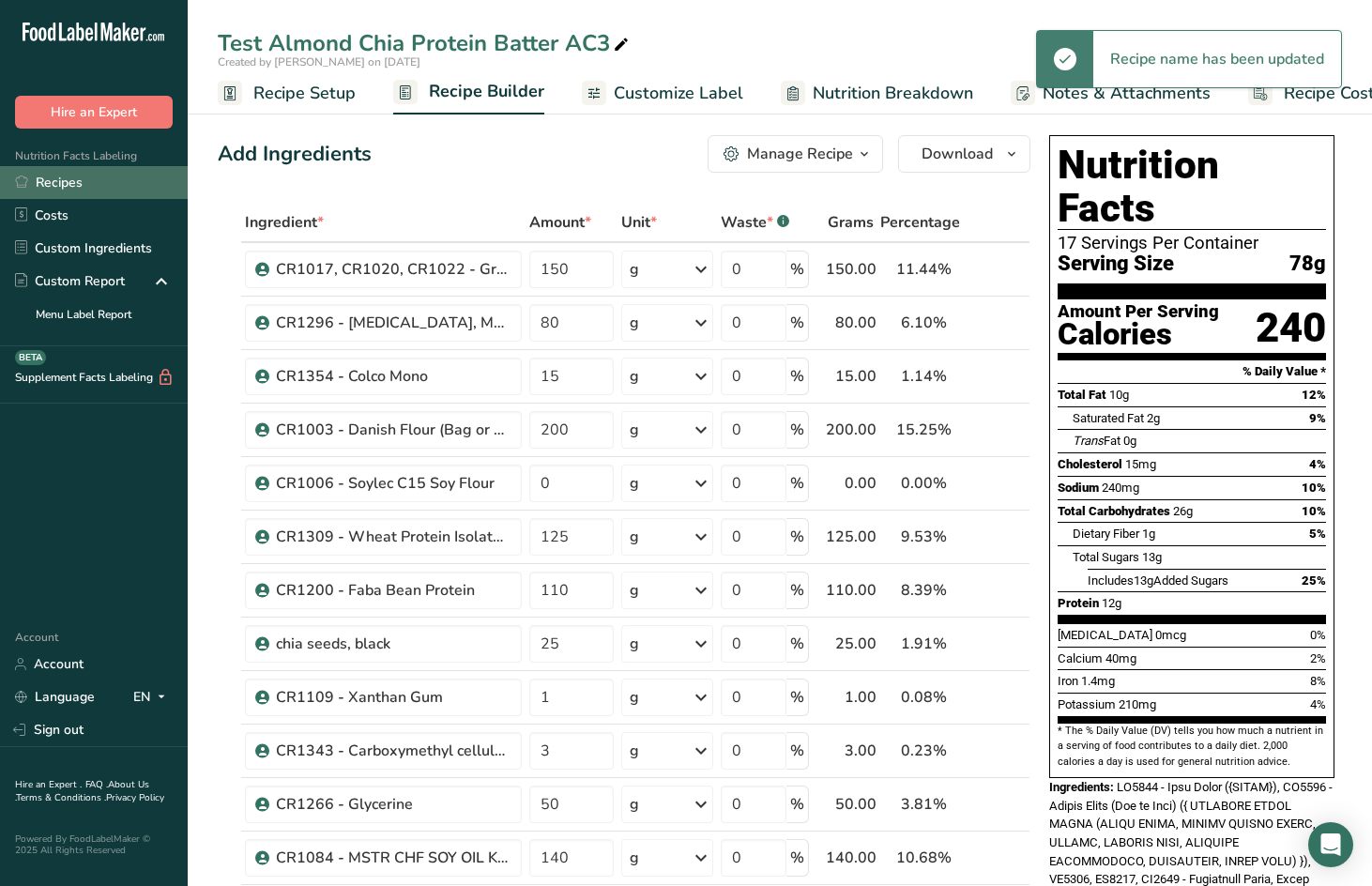 click on "Recipes" at bounding box center [94, 182] 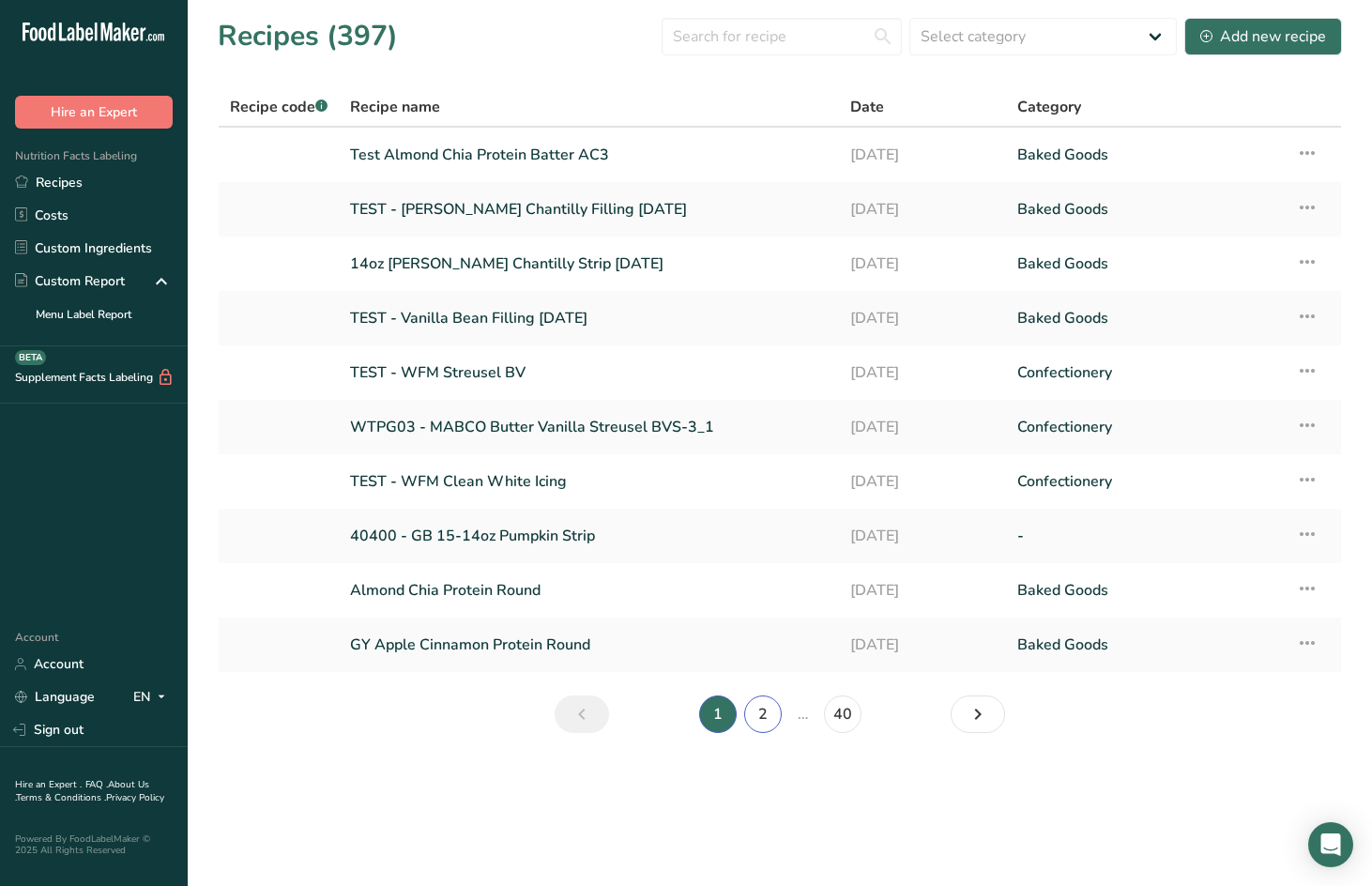 click on "2" at bounding box center (763, 714) 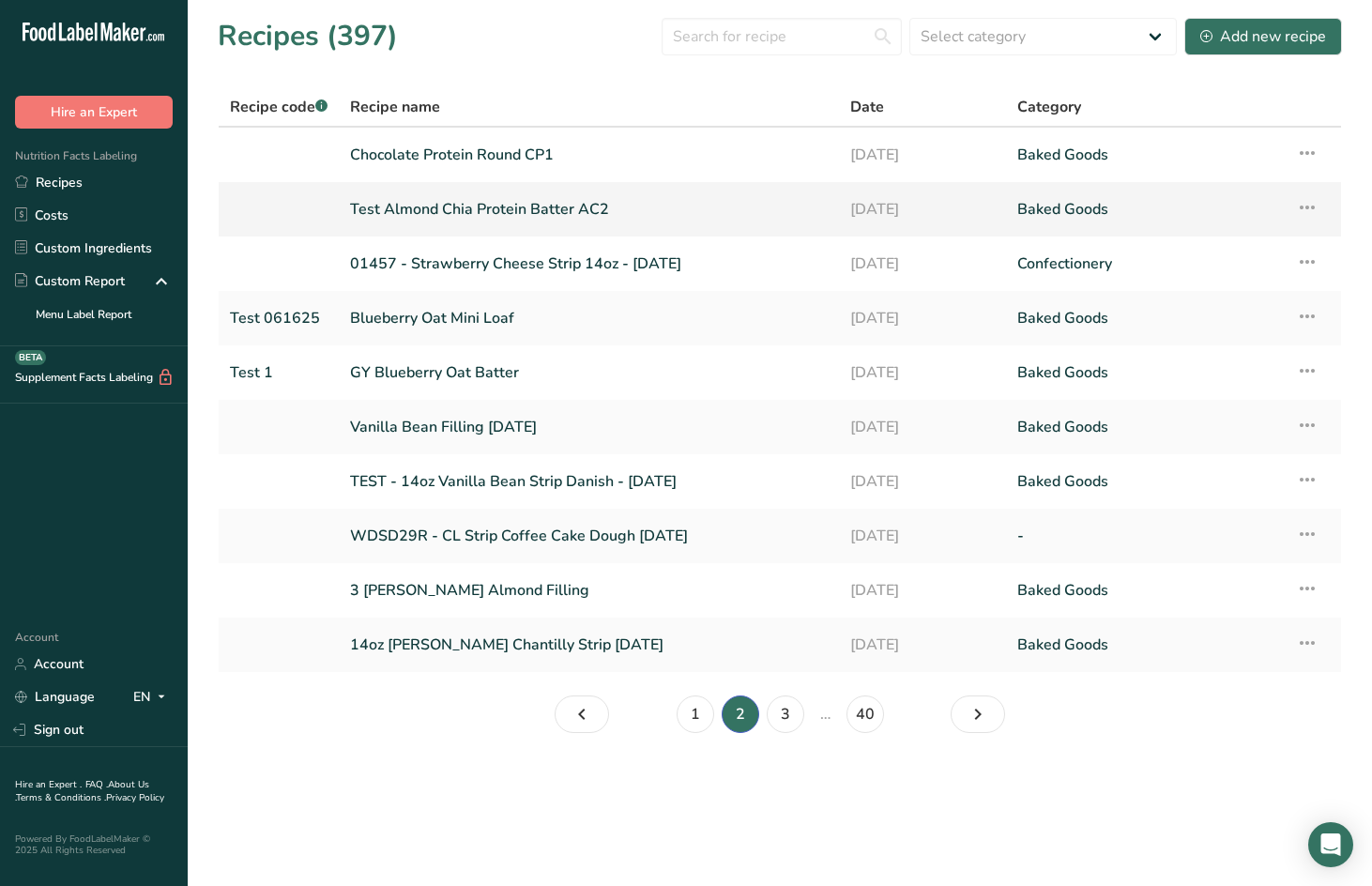 click on "Test Almond Chia Protein Batter AC2" at bounding box center [588, 209] 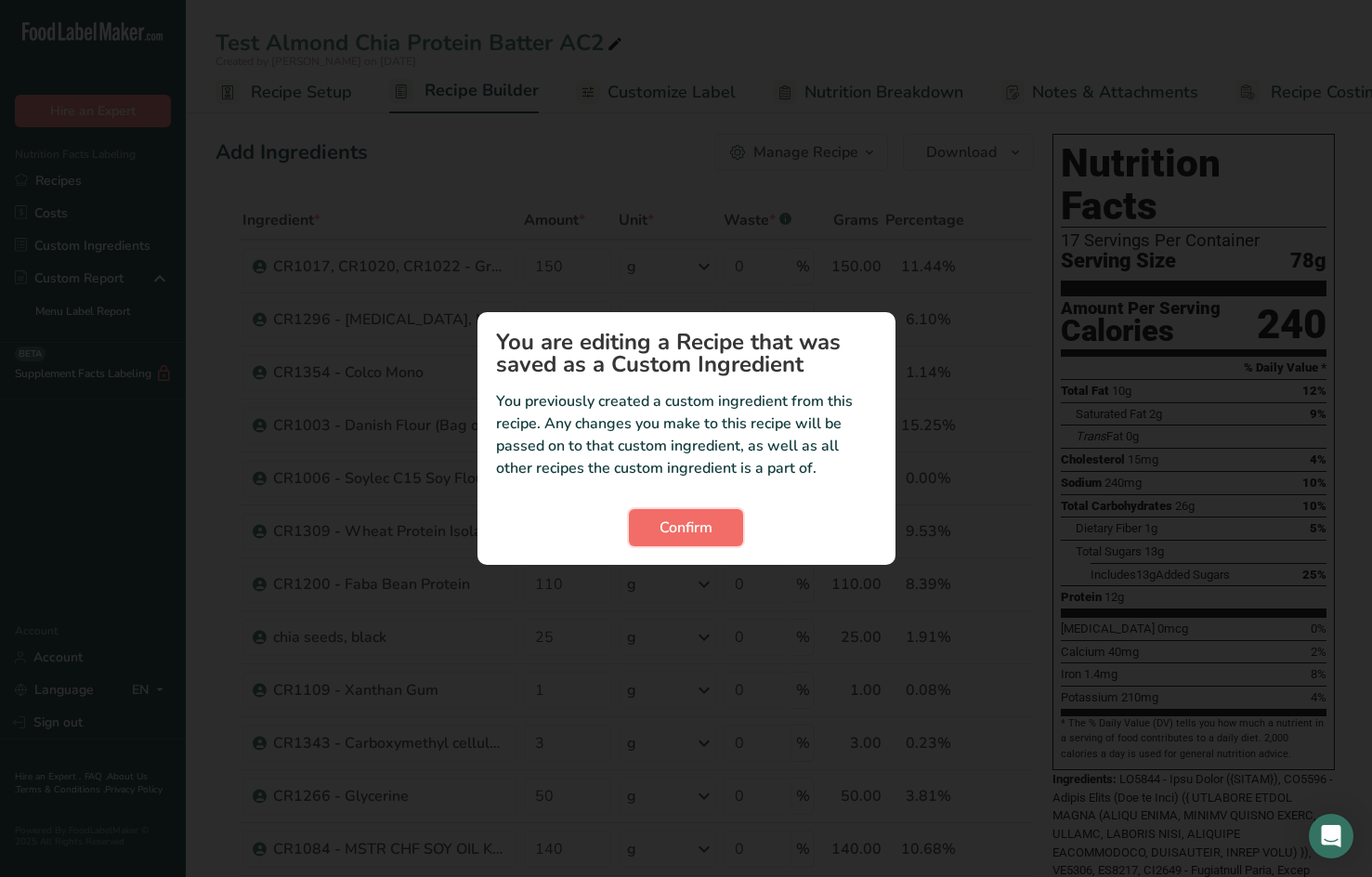 click on "Confirm" at bounding box center (686, 528) 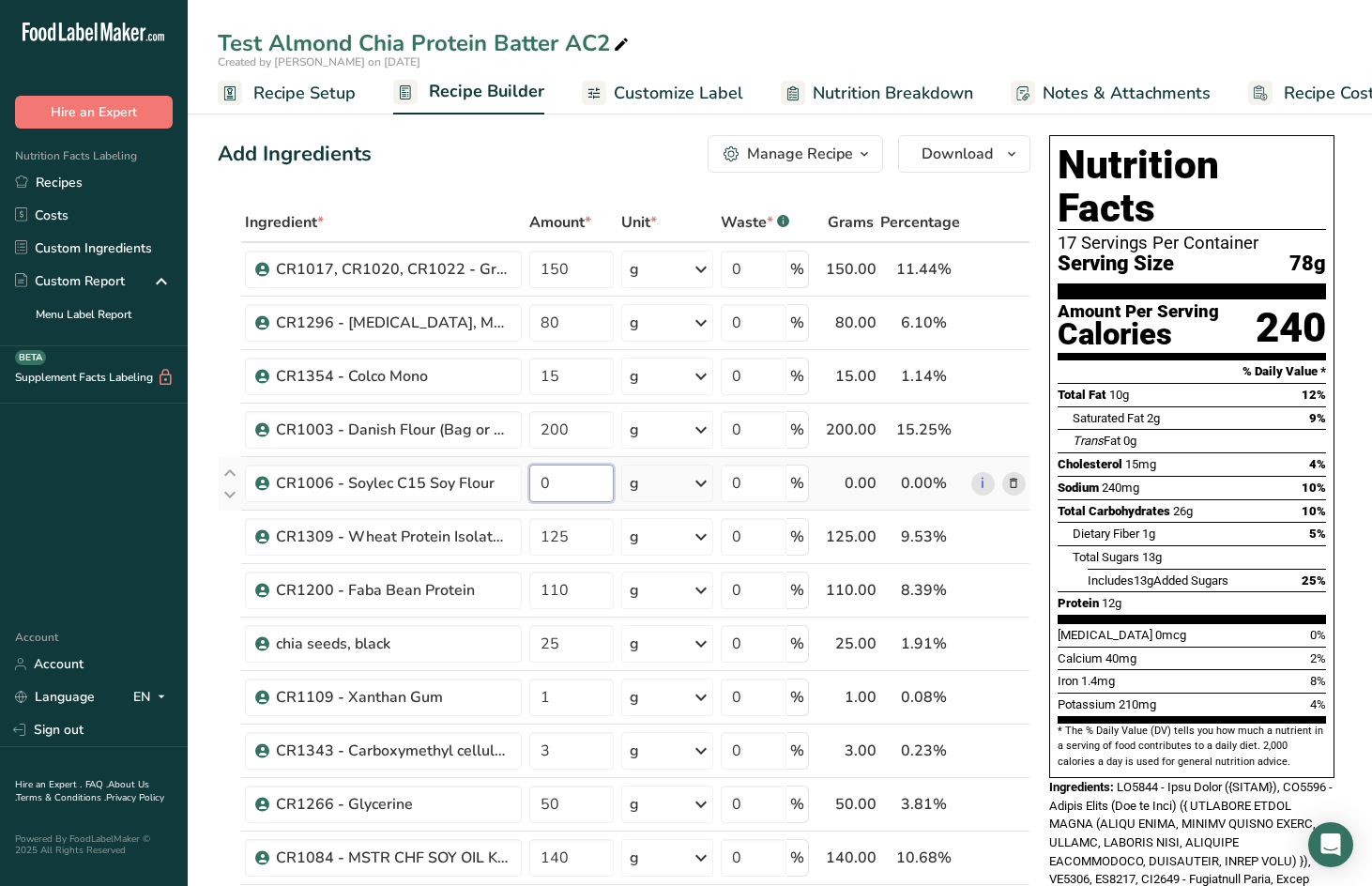 drag, startPoint x: 594, startPoint y: 480, endPoint x: 587, endPoint y: 500, distance: 21.18962 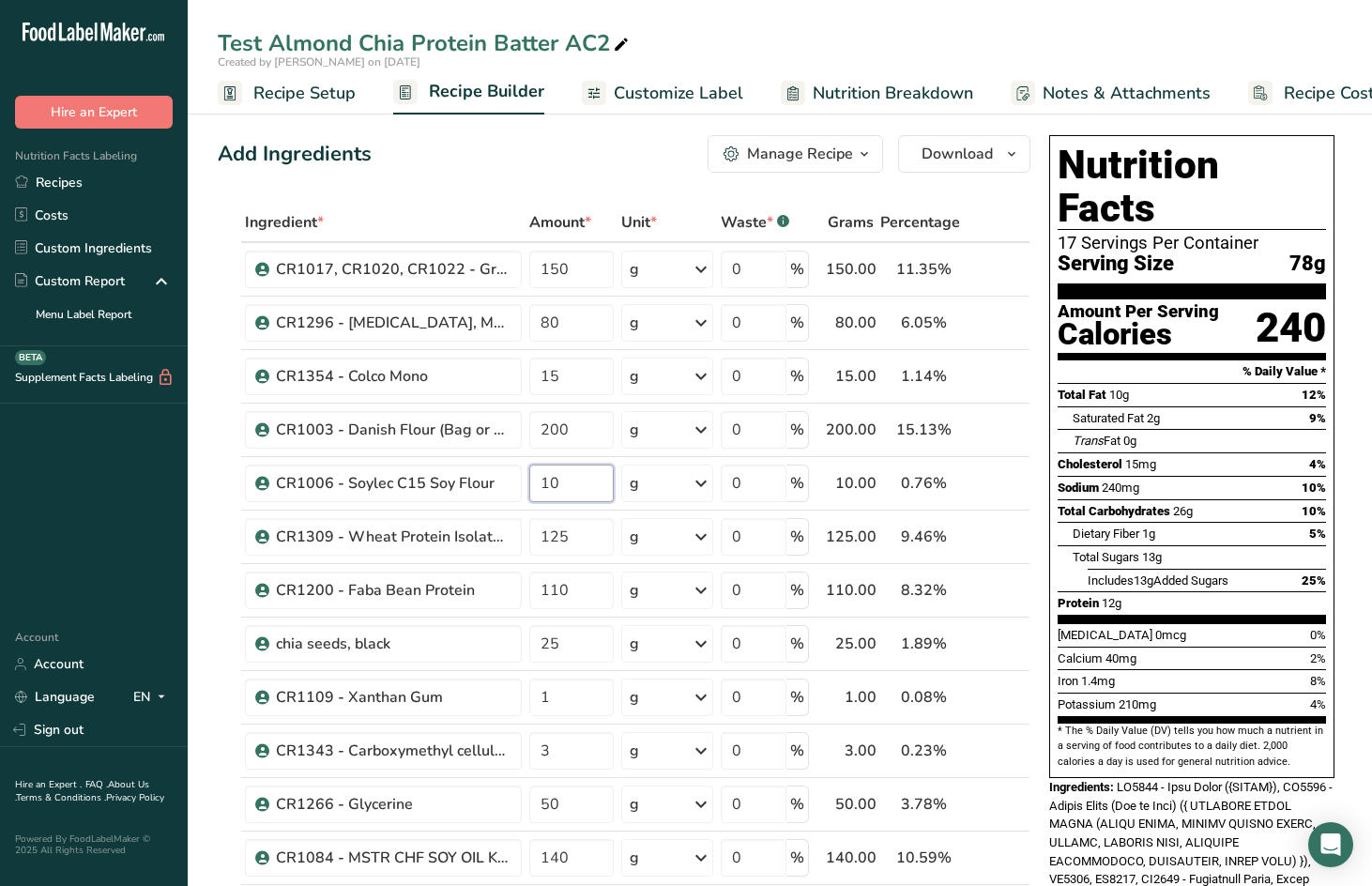 type on "10" 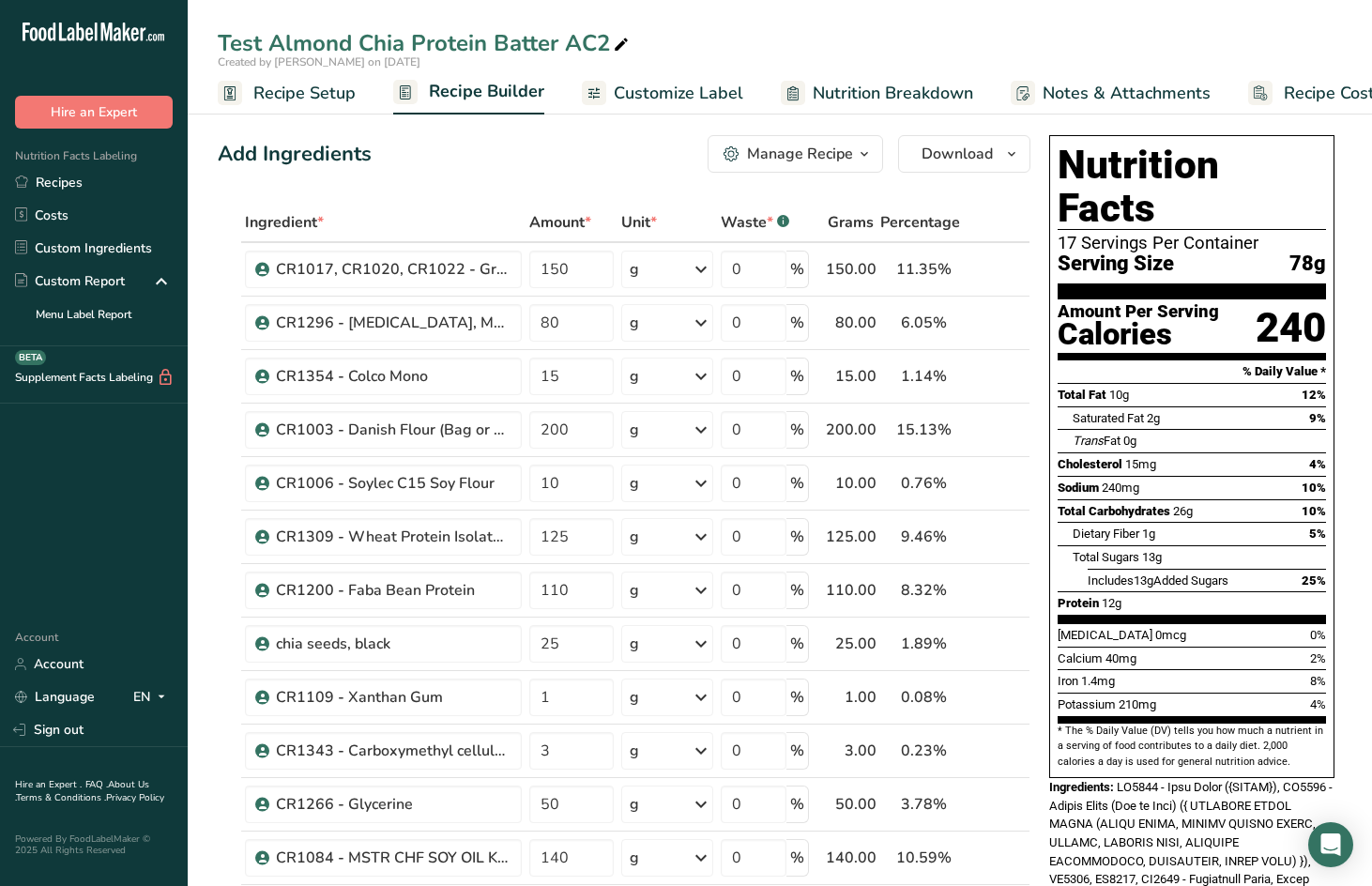 click on "Add Ingredients
Manage Recipe         Delete Recipe           Duplicate Recipe             Scale Recipe             Save as Sub-Recipe   .a-a{fill:#347362;}.b-a{fill:#fff;}                               Nutrition Breakdown                 Recipe Card
NEW
[MEDICAL_DATA] Pattern Report           Activity History
Download
Choose your preferred label style
Standard FDA label
Standard FDA label
The most common format for nutrition facts labels in compliance with the FDA's typeface, style and requirements
Tabular FDA label
A label format compliant with the FDA regulations presented in a tabular (horizontal) display.
Linear FDA label
A simple linear display for small sized packages.
Simplified FDA label" at bounding box center (624, 154) 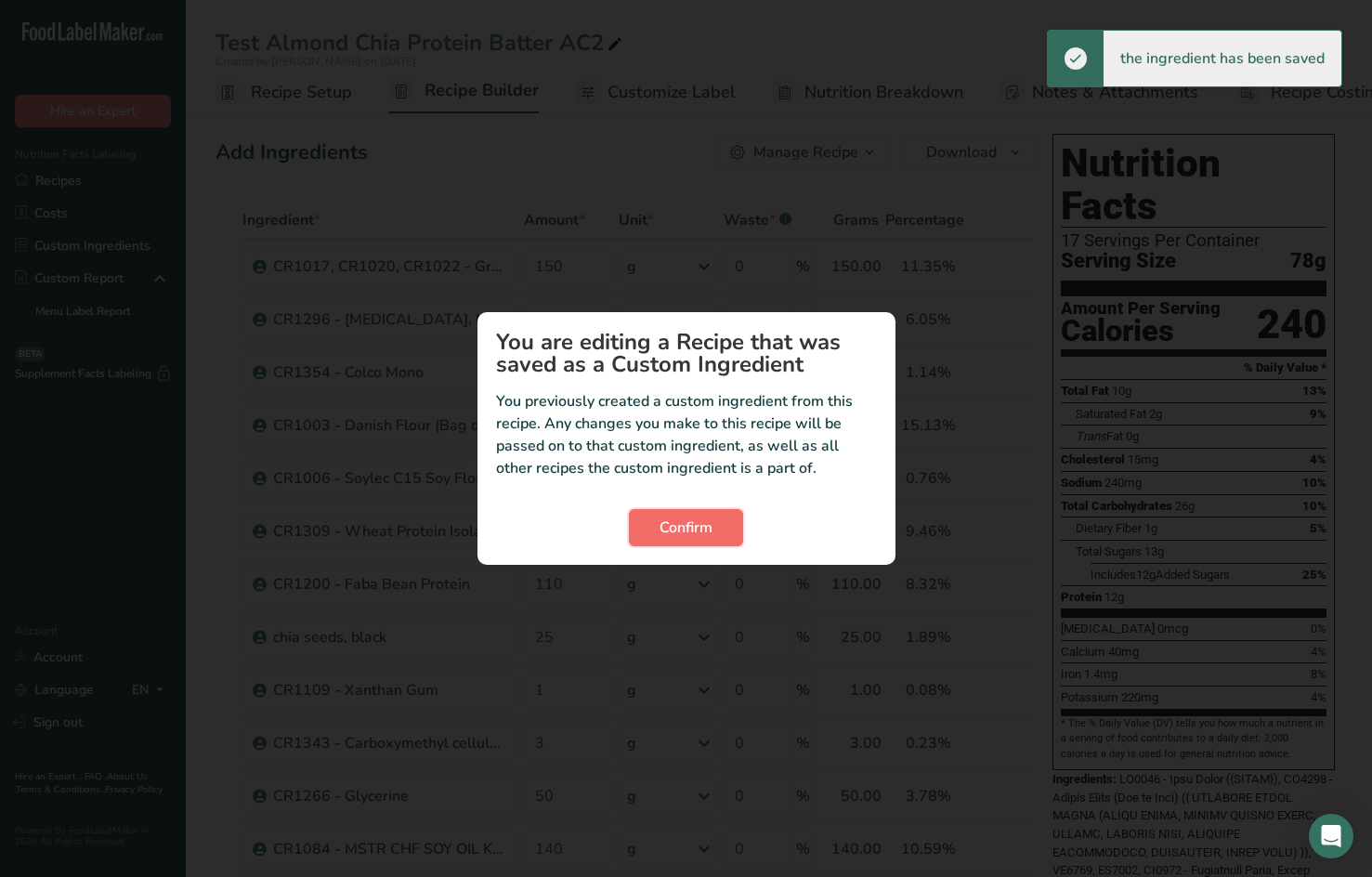 click on "Confirm" at bounding box center (686, 528) 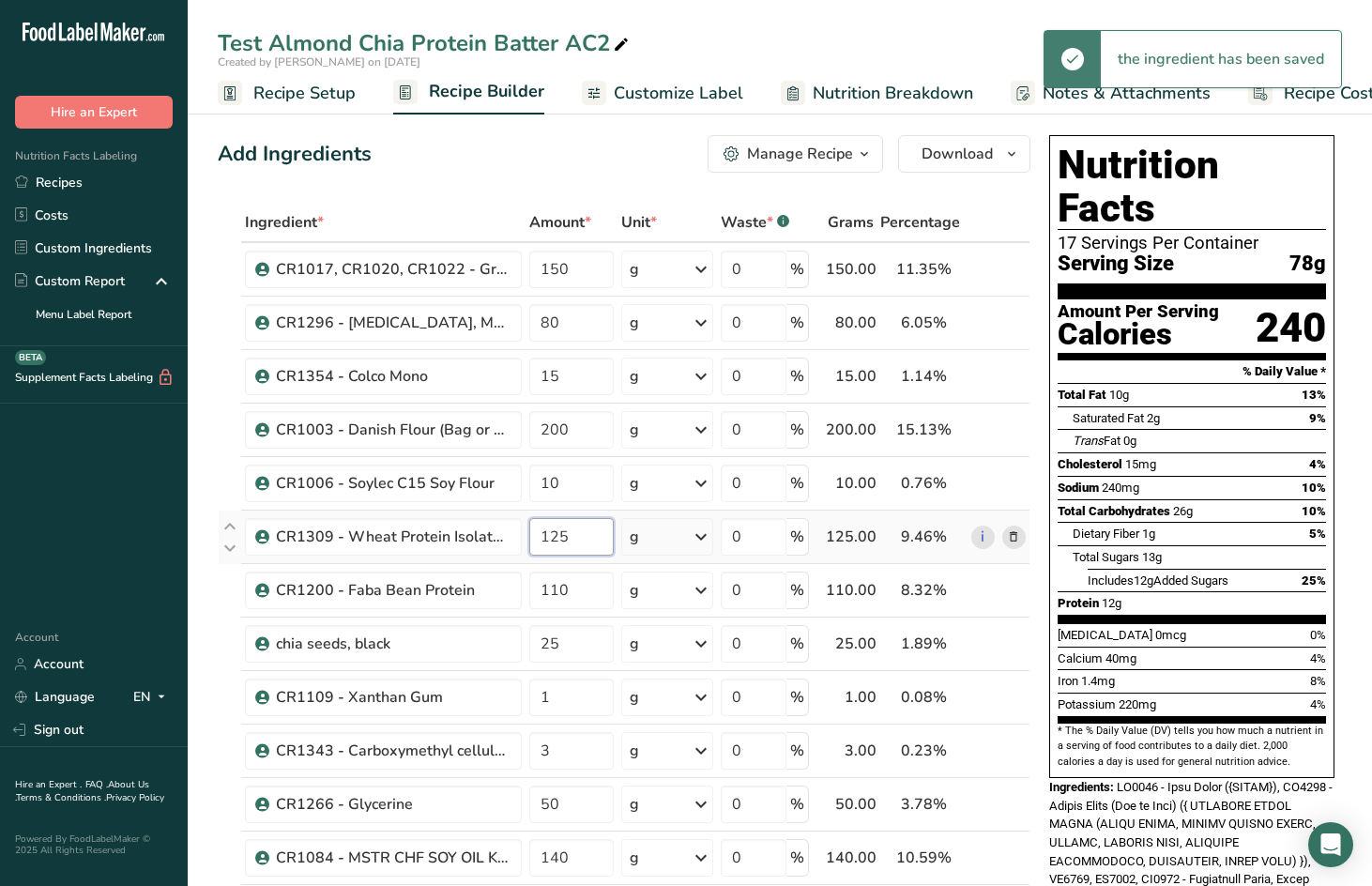 drag, startPoint x: 579, startPoint y: 534, endPoint x: 485, endPoint y: 557, distance: 96.77293 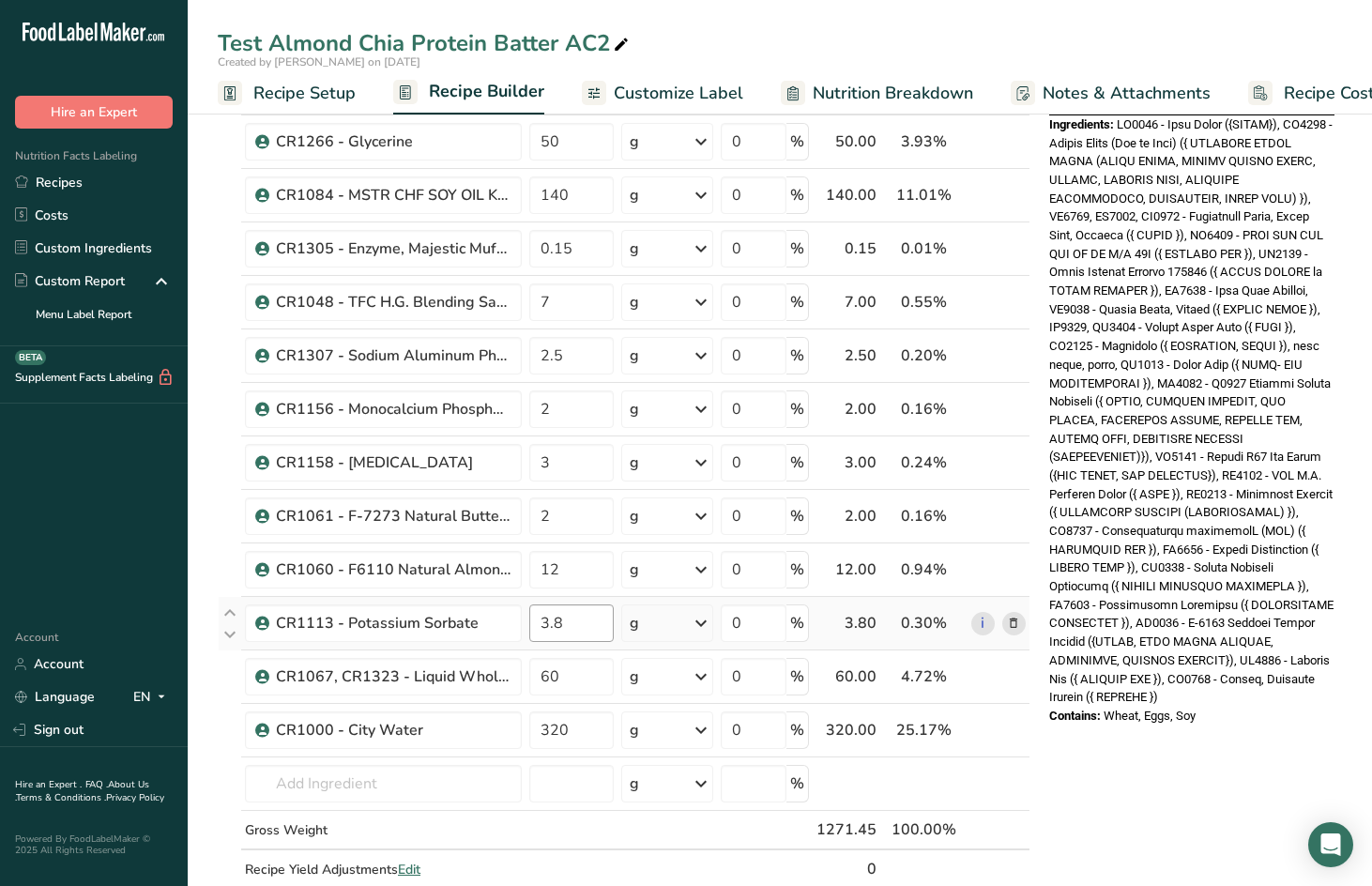 scroll, scrollTop: 626, scrollLeft: 0, axis: vertical 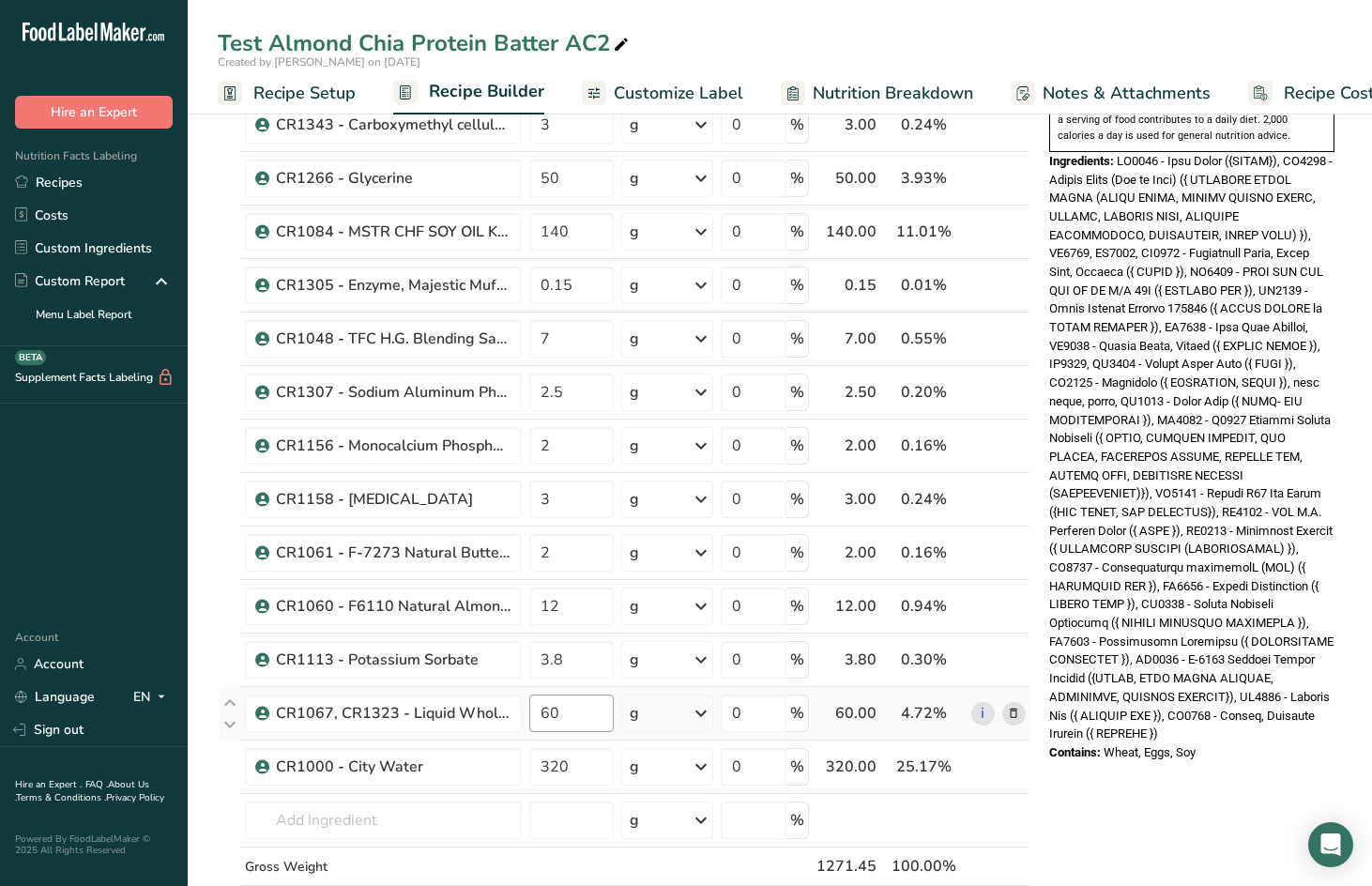 type on "75" 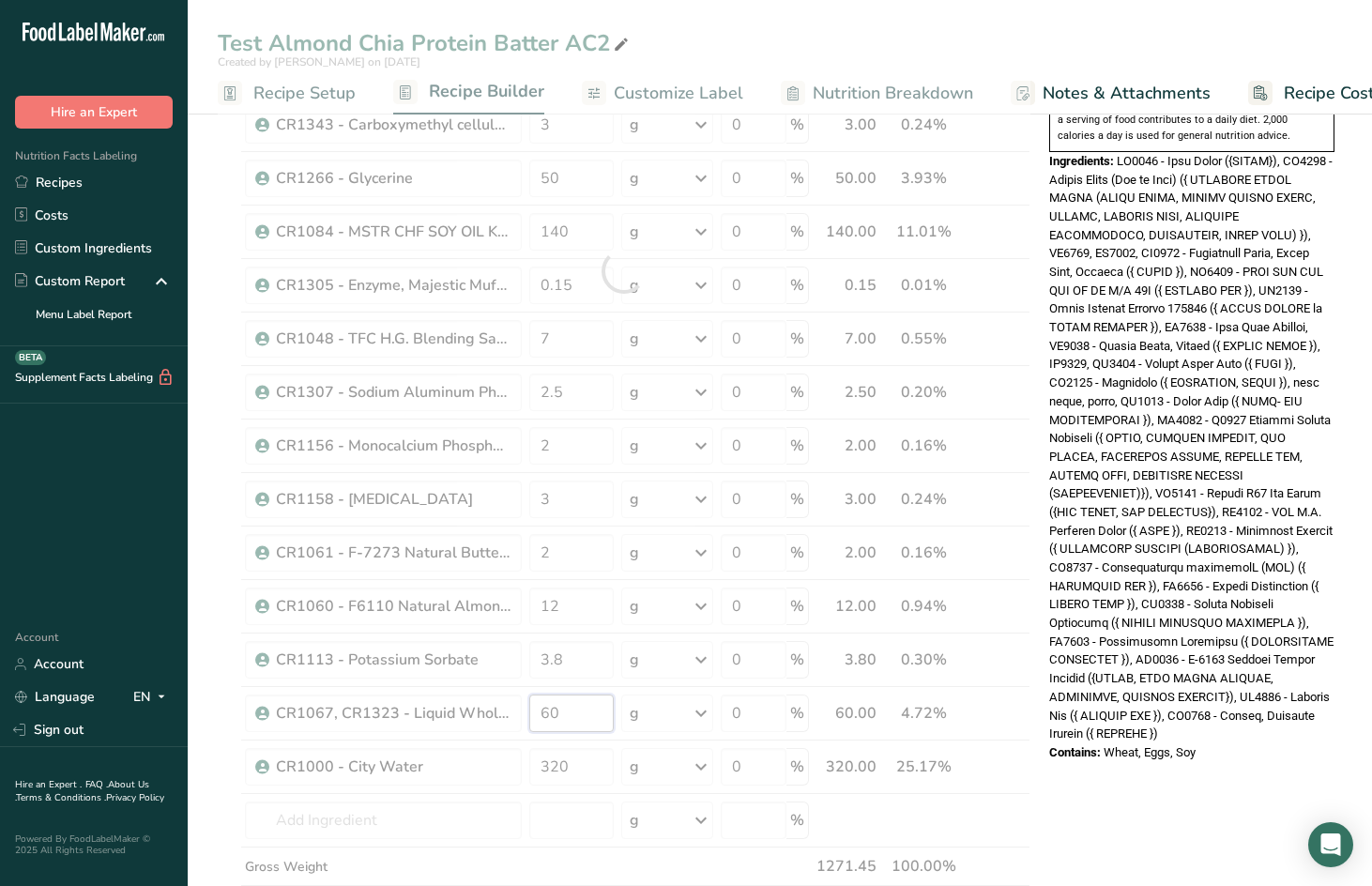 drag, startPoint x: 566, startPoint y: 714, endPoint x: 445, endPoint y: 725, distance: 121.49897 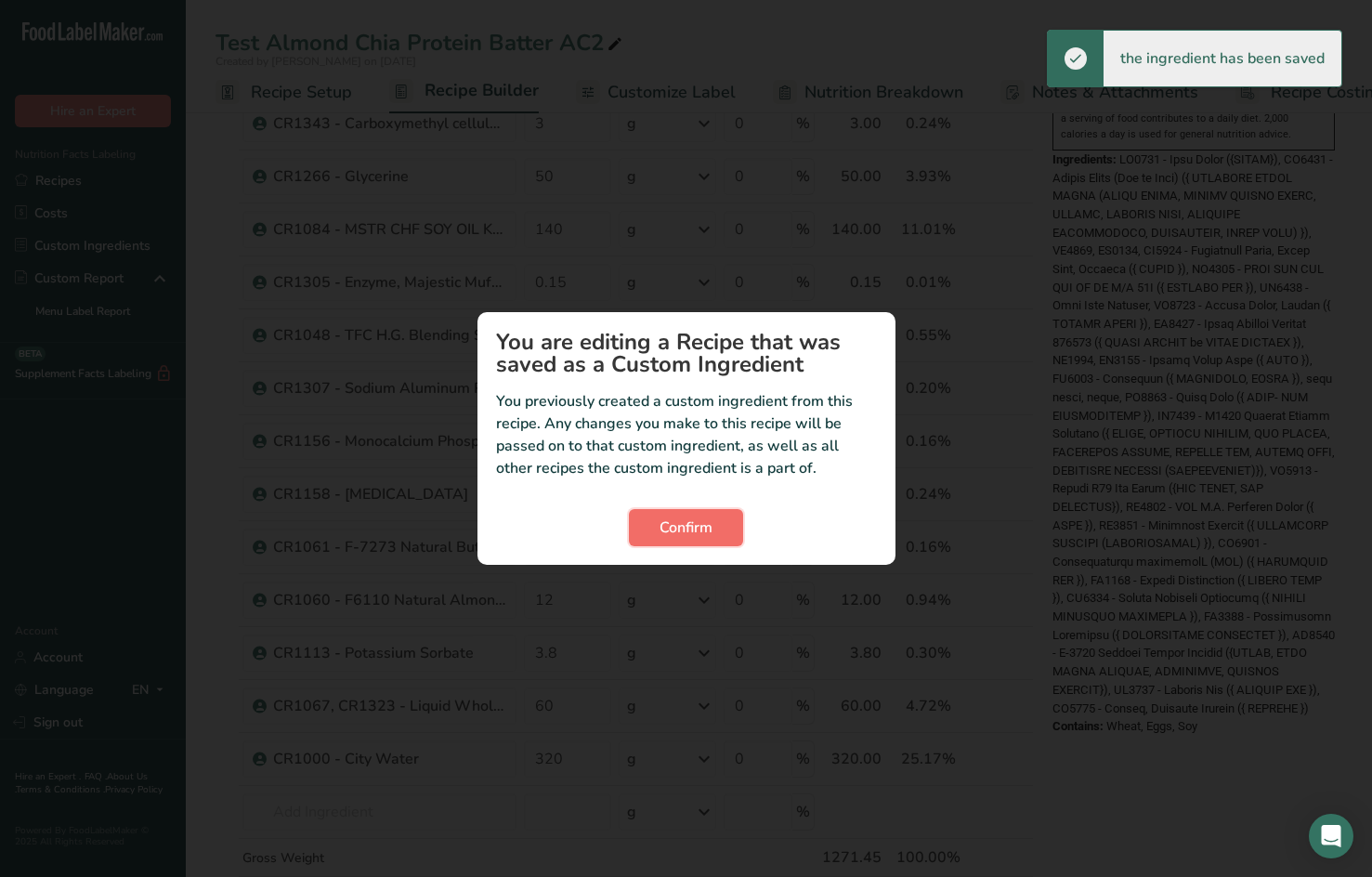 click on "Confirm" at bounding box center [686, 528] 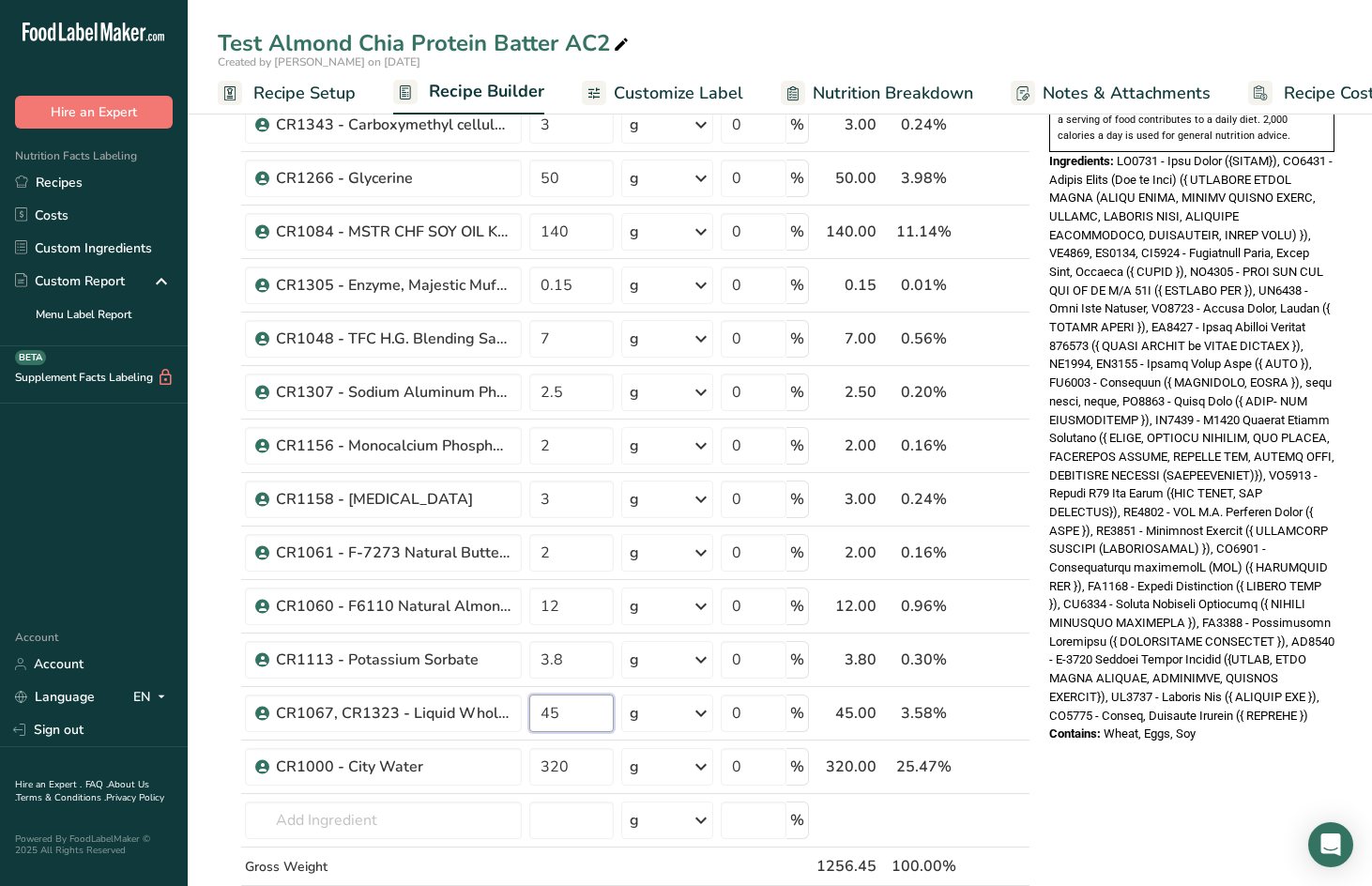 type on "45" 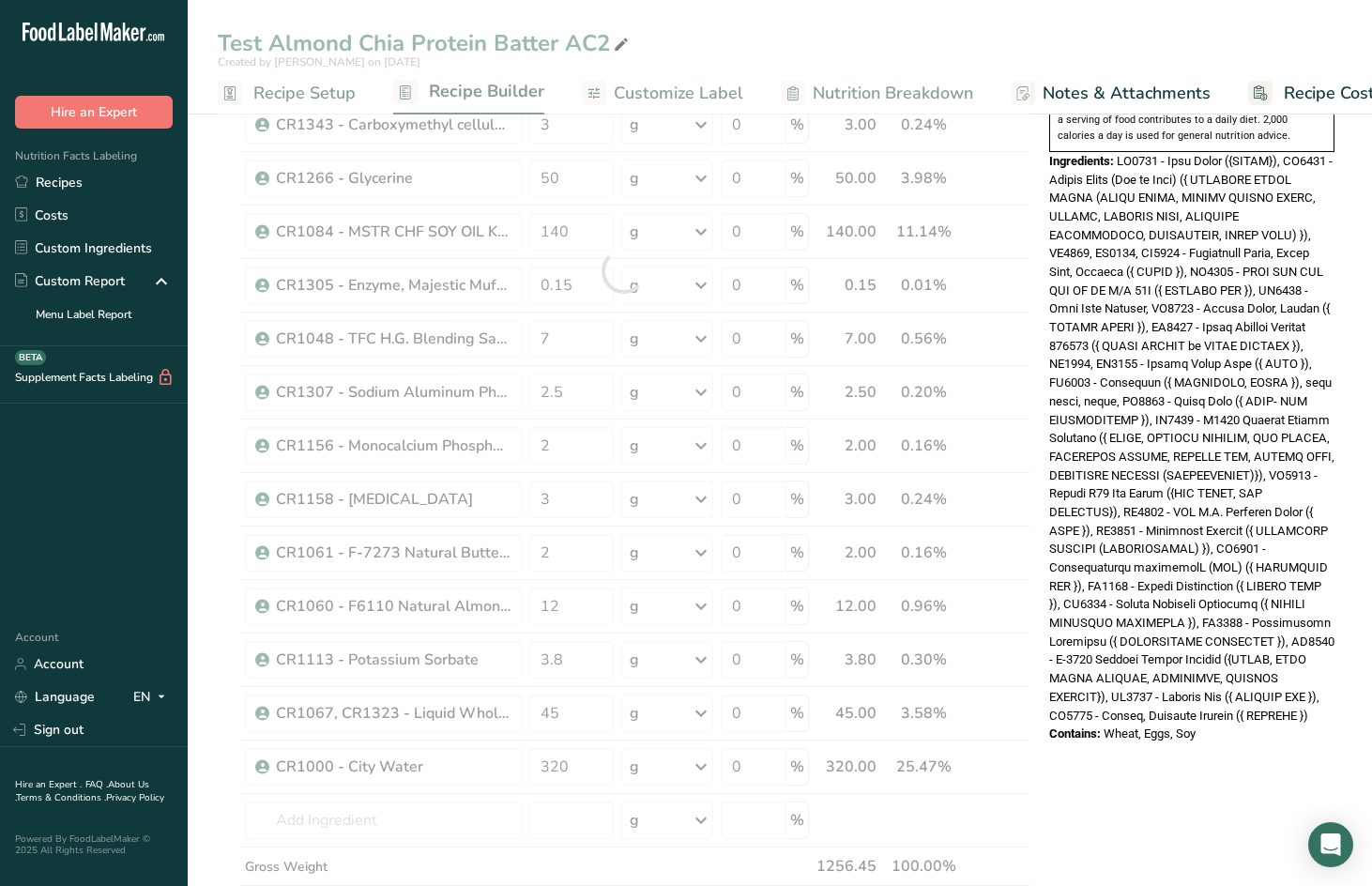 click on "Add Ingredients
Manage Recipe         Delete Recipe           Duplicate Recipe             Scale Recipe             Save as Sub-Recipe   .a-a{fill:#347362;}.b-a{fill:#fff;}                               Nutrition Breakdown                 Recipe Card
NEW
[MEDICAL_DATA] Pattern Report           Activity History
Download
Choose your preferred label style
Standard FDA label
Standard FDA label
The most common format for nutrition facts labels in compliance with the FDA's typeface, style and requirements
Tabular FDA label
A label format compliant with the FDA regulations presented in a tabular (horizontal) display.
Linear FDA label
A simple linear display for small sized packages.
Simplified FDA label" at bounding box center (780, 557) 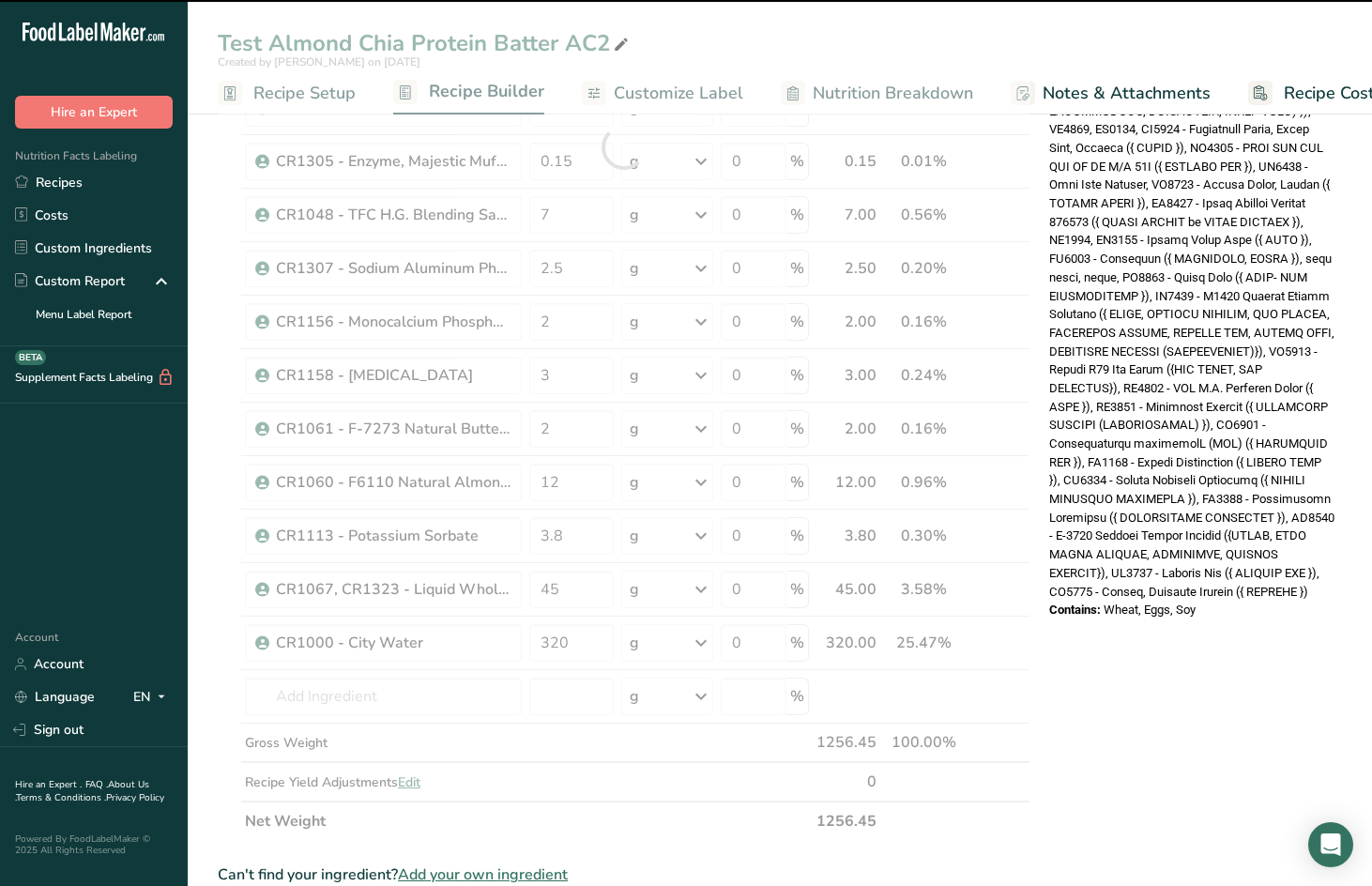 scroll, scrollTop: 751, scrollLeft: 0, axis: vertical 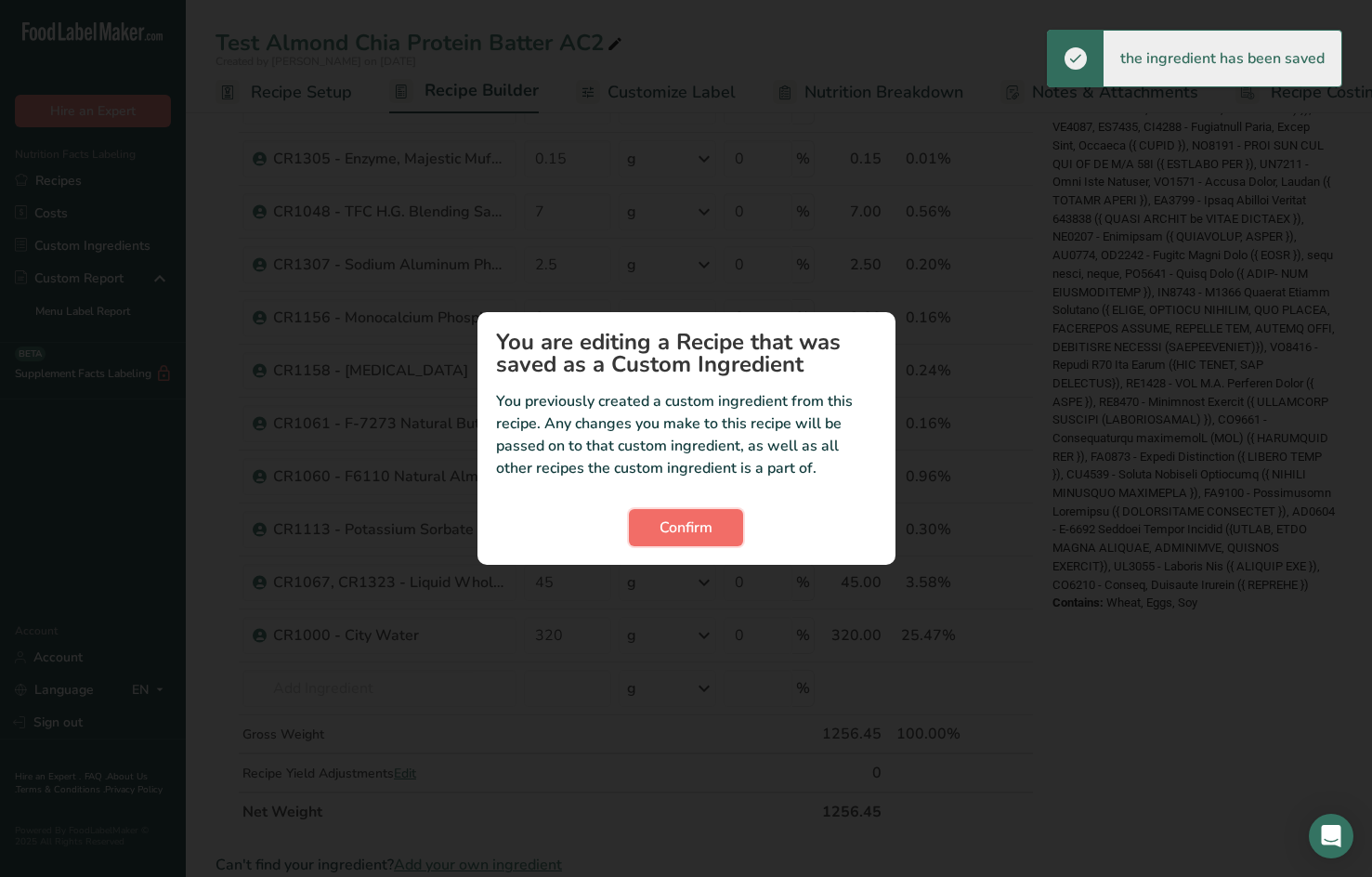 click on "Confirm" at bounding box center (686, 528) 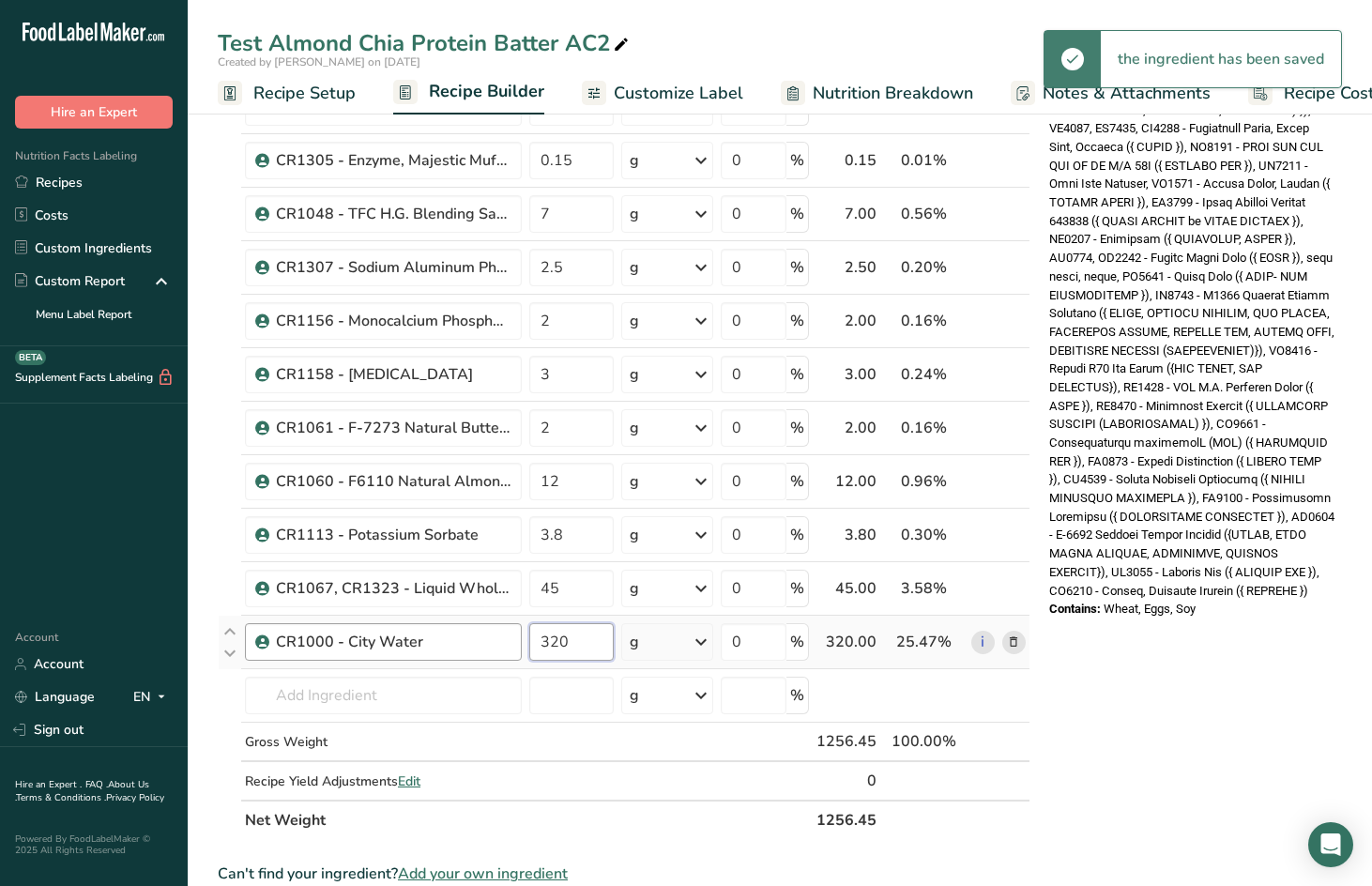 drag, startPoint x: 592, startPoint y: 649, endPoint x: 457, endPoint y: 659, distance: 135.36986 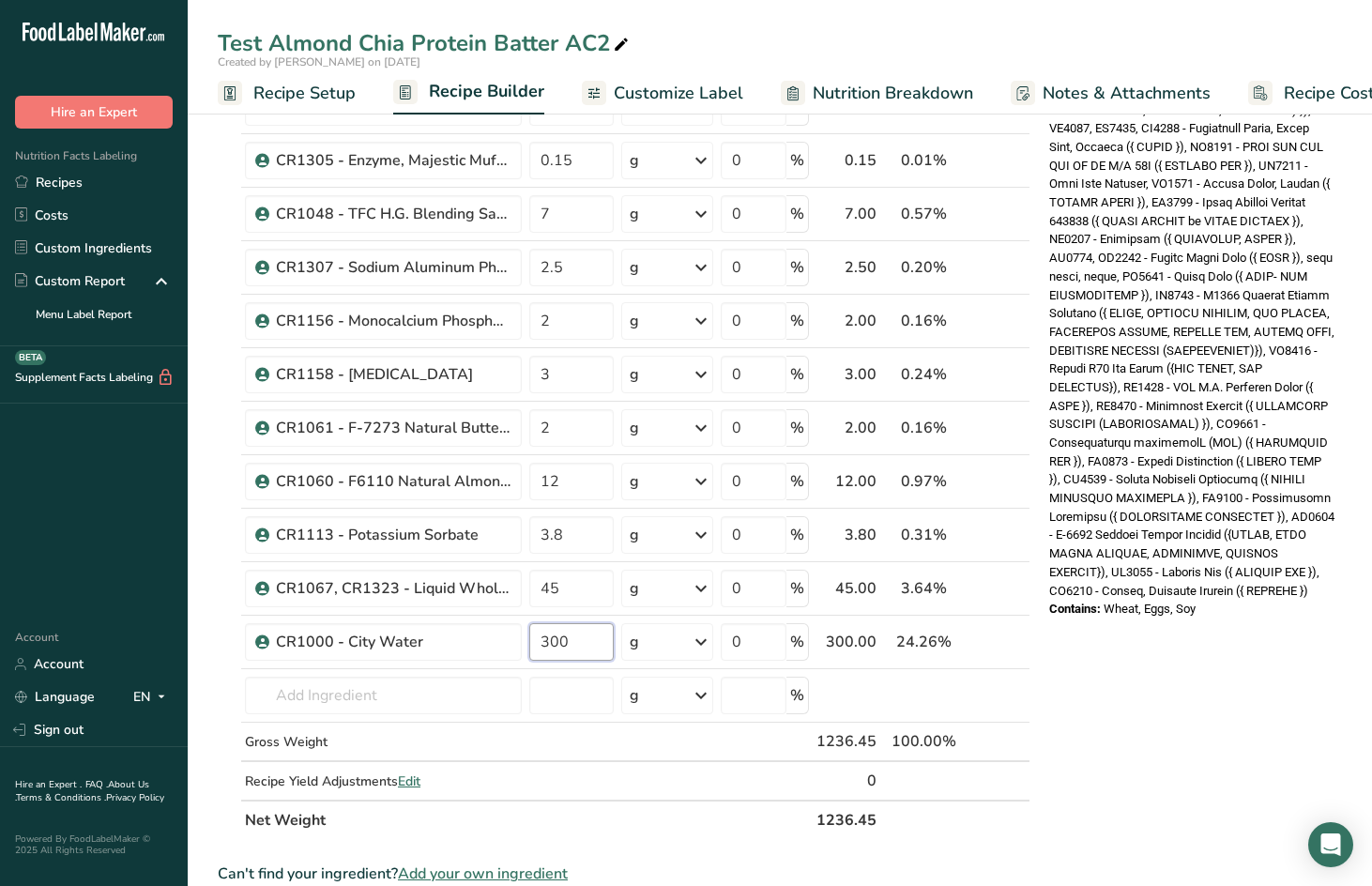type on "300" 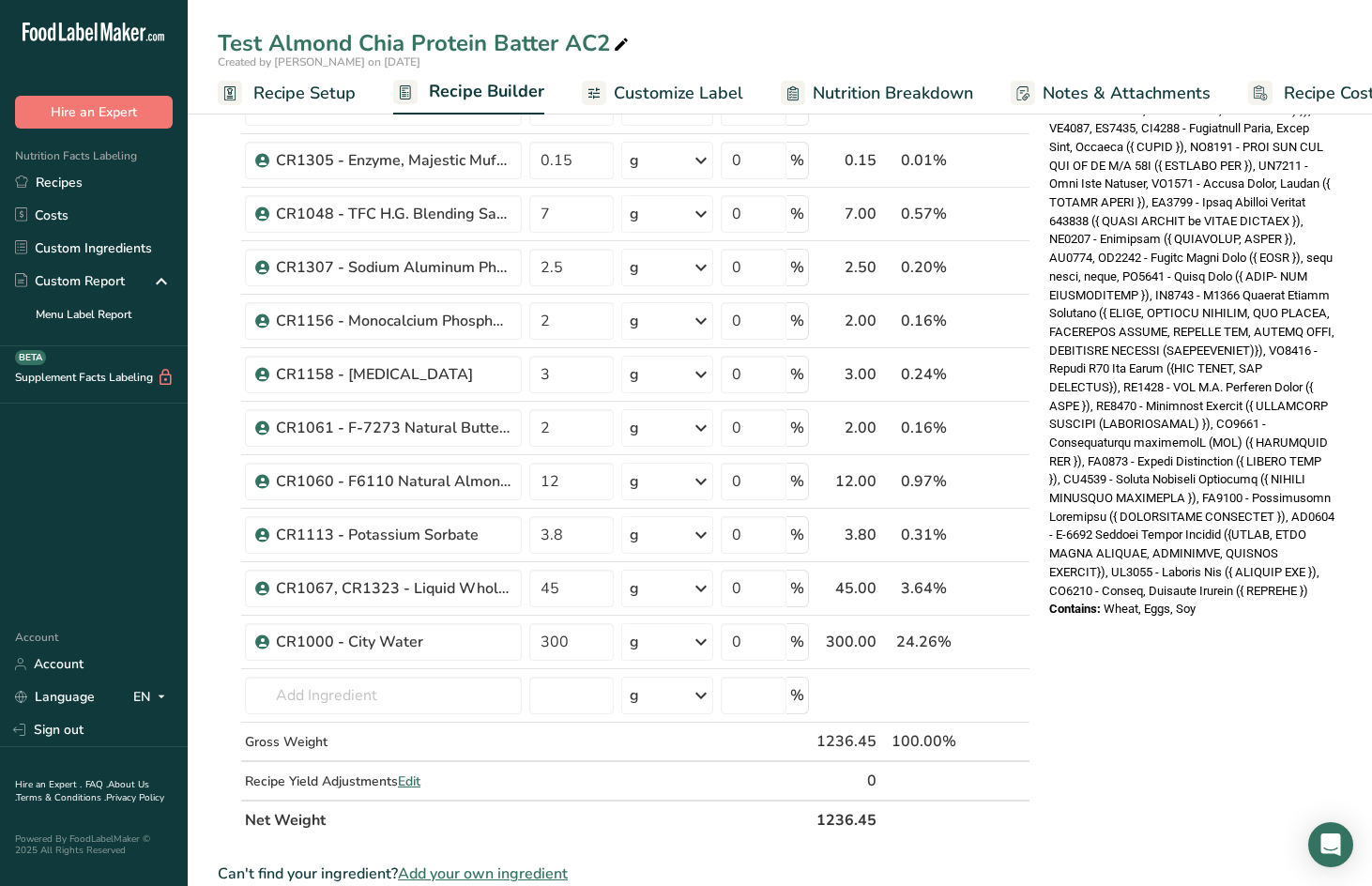 click on "Nutrition Facts
16 Servings Per Container
Serving Size
78g
Amount Per Serving
Calories
240
% Daily Value *
Total Fat
10g
13%
Saturated Fat
2g
9%
Trans  Fat
0g
[MEDICAL_DATA]
10mg
3%
Sodium
250mg
10%
Total Carbohydrates
28g
10%
Dietary Fiber
1g
5%" at bounding box center [1192, 432] 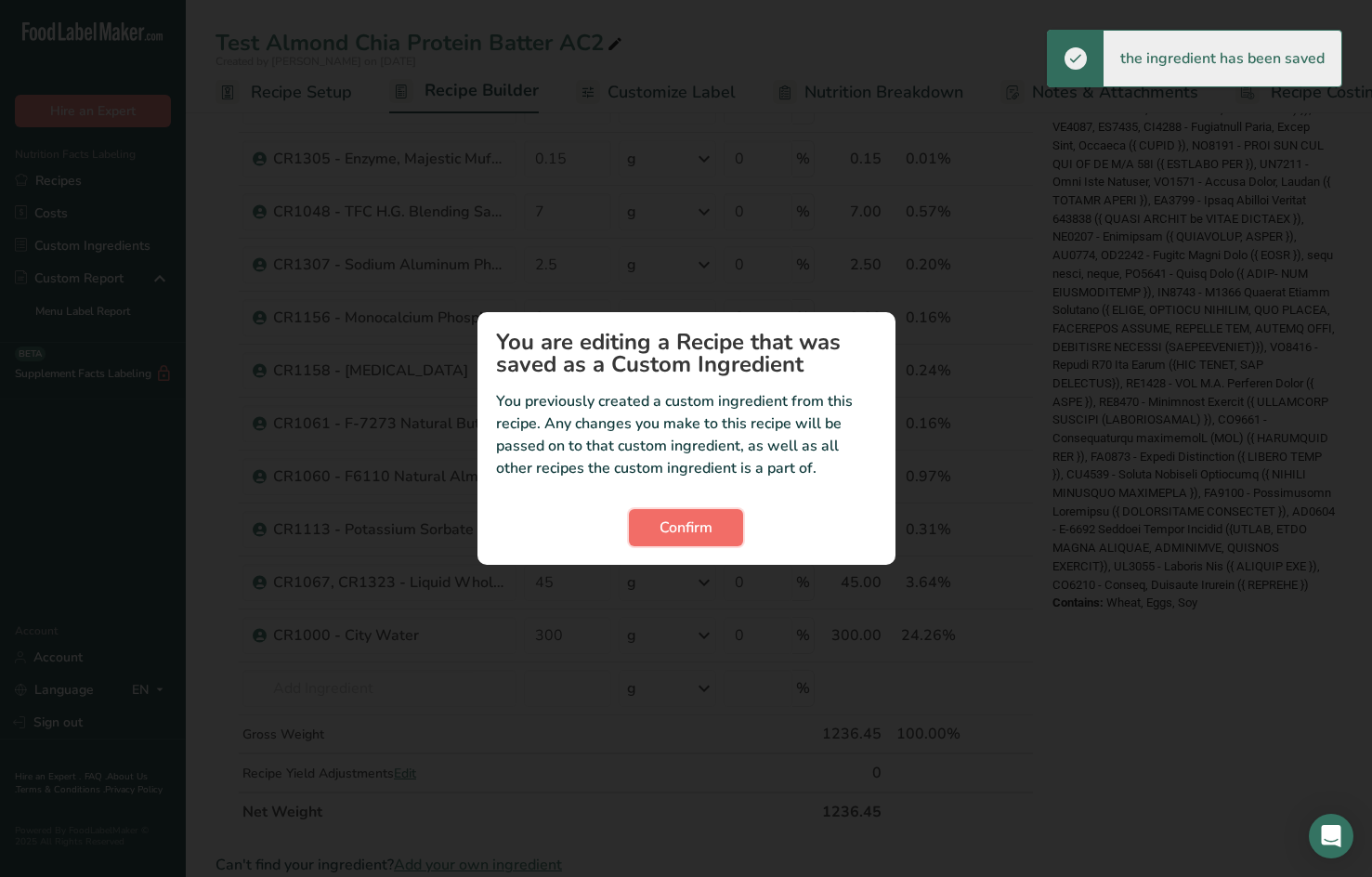 click on "Confirm" at bounding box center [686, 528] 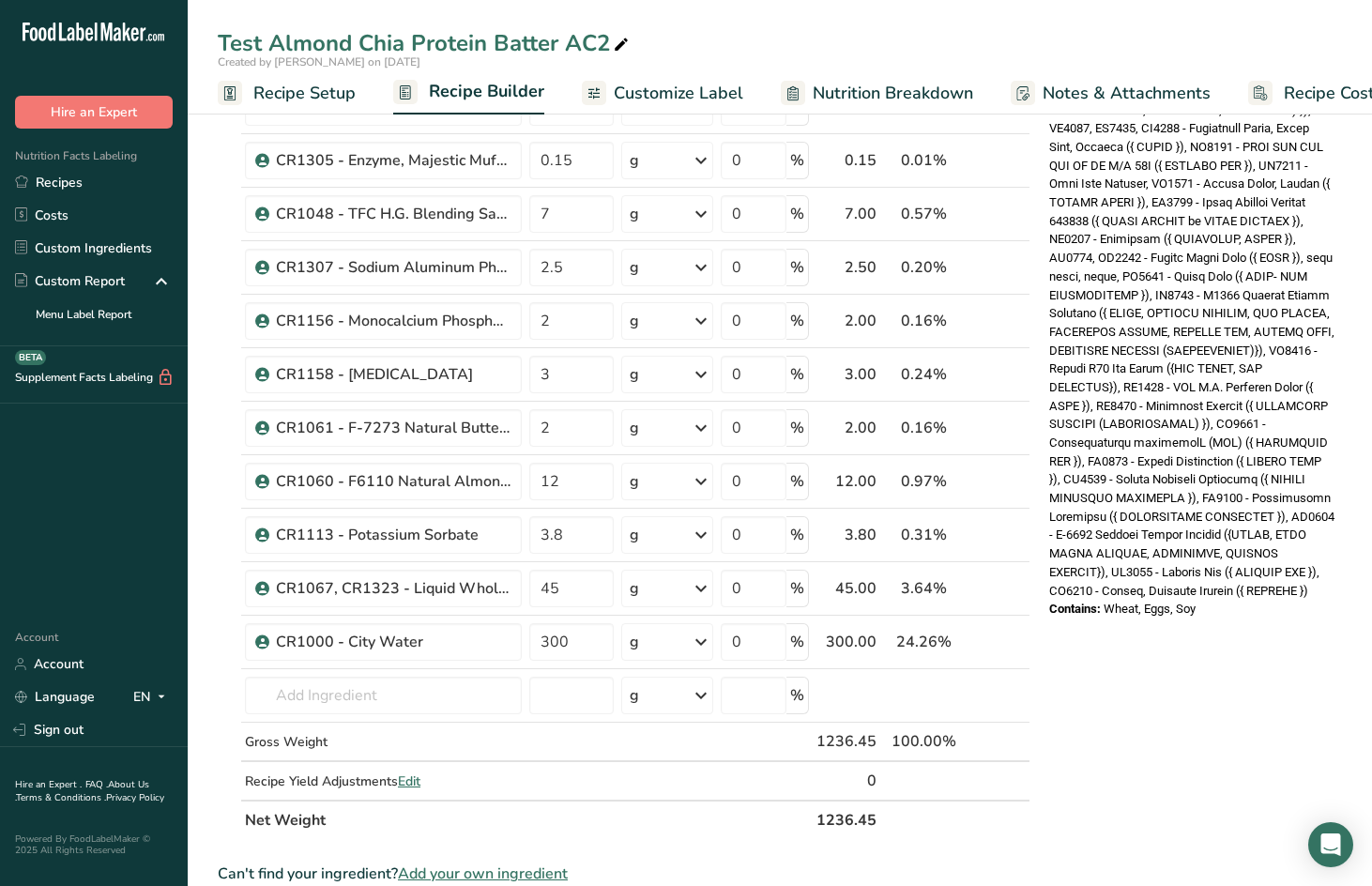 click on "Recipe Setup" at bounding box center (304, 93) 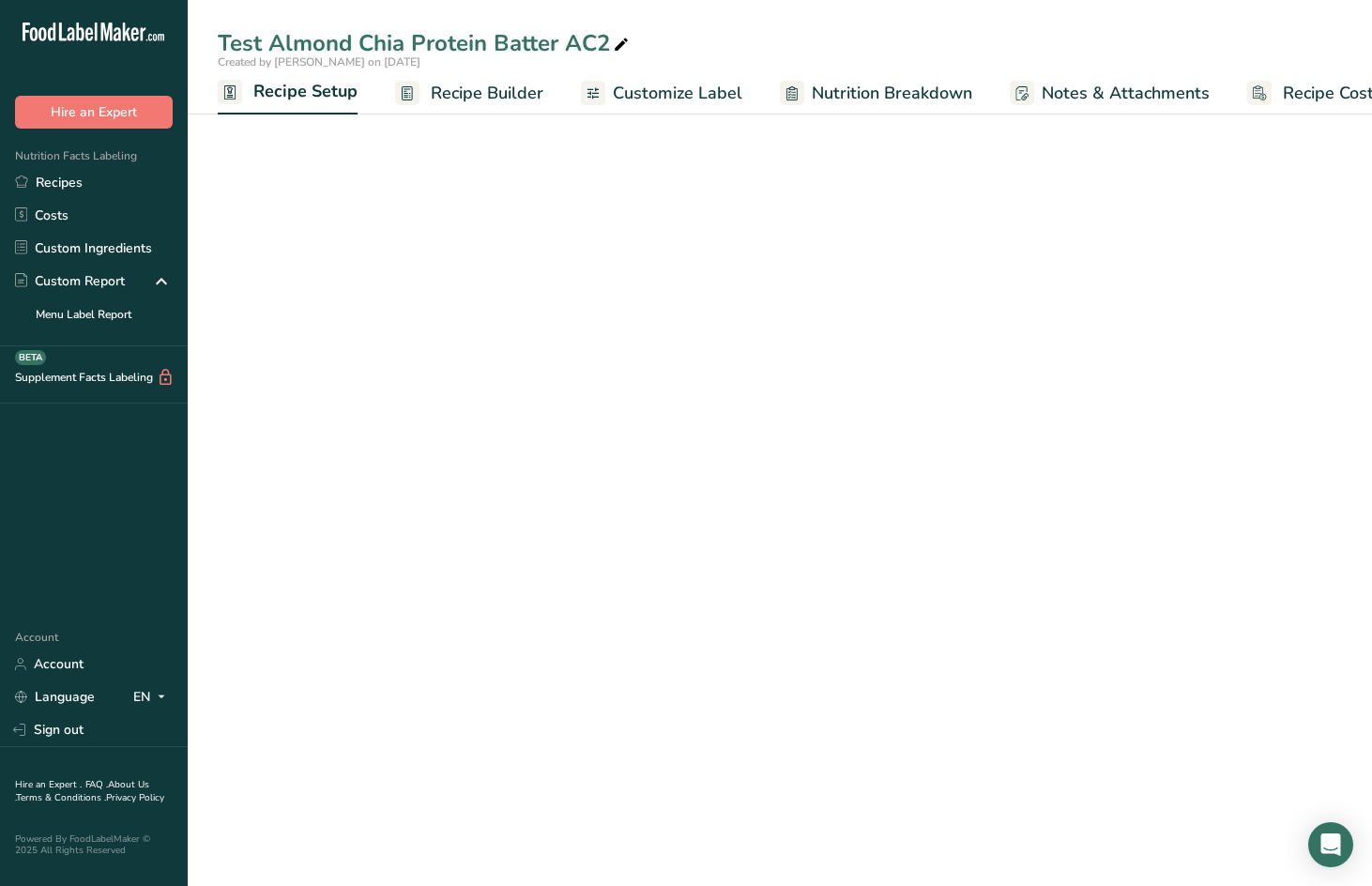 scroll, scrollTop: 0, scrollLeft: 7, axis: horizontal 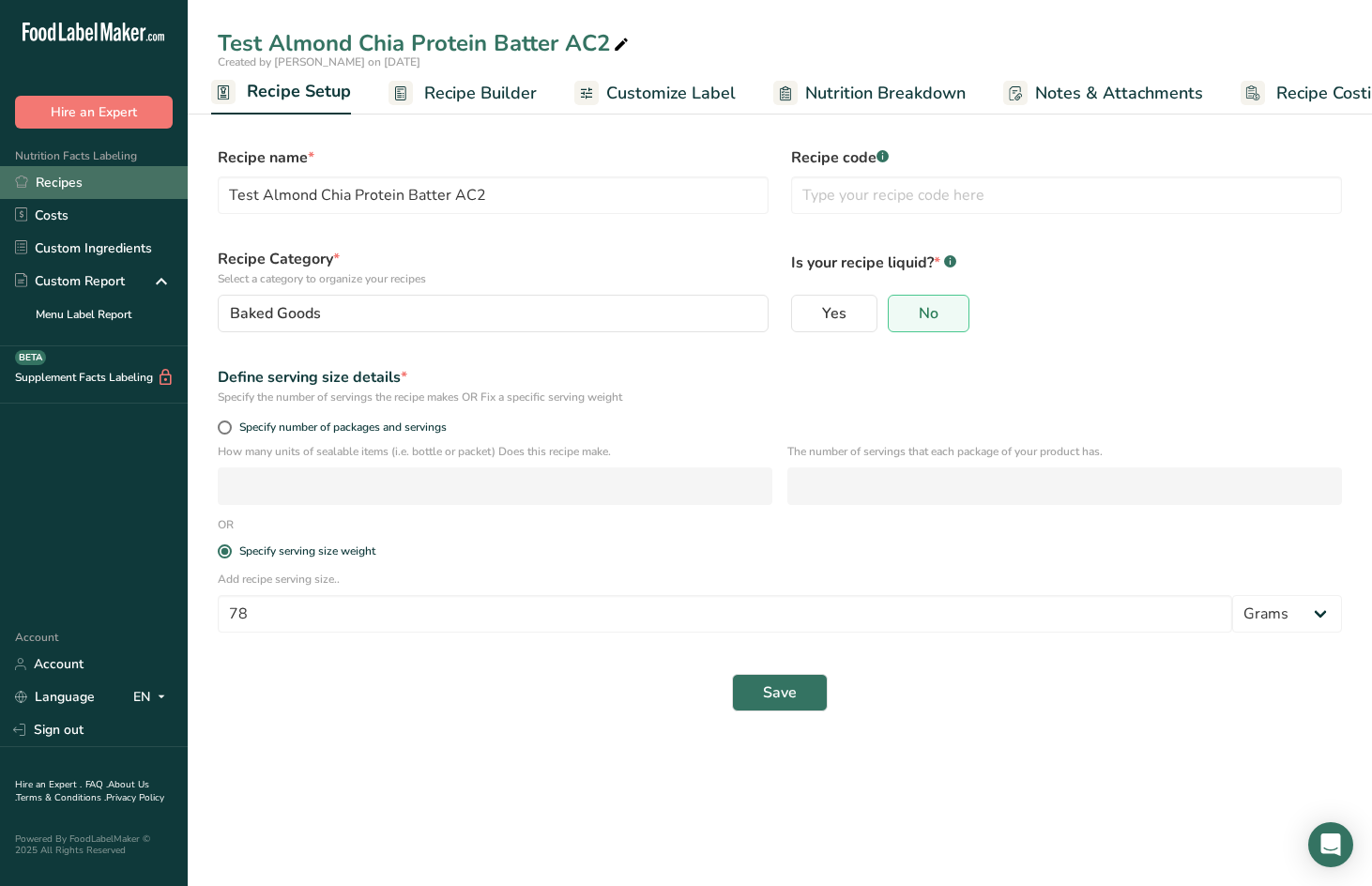 click on "Recipes" at bounding box center (94, 182) 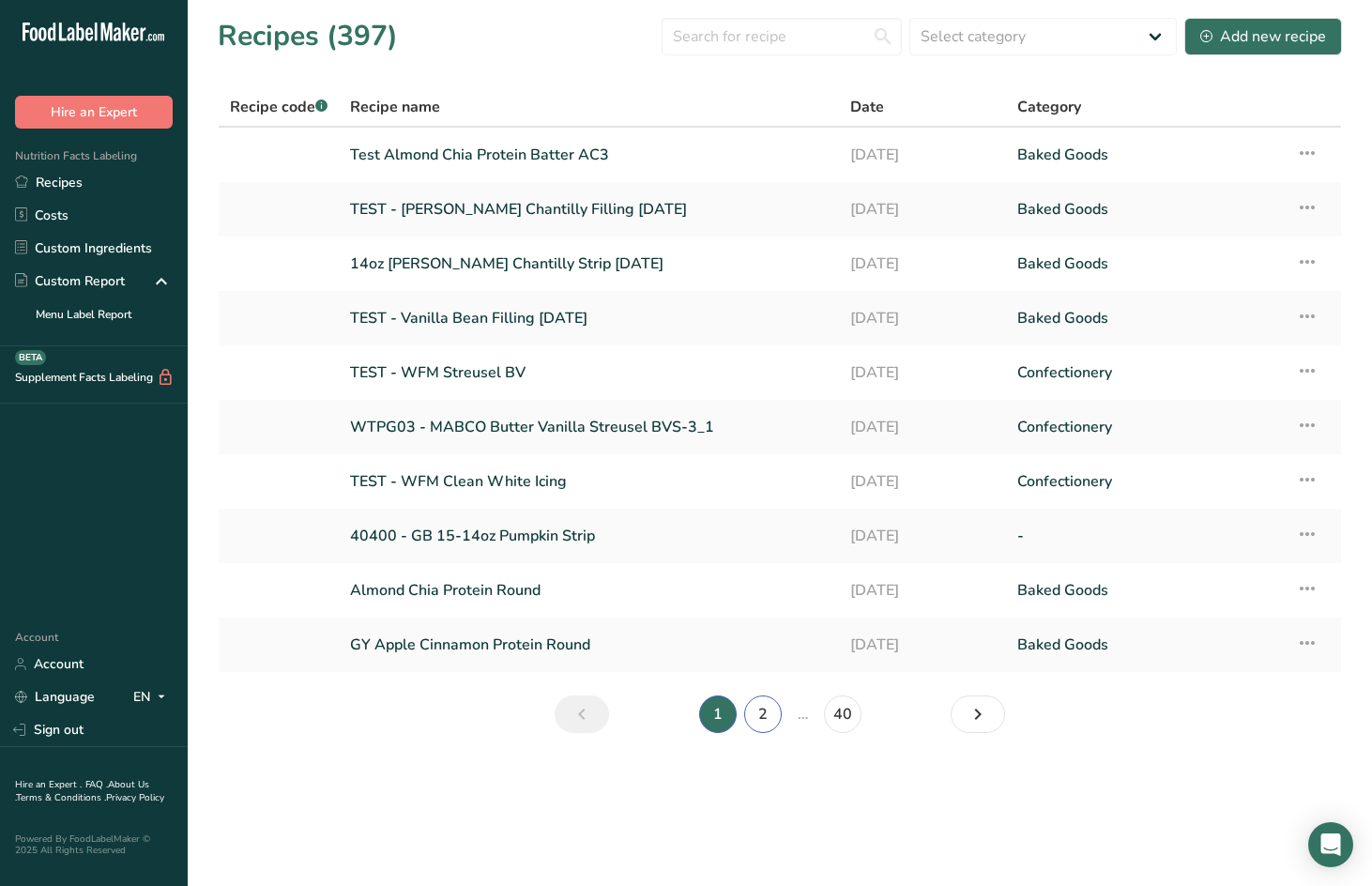 click on "2" at bounding box center (763, 714) 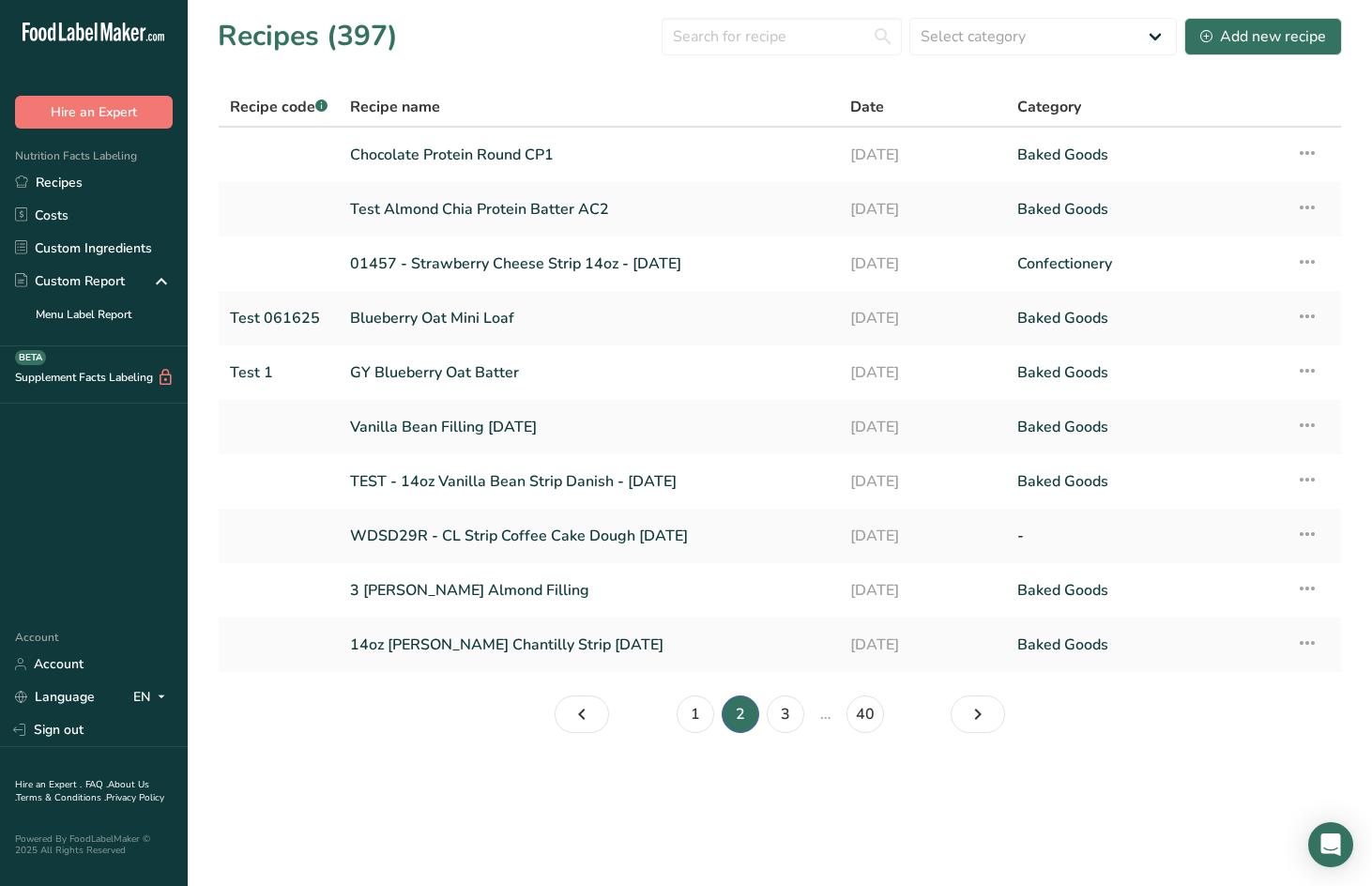 click on "1" at bounding box center [695, 714] 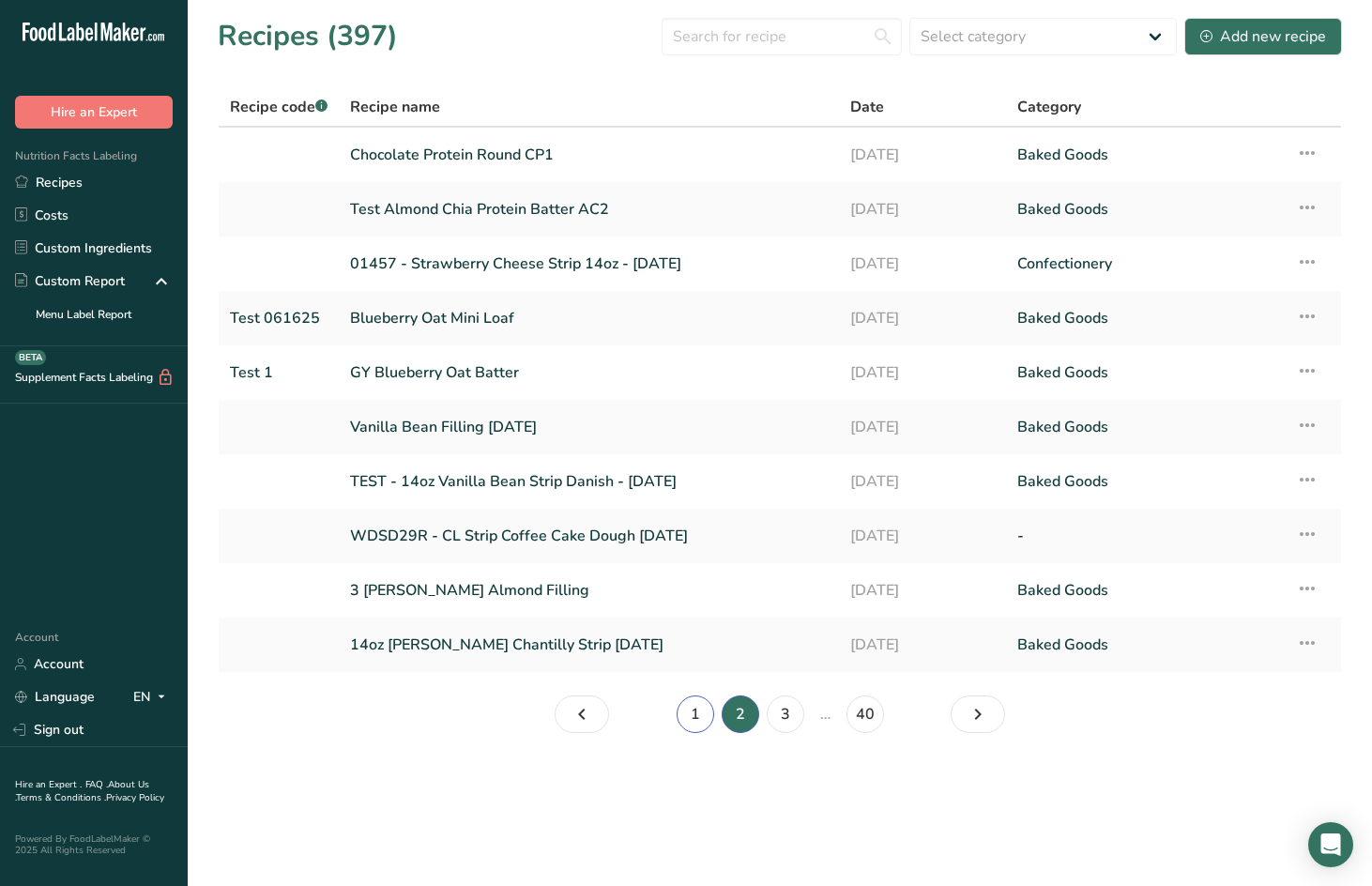 click on "1" at bounding box center (695, 714) 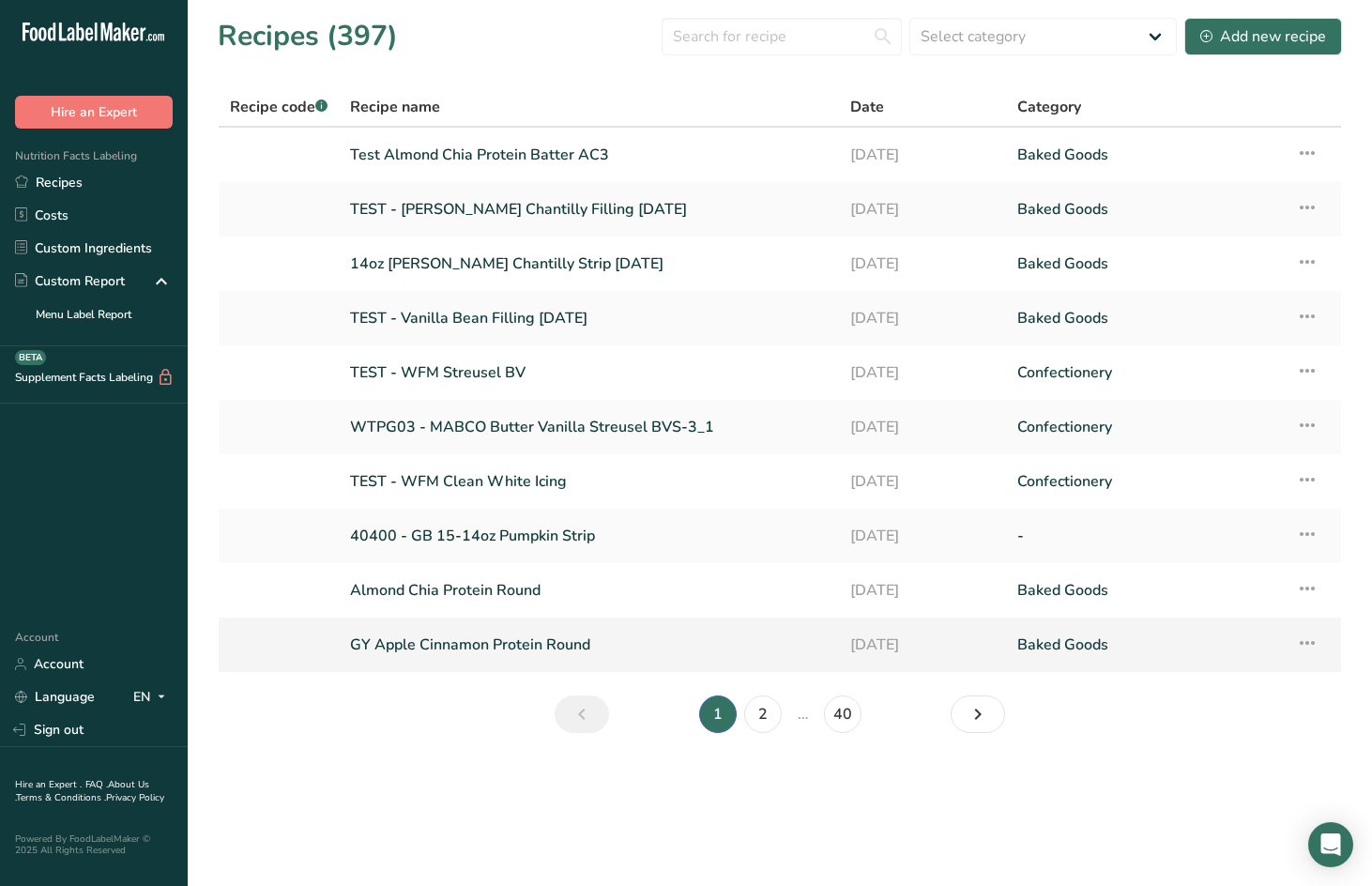 click on "GY Apple Cinnamon Protein Round" at bounding box center (588, 645) 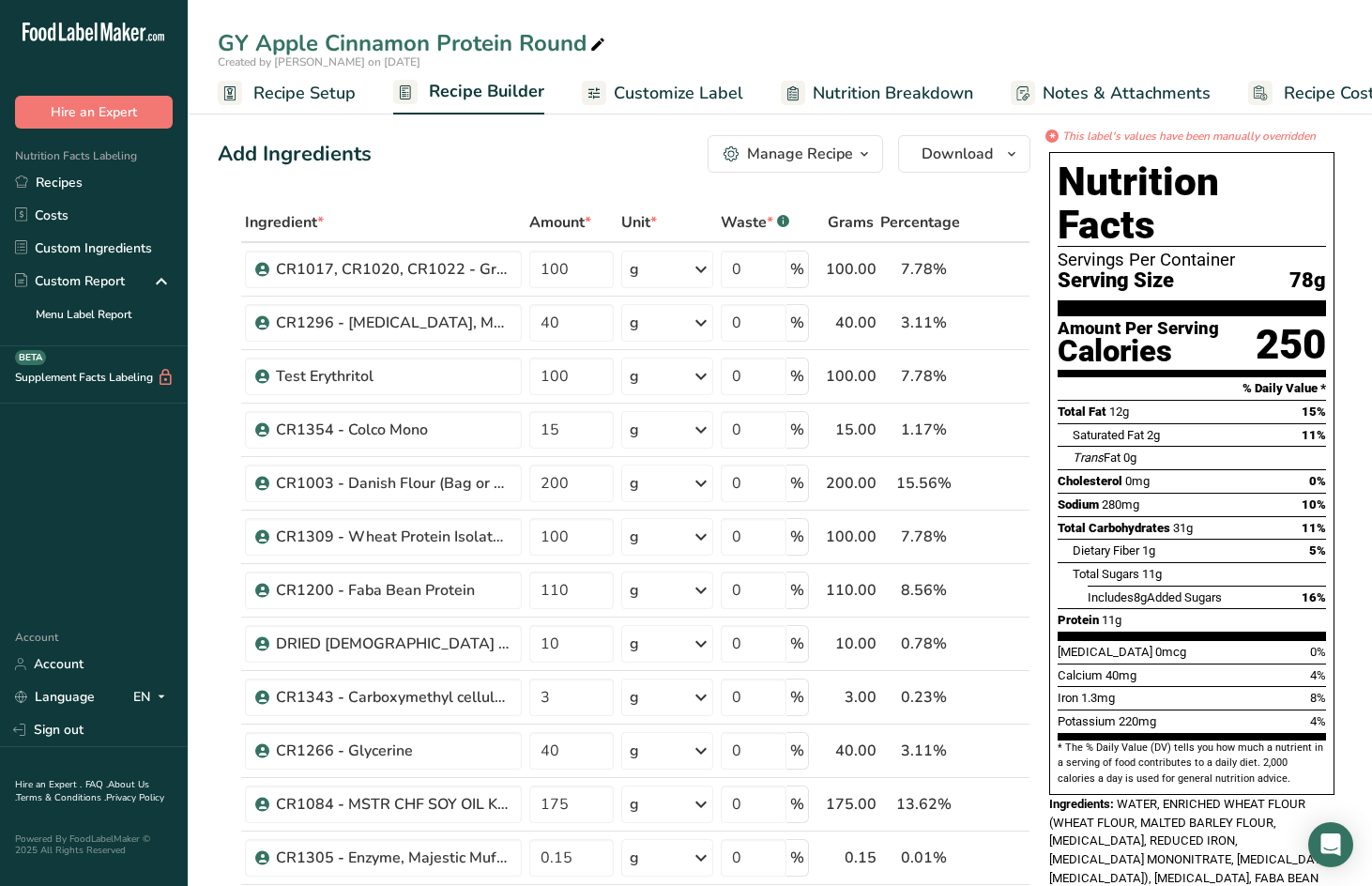 click at bounding box center (598, 45) 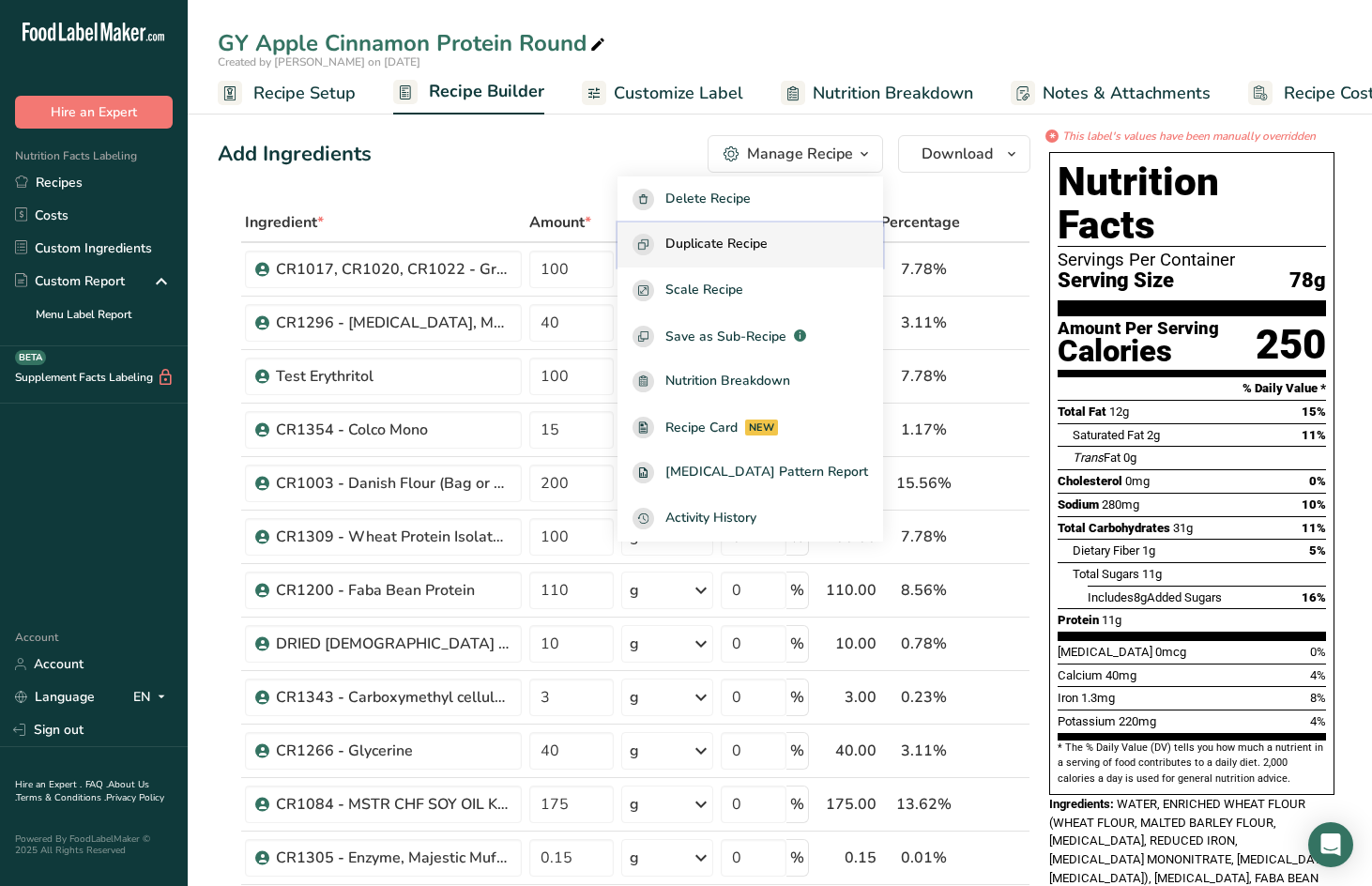 click on "Duplicate Recipe" at bounding box center (750, 244) 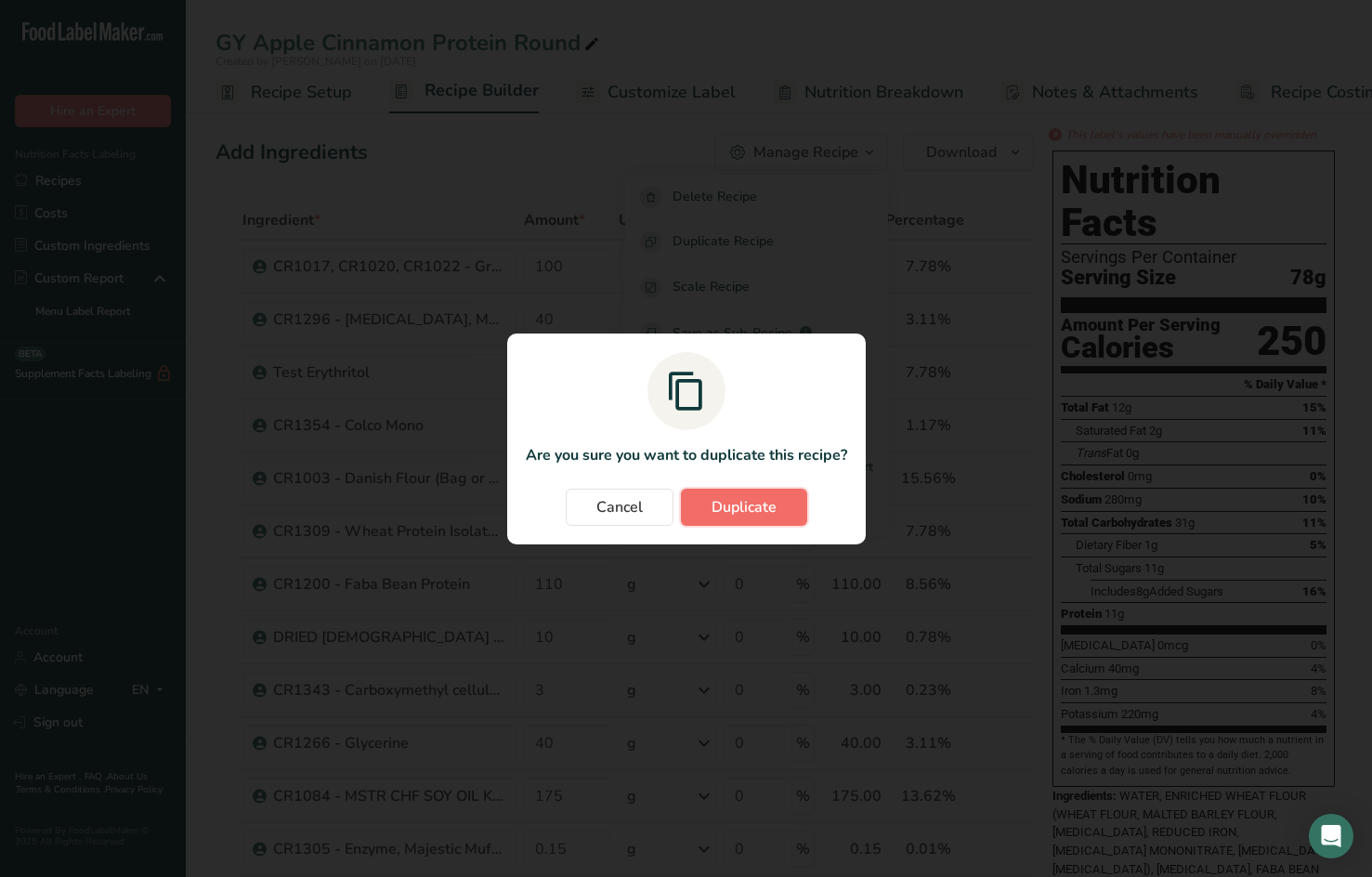 click on "Duplicate" at bounding box center (744, 507) 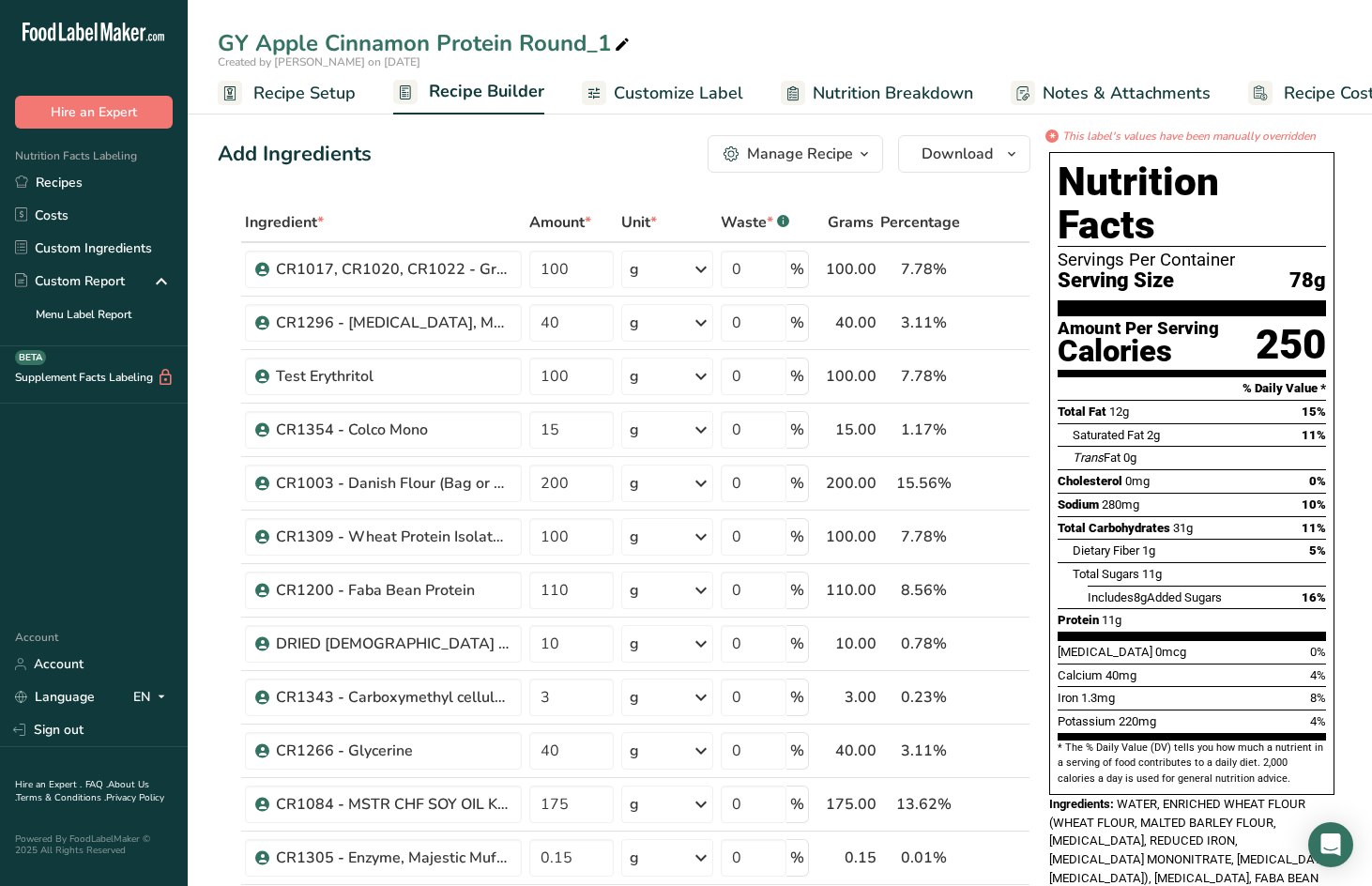 click at bounding box center [622, 45] 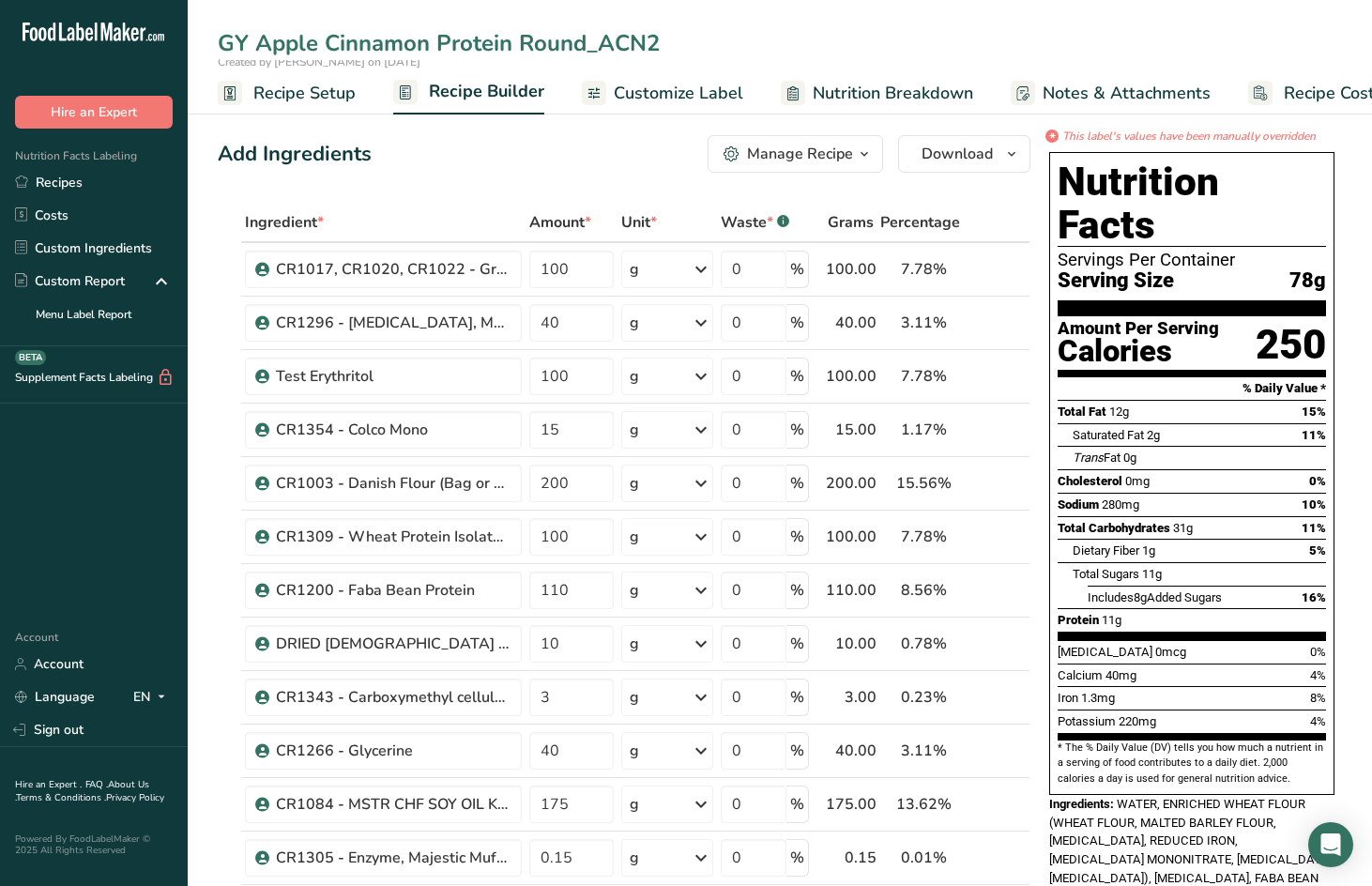 type on "GY Apple Cinnamon Protein Round_ACN2" 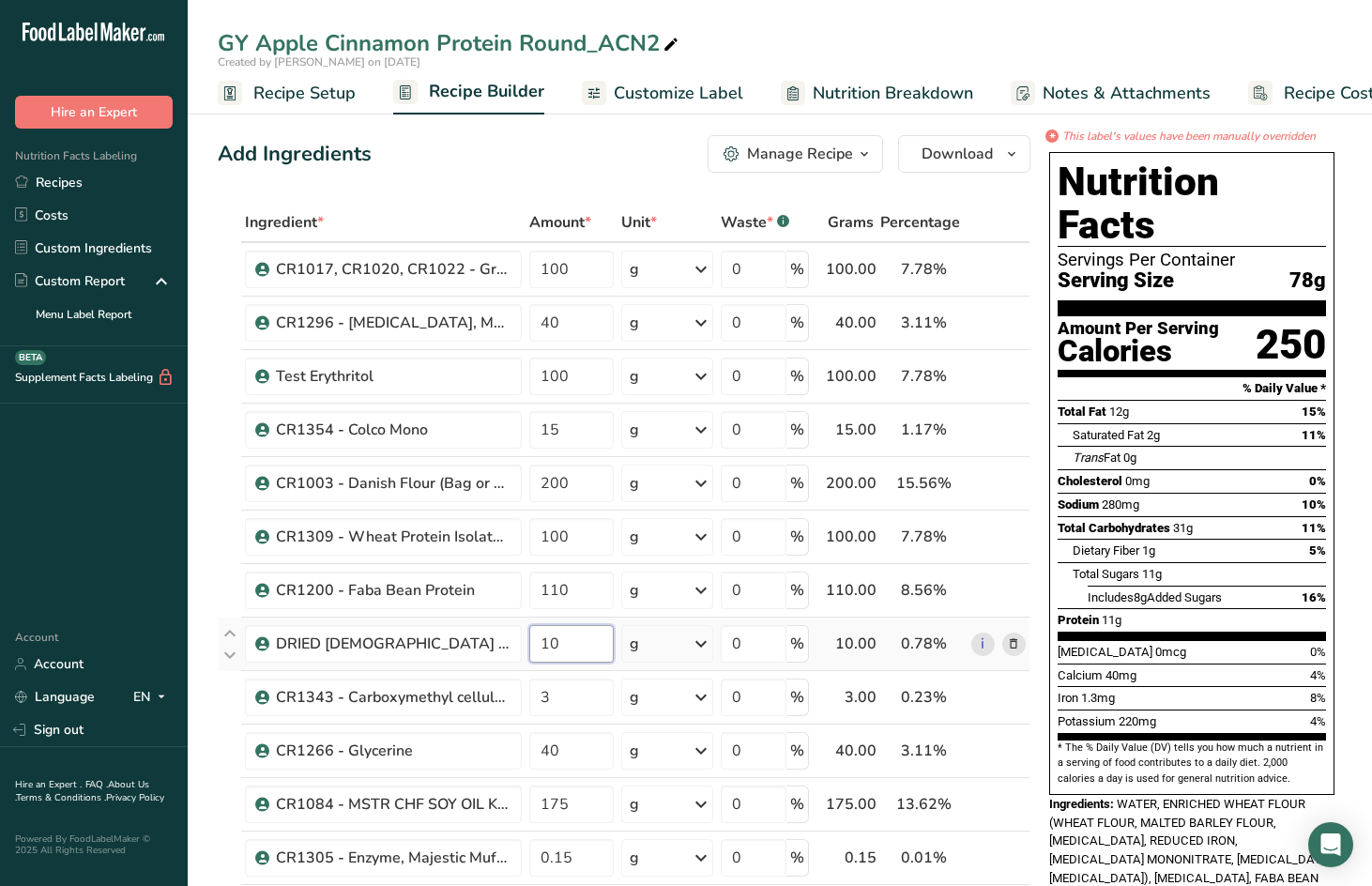 click on "10" at bounding box center (572, 644) 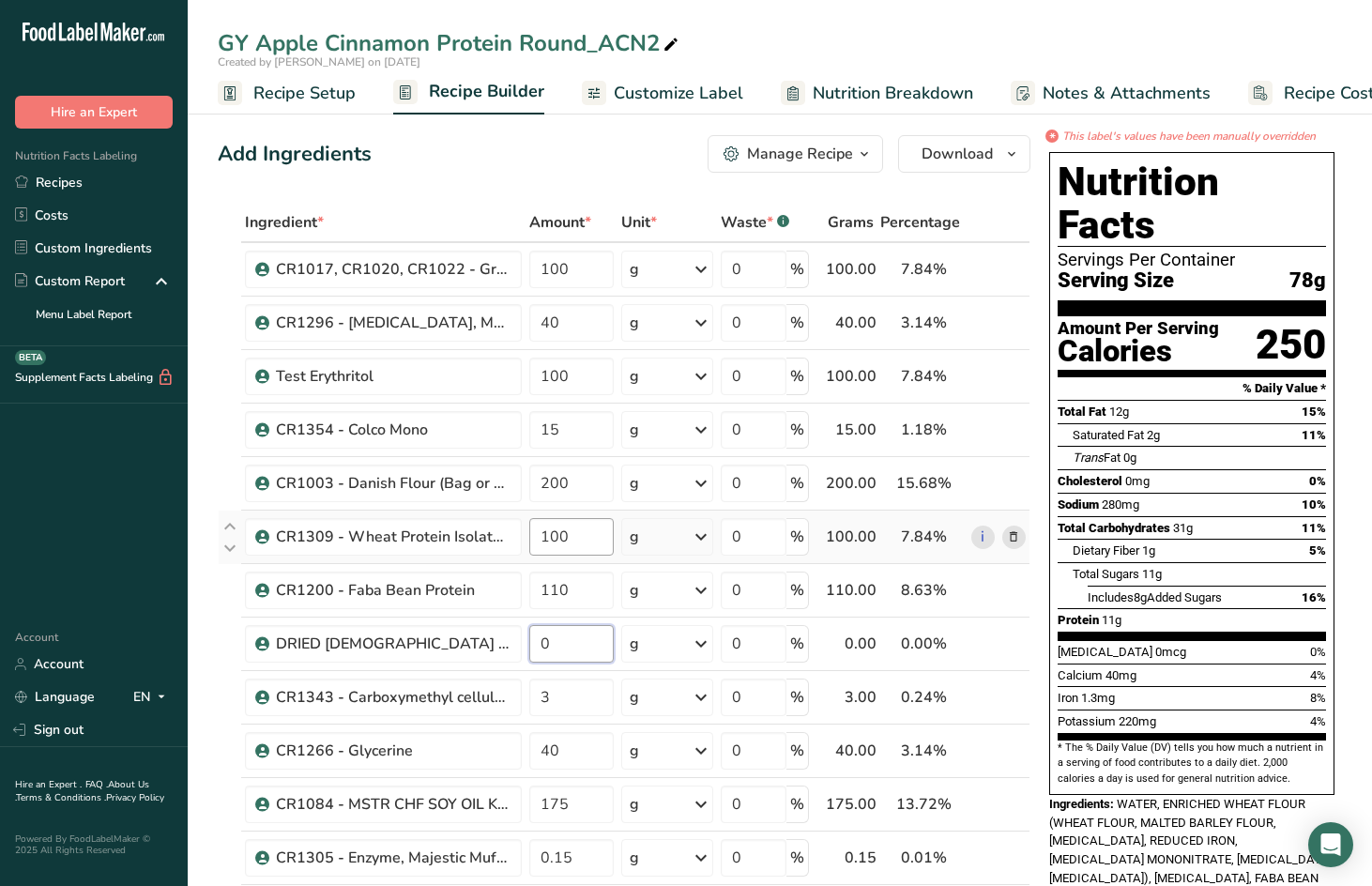 type on "0" 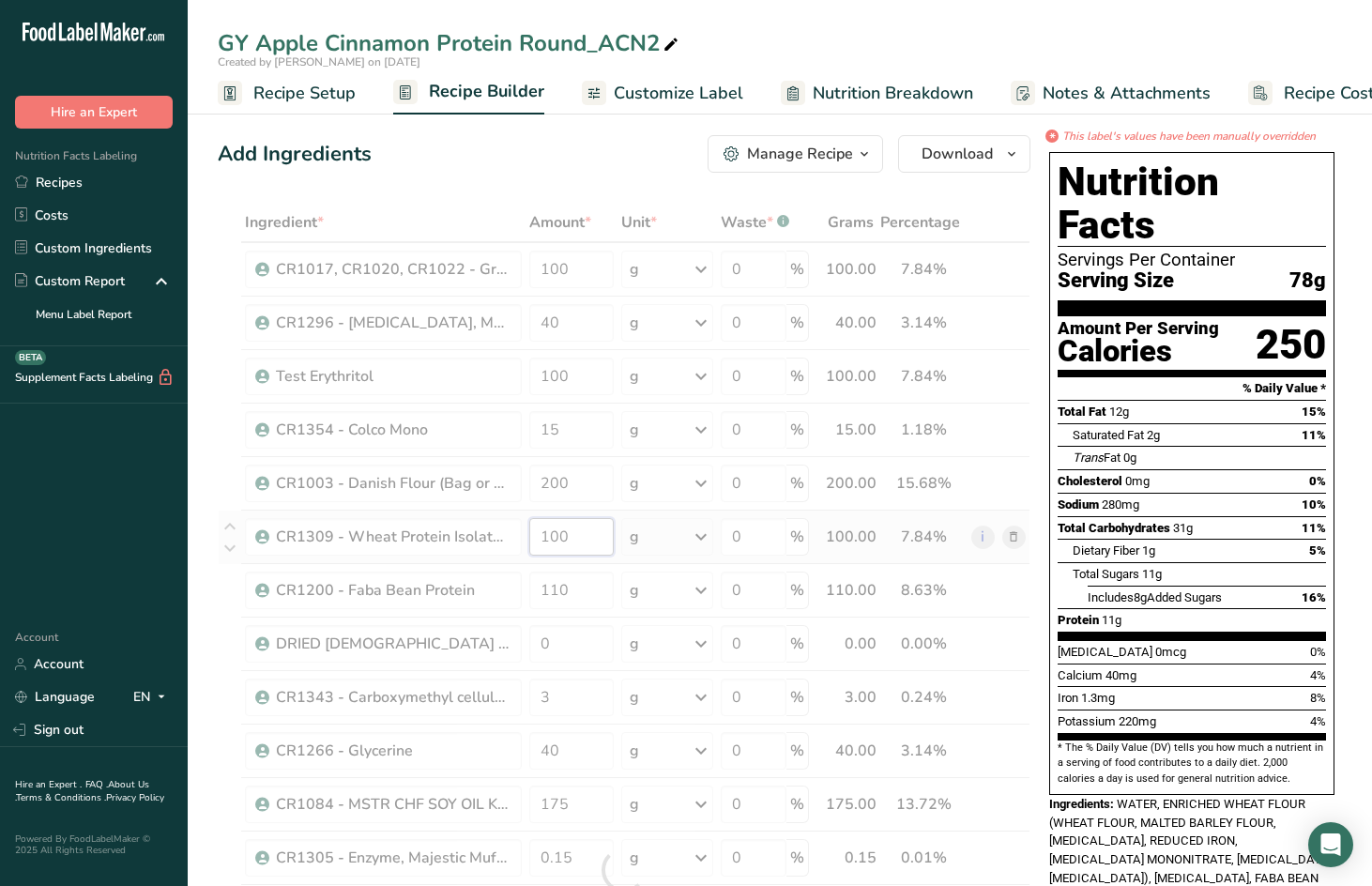 click on "Ingredient *
Amount *
Unit *
Waste *   .a-a{fill:#347362;}.b-a{fill:#fff;}          Grams
Percentage
CR1017, CR1020, CR1022 - Granulated Sugar, Extra Fine, Sanding
100
g
Weight Units
g
kg
mg
See more
Volume Units
l
mL
fl oz
See more
0
%
100.00
7.84%
i
CR1296 - [MEDICAL_DATA], Medium
40
g
Weight Units
g
kg
mg
See more
Volume Units
l
mL
fl oz
See more
0
%
40.00
3.14%" at bounding box center [624, 870] 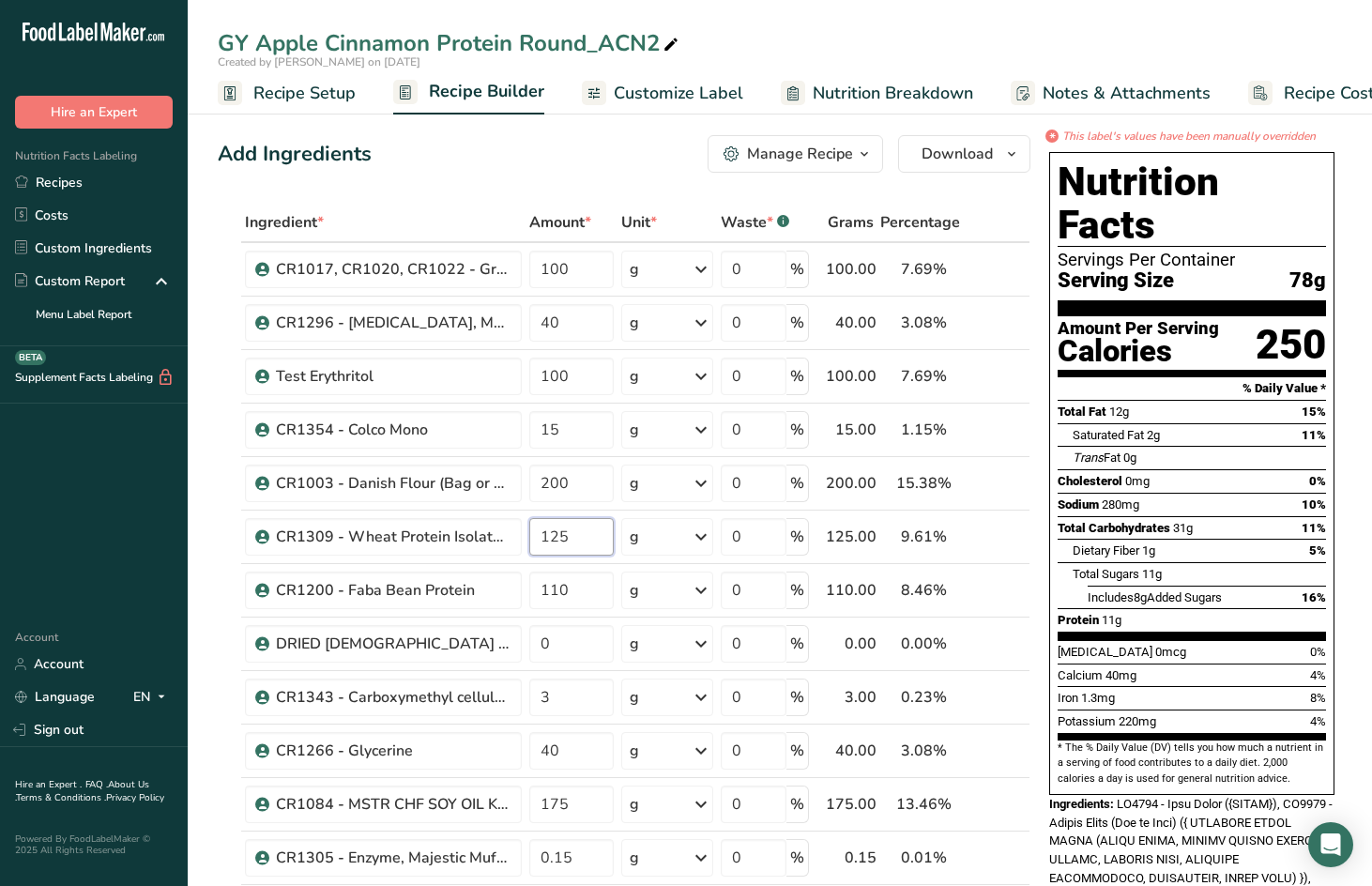 type on "125" 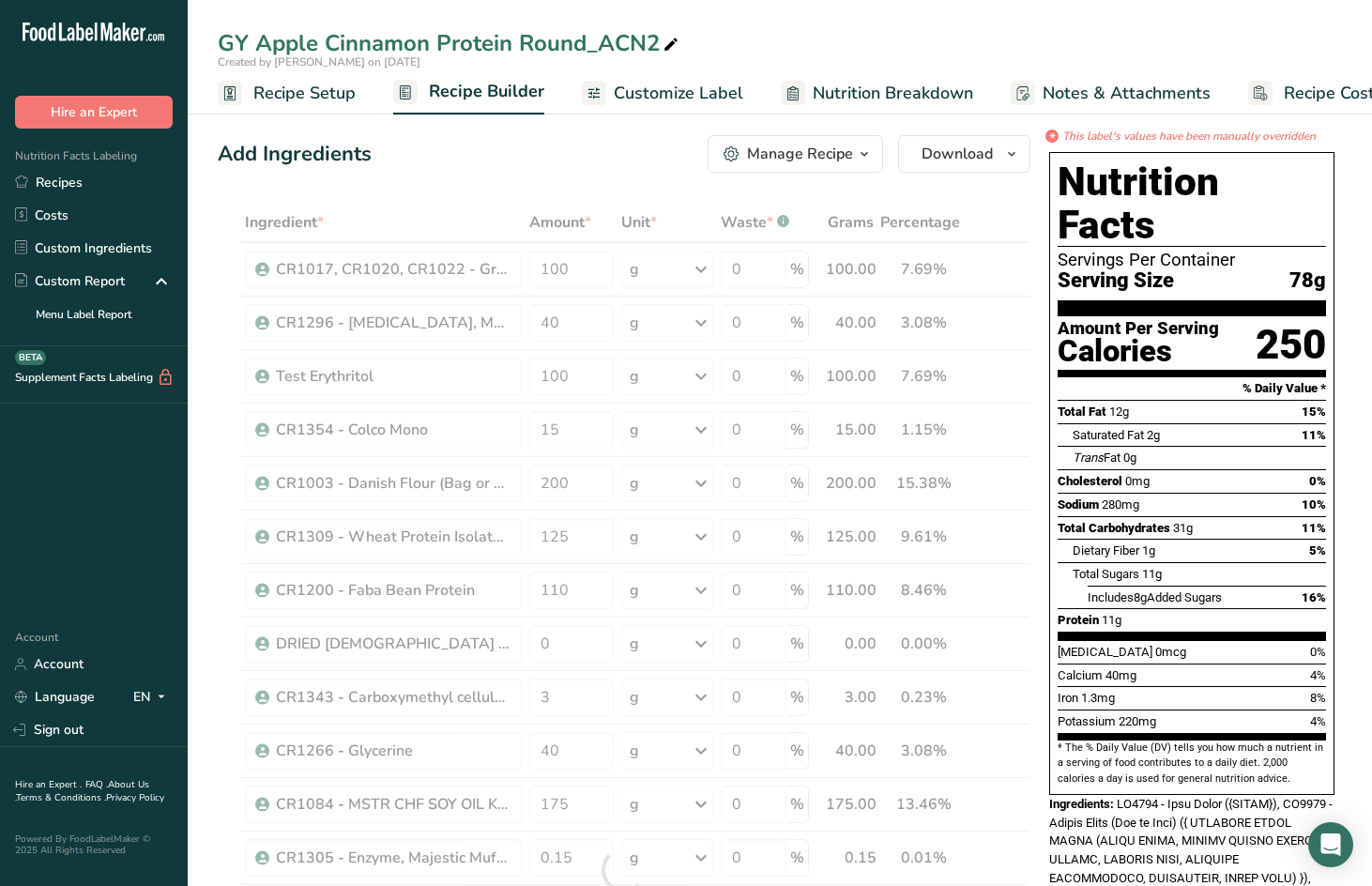 click on "Add Ingredients
Manage Recipe         Delete Recipe           Duplicate Recipe             Scale Recipe             Save as Sub-Recipe   .a-a{fill:#347362;}.b-a{fill:#fff;}                               Nutrition Breakdown                 Recipe Card
NEW
[MEDICAL_DATA] Pattern Report           Activity History
Download
Choose your preferred label style
Standard FDA label
Standard FDA label
The most common format for nutrition facts labels in compliance with the FDA's typeface, style and requirements
Tabular FDA label
A label format compliant with the FDA regulations presented in a tabular (horizontal) display.
Linear FDA label
A simple linear display for small sized packages.
Simplified FDA label" at bounding box center [780, 1156] 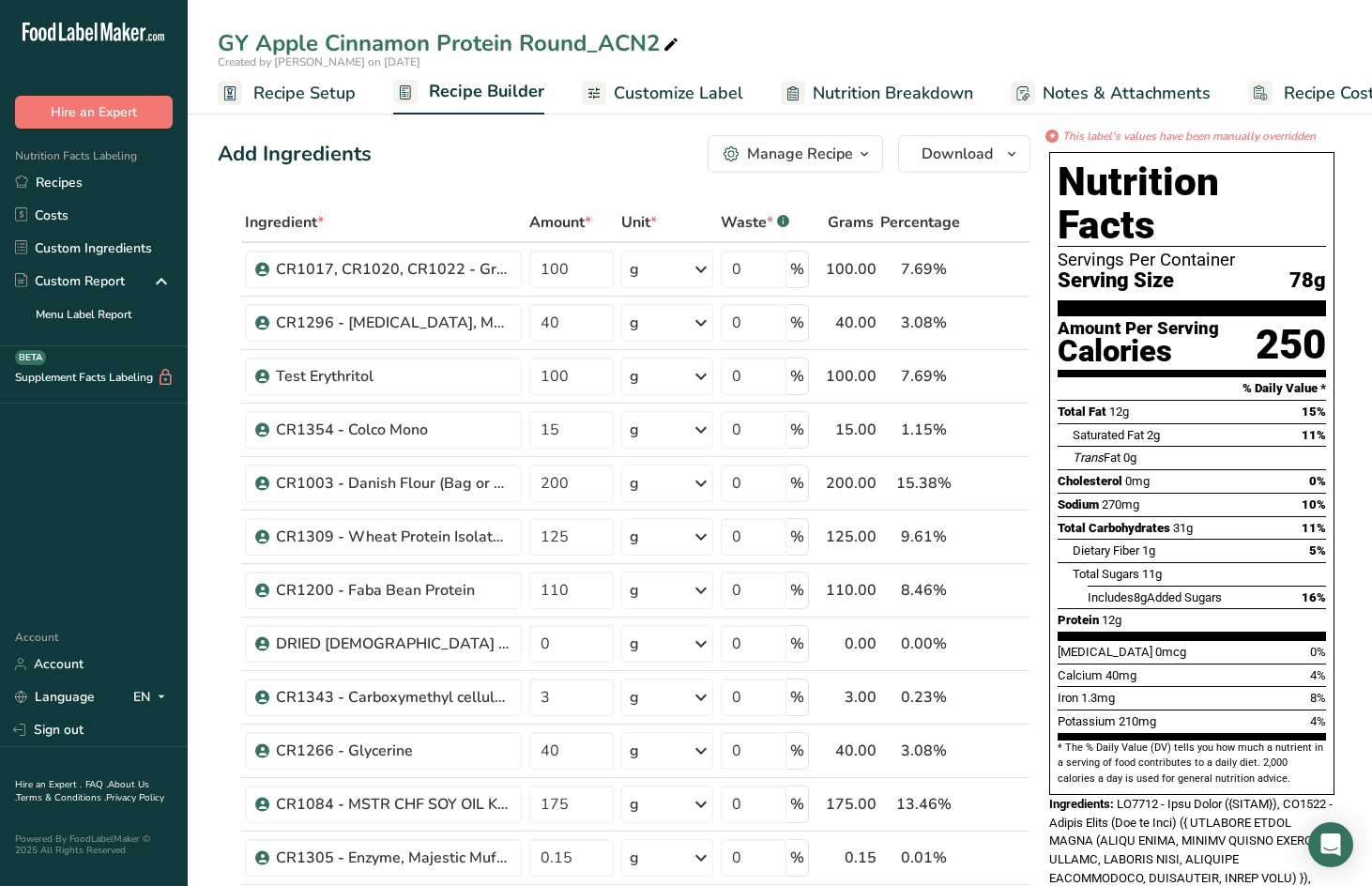 click on "Nutrition Breakdown" at bounding box center [877, 93] 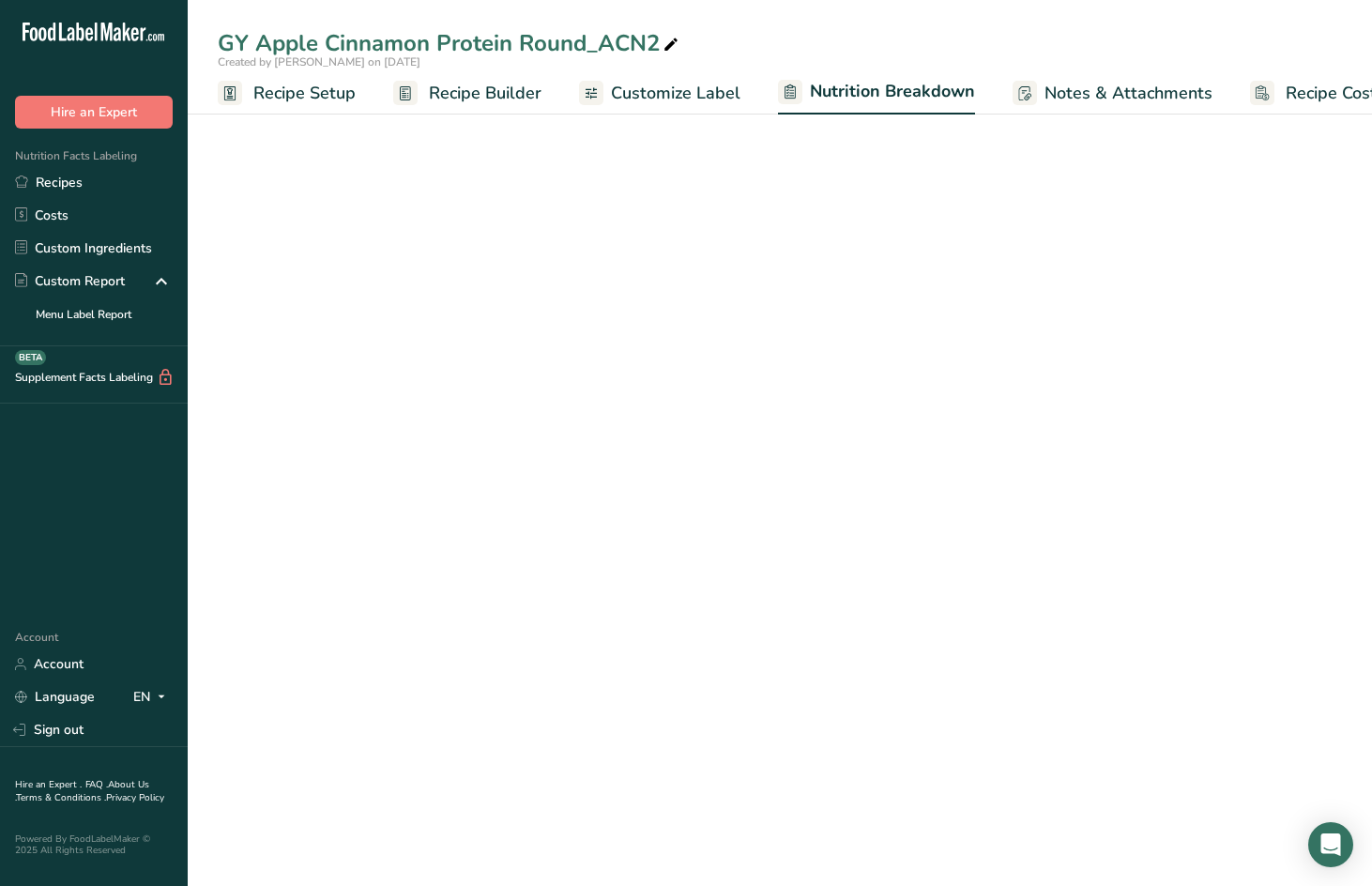 scroll, scrollTop: 0, scrollLeft: 57, axis: horizontal 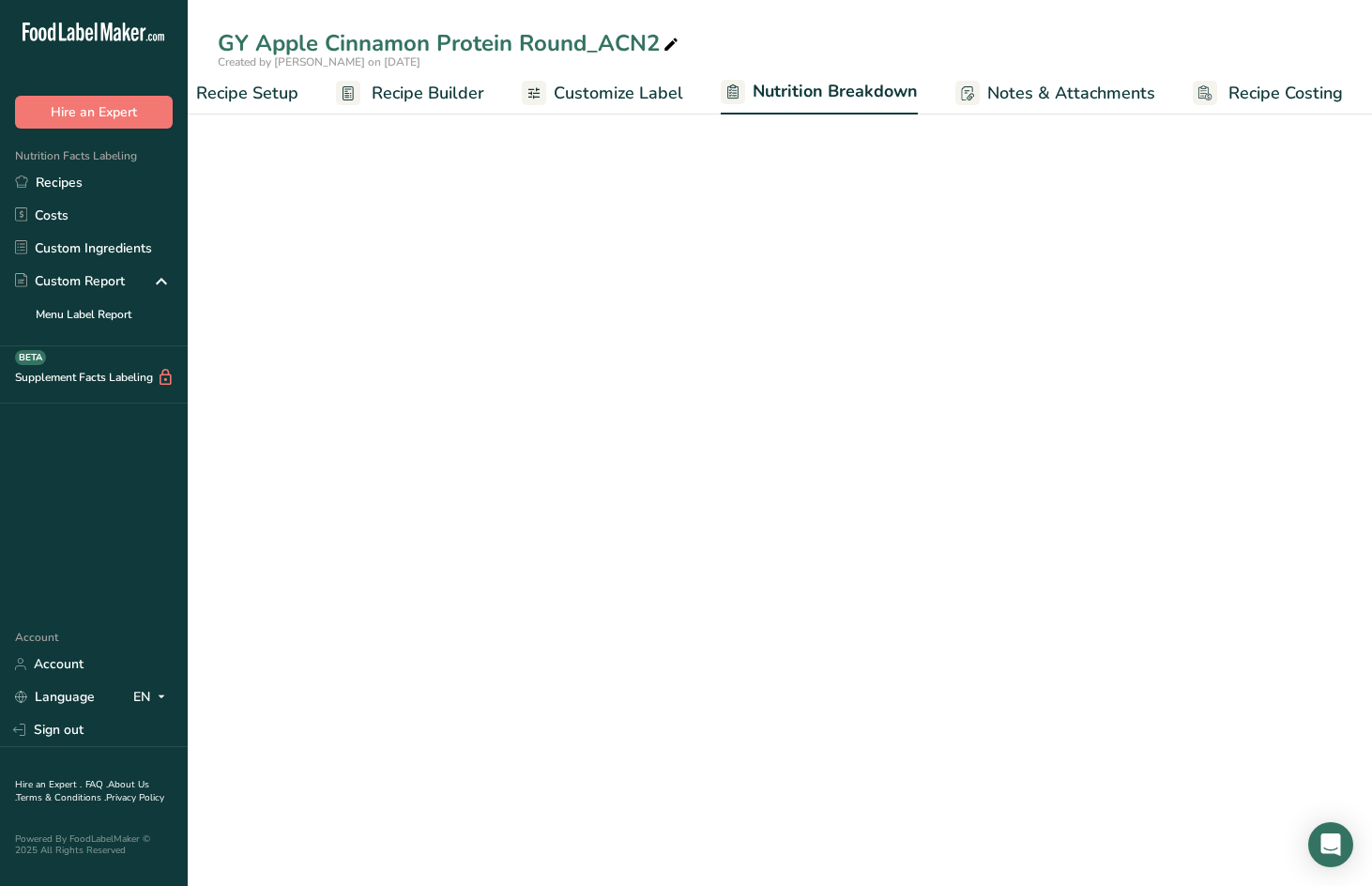 select on "Calories" 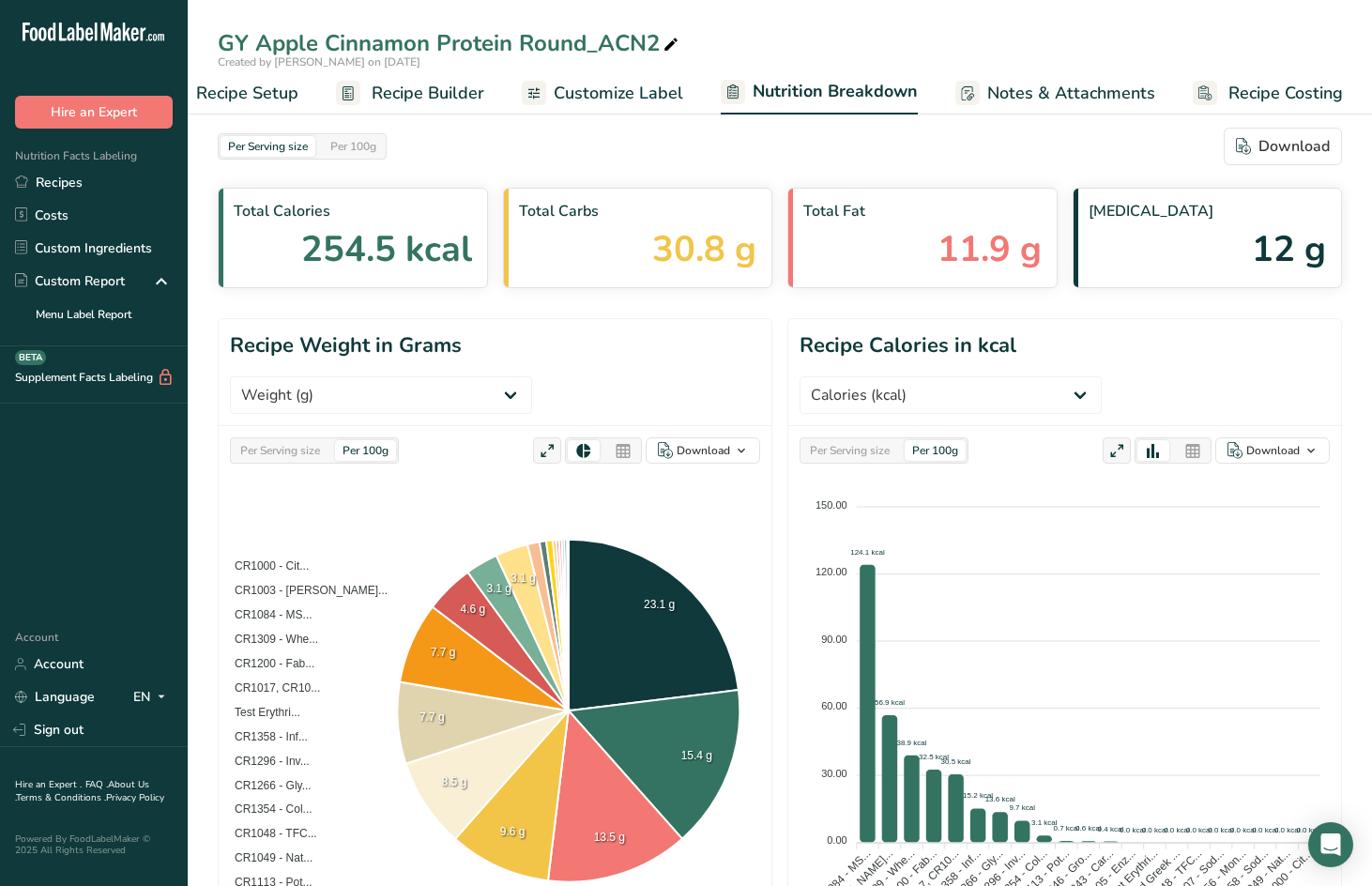 click on "Recipe Setup" at bounding box center (247, 93) 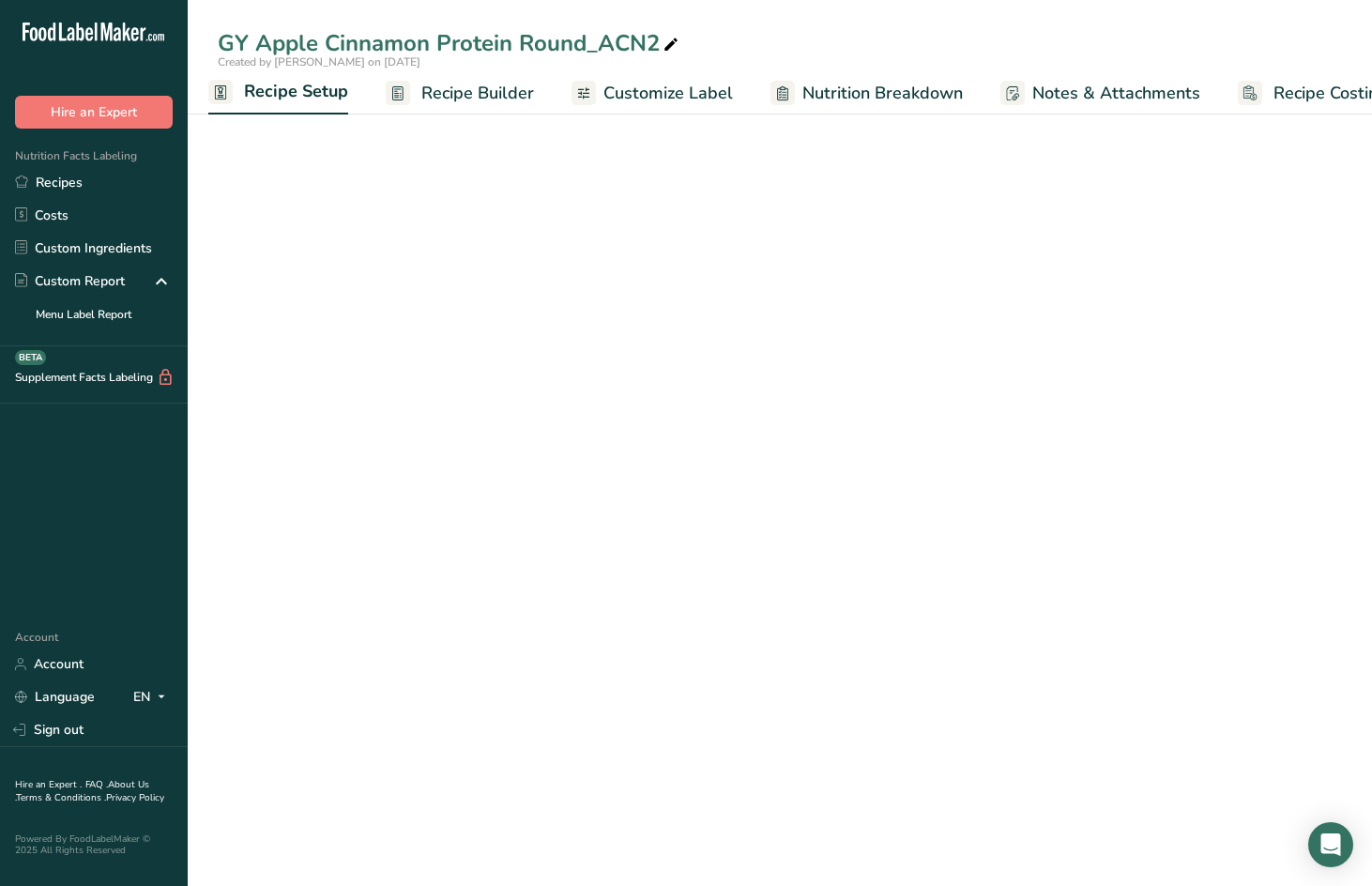 scroll, scrollTop: 0, scrollLeft: 7, axis: horizontal 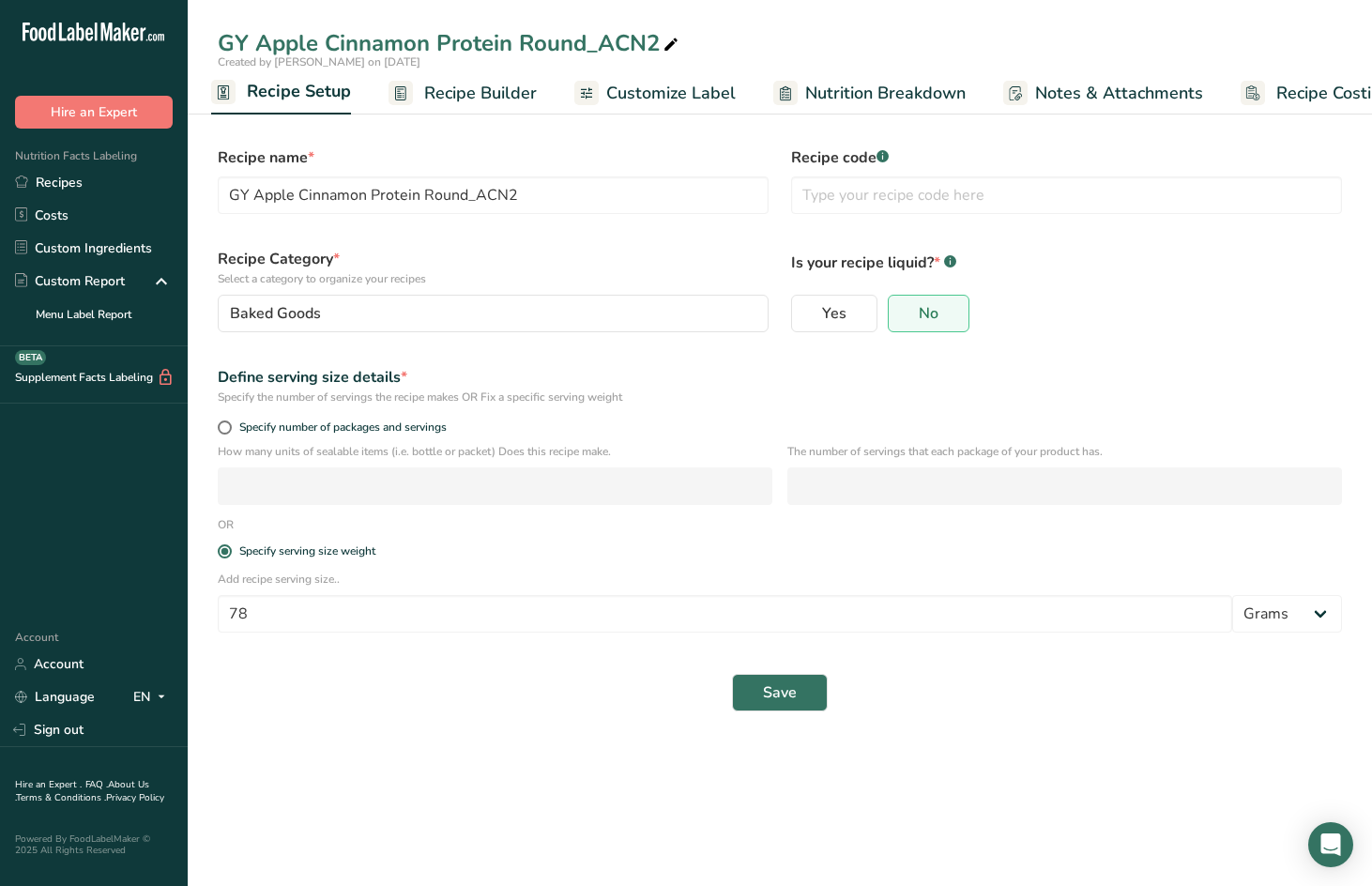 click on "Recipe Builder" at bounding box center (480, 93) 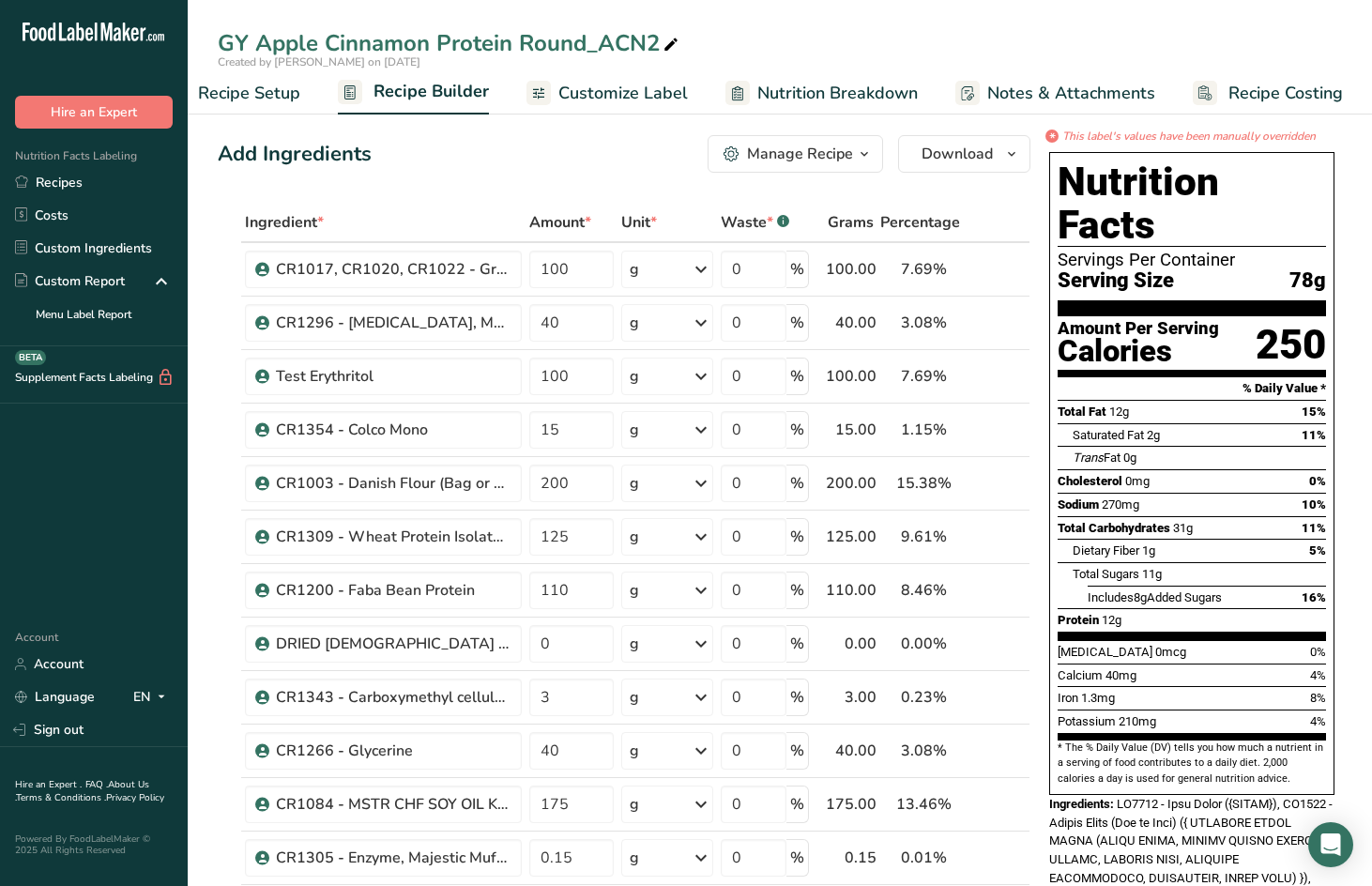 click on "Customize Label" at bounding box center (623, 93) 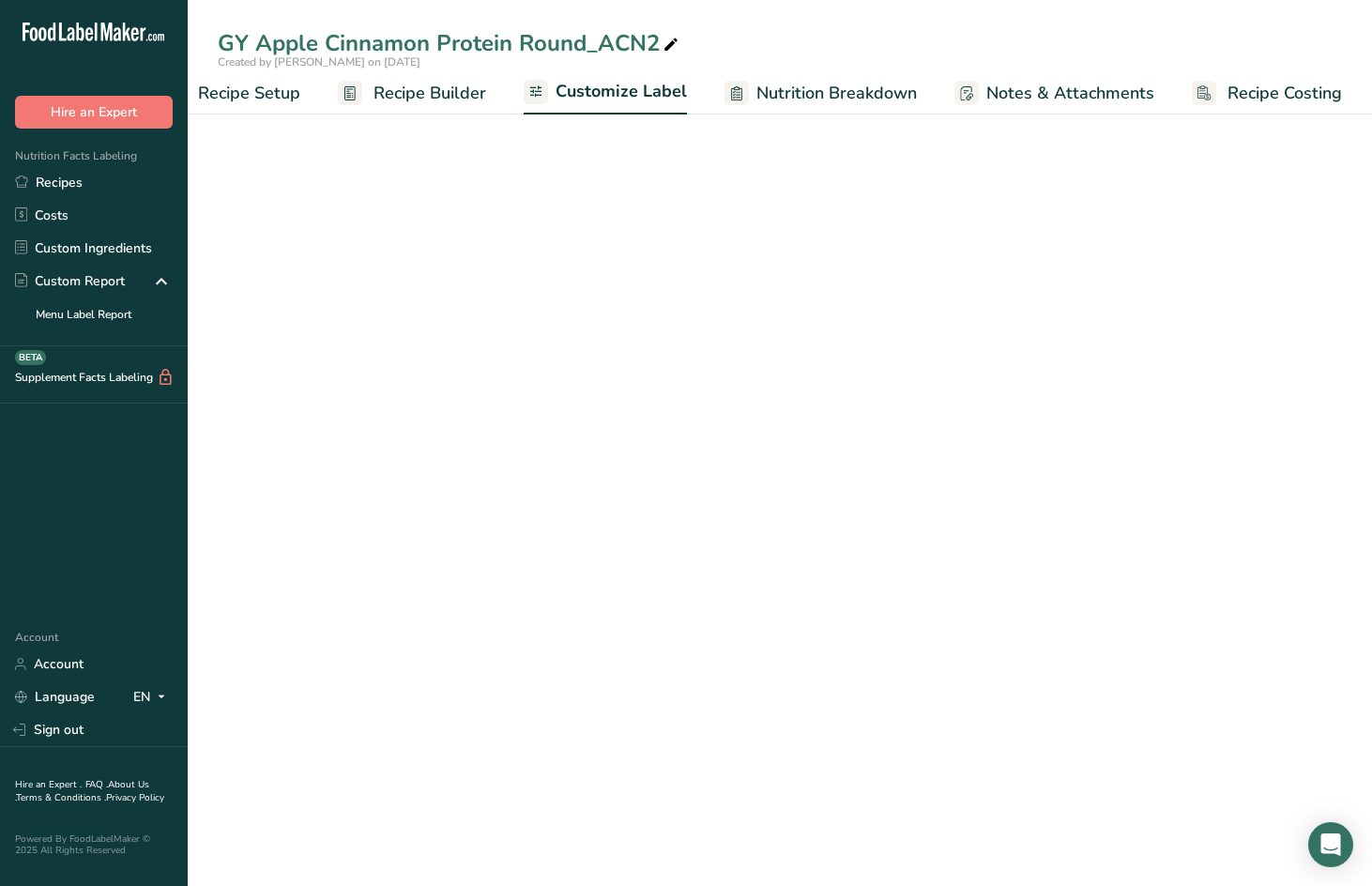 click on "Recipe Builder" at bounding box center (430, 93) 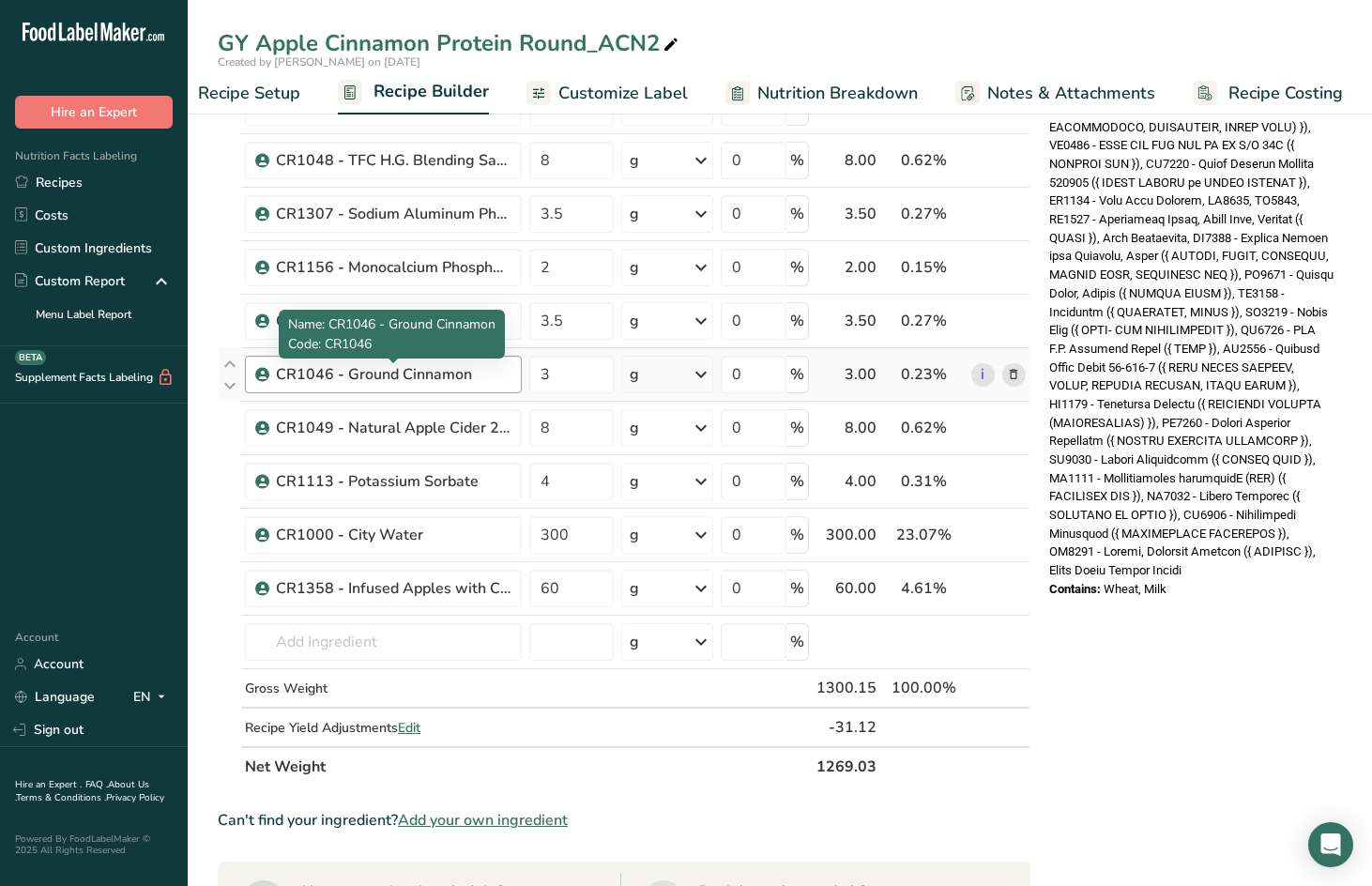 scroll, scrollTop: 876, scrollLeft: 0, axis: vertical 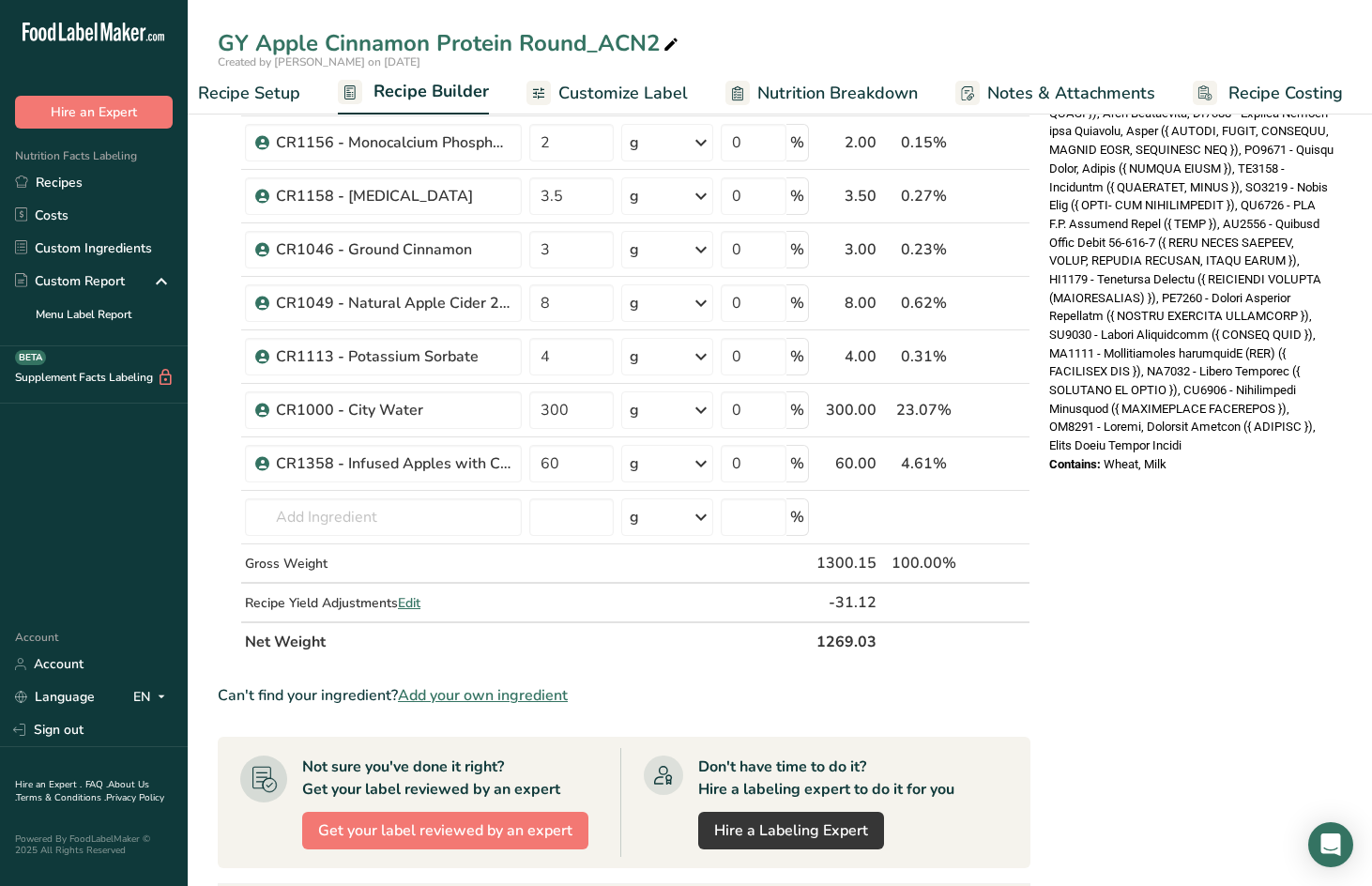 click at bounding box center (999, 641) 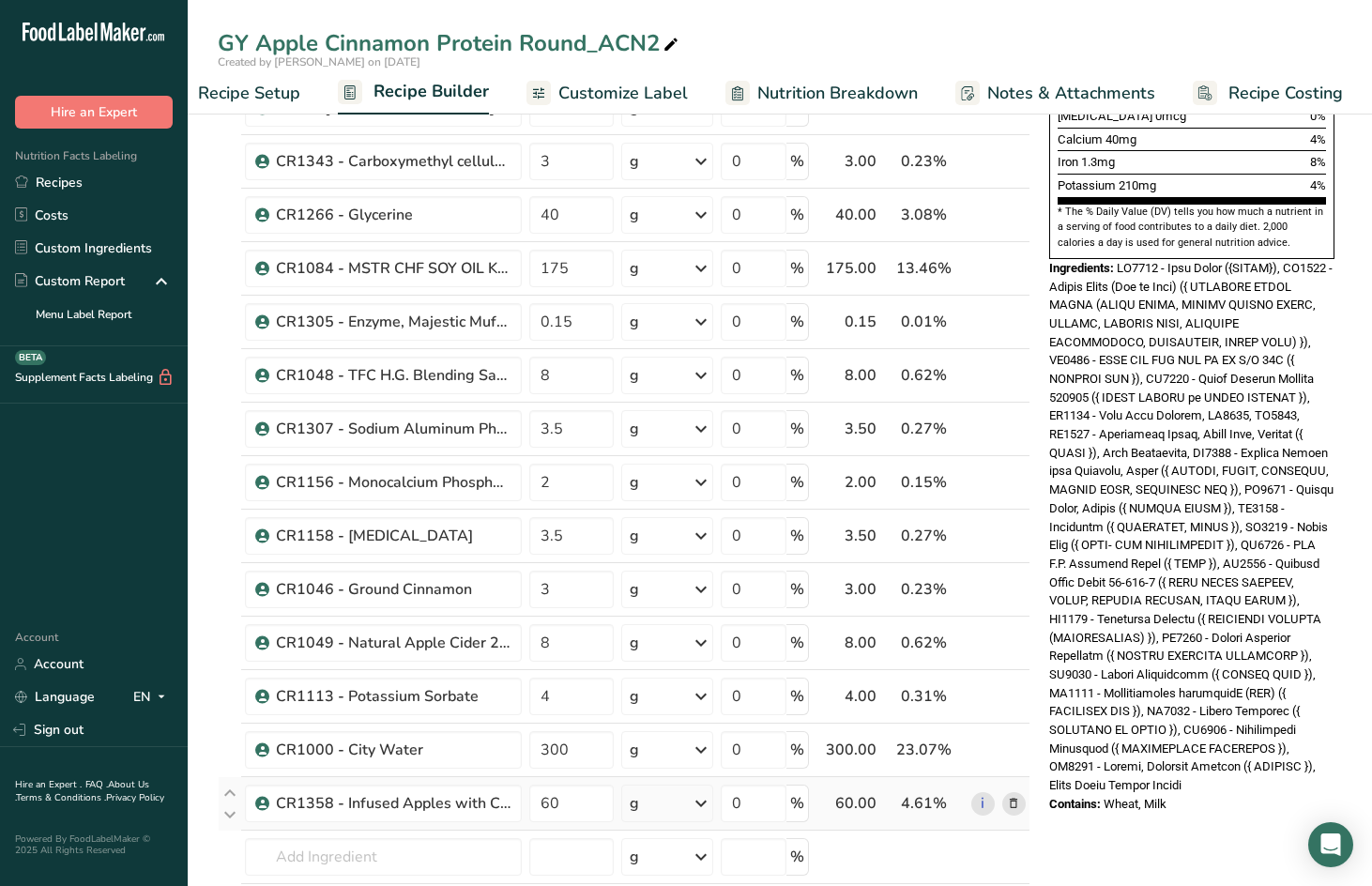 scroll, scrollTop: 500, scrollLeft: 0, axis: vertical 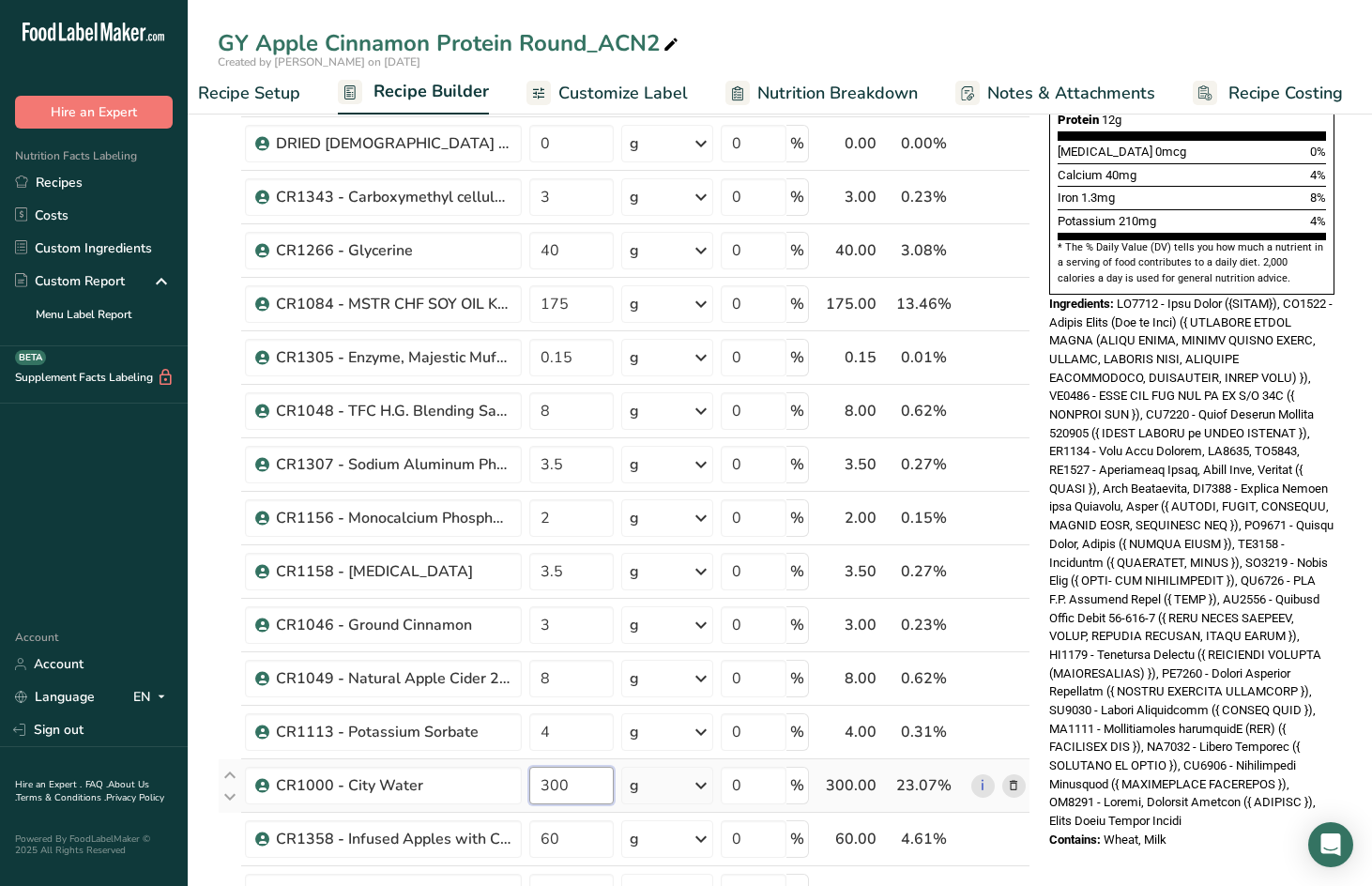 click on "300" at bounding box center [572, 786] 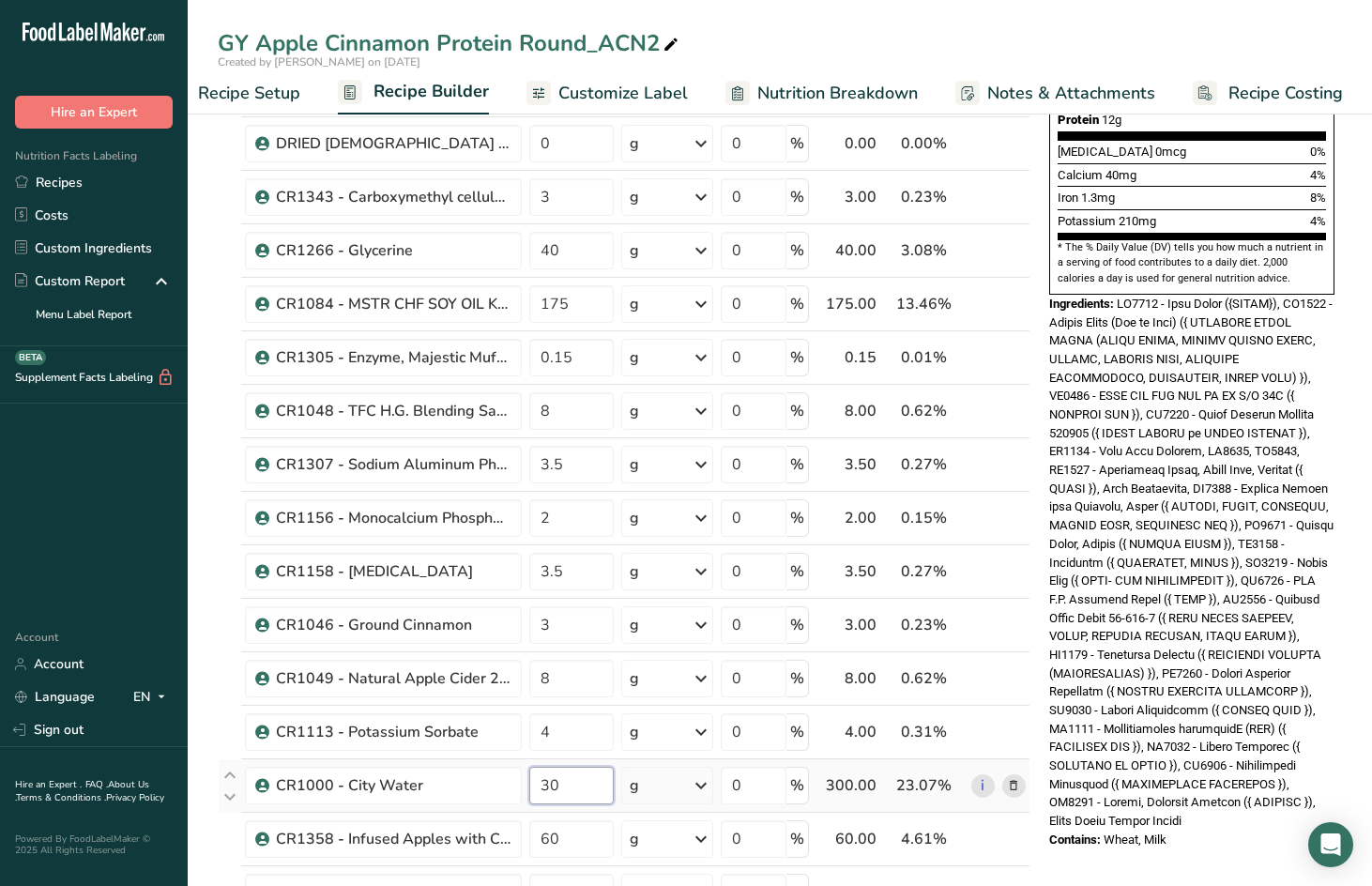 type on "3" 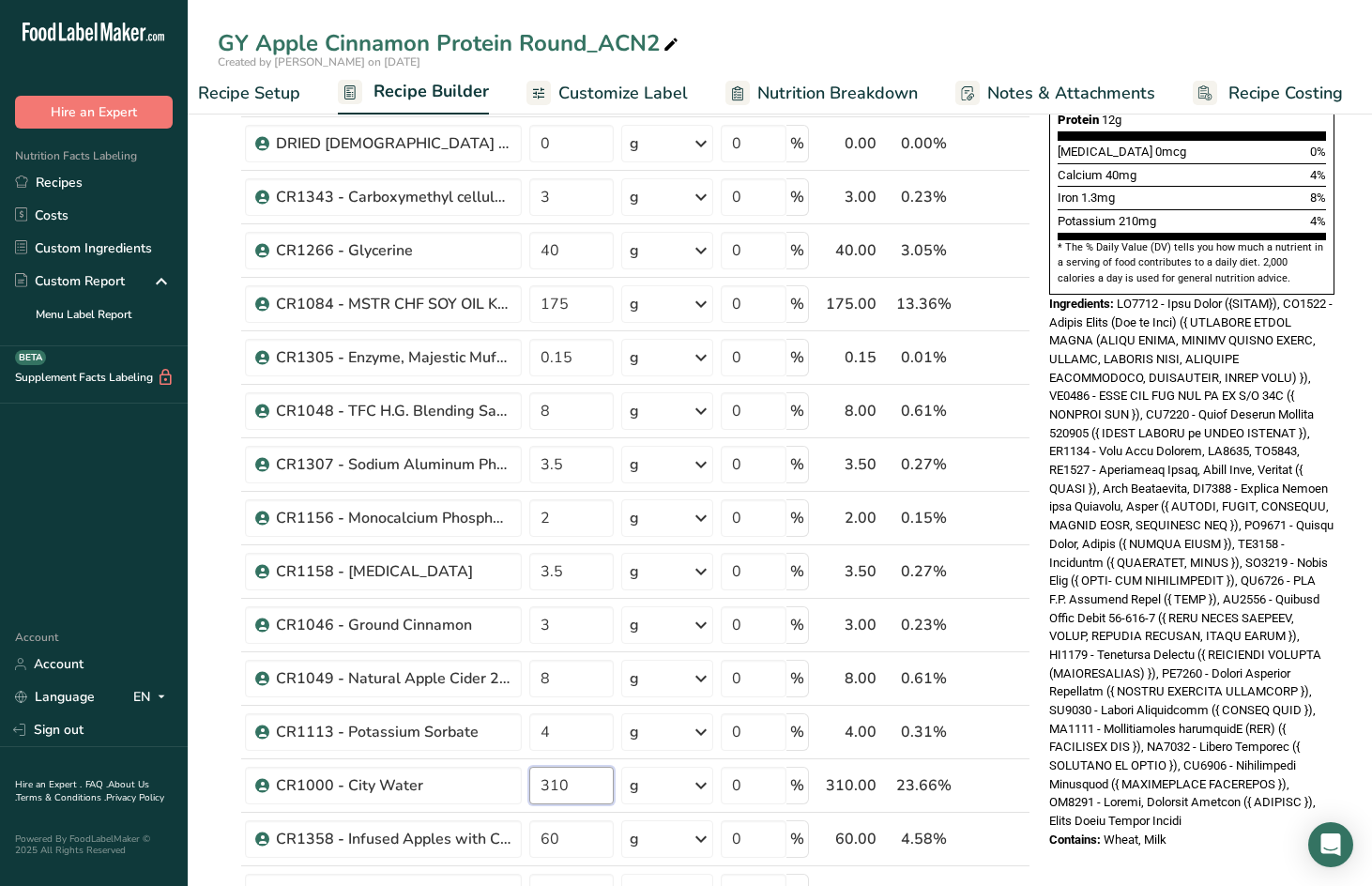 type on "310" 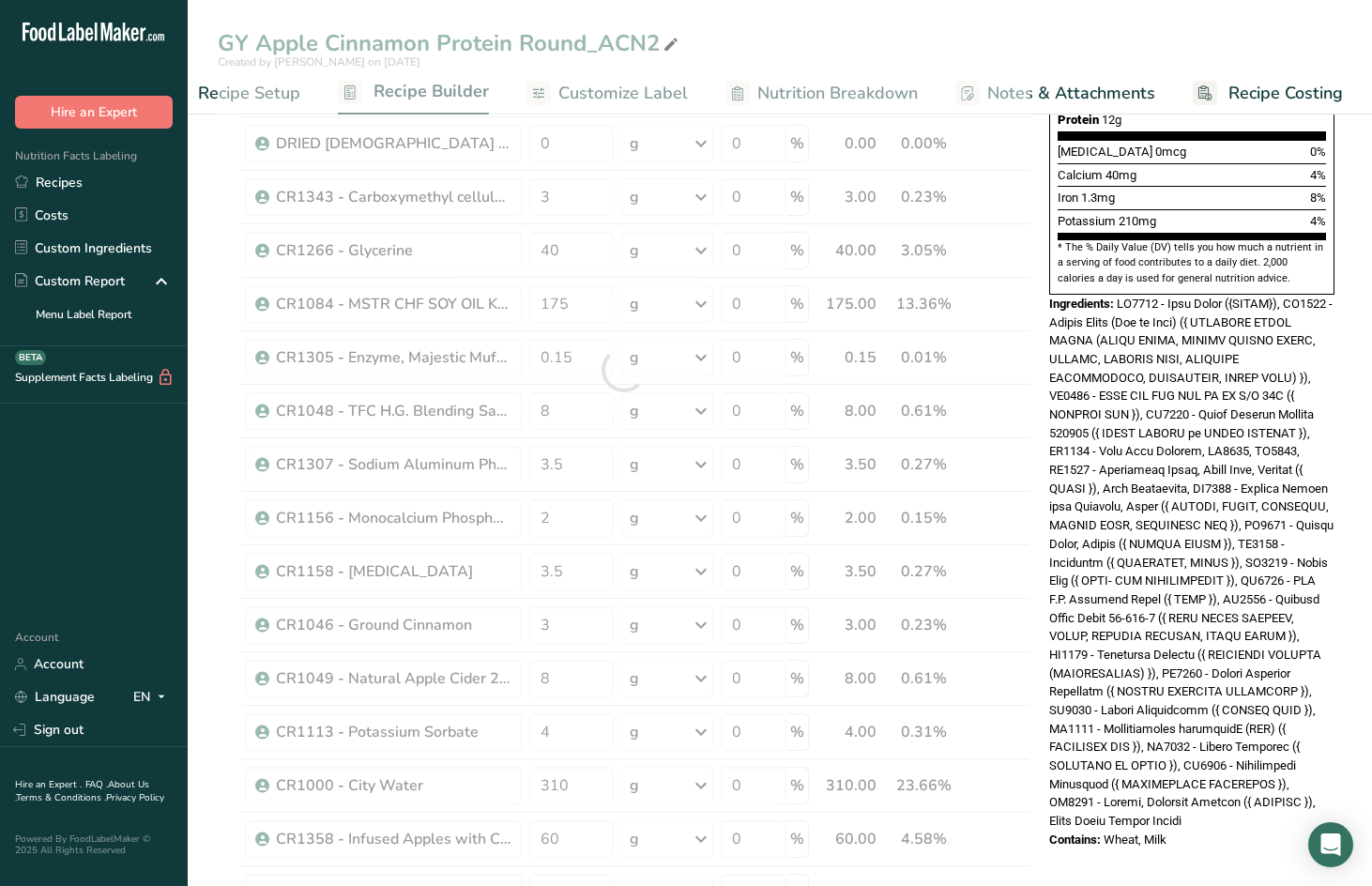 click at bounding box center (1191, 562) 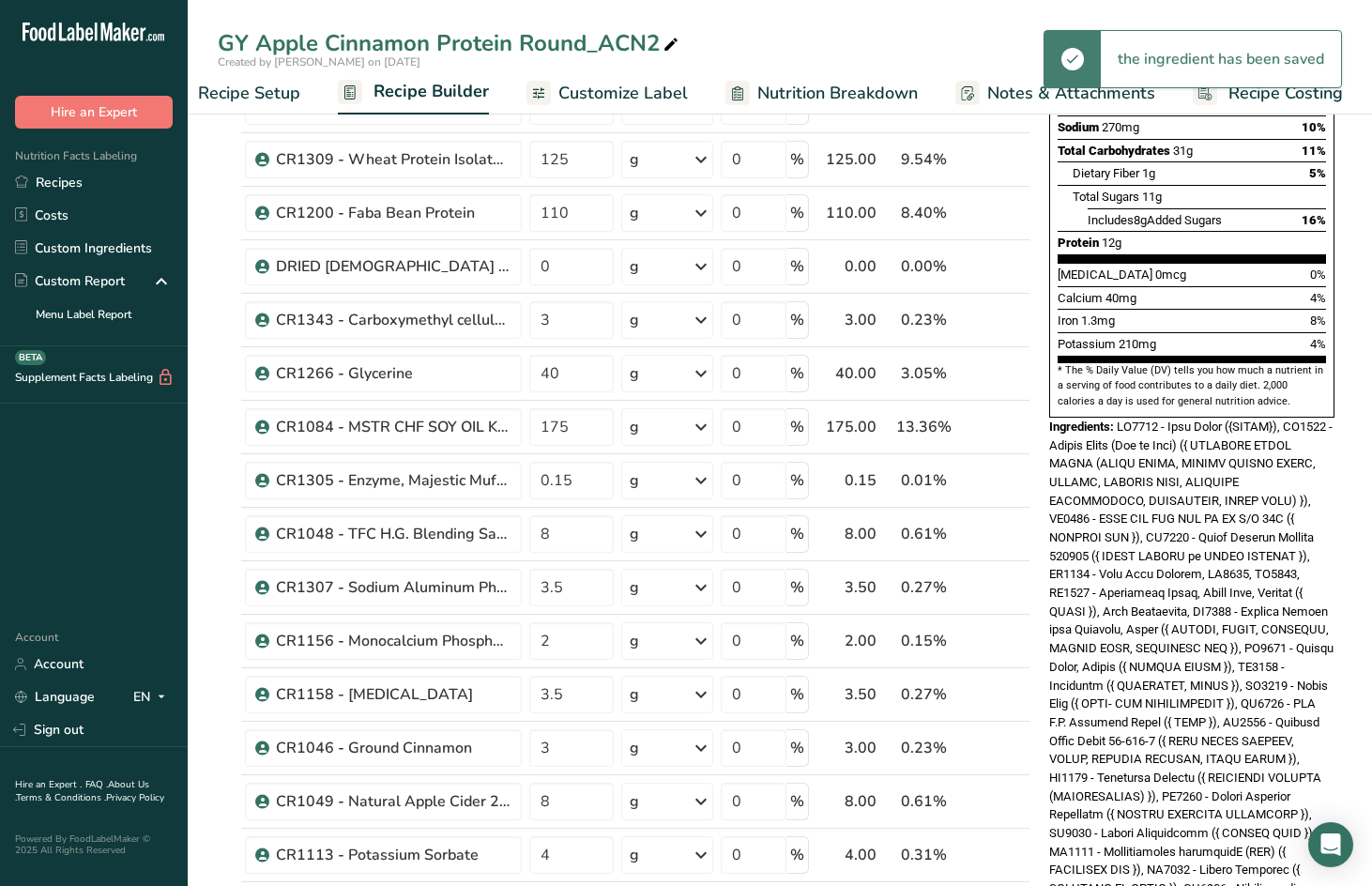 scroll, scrollTop: 125, scrollLeft: 0, axis: vertical 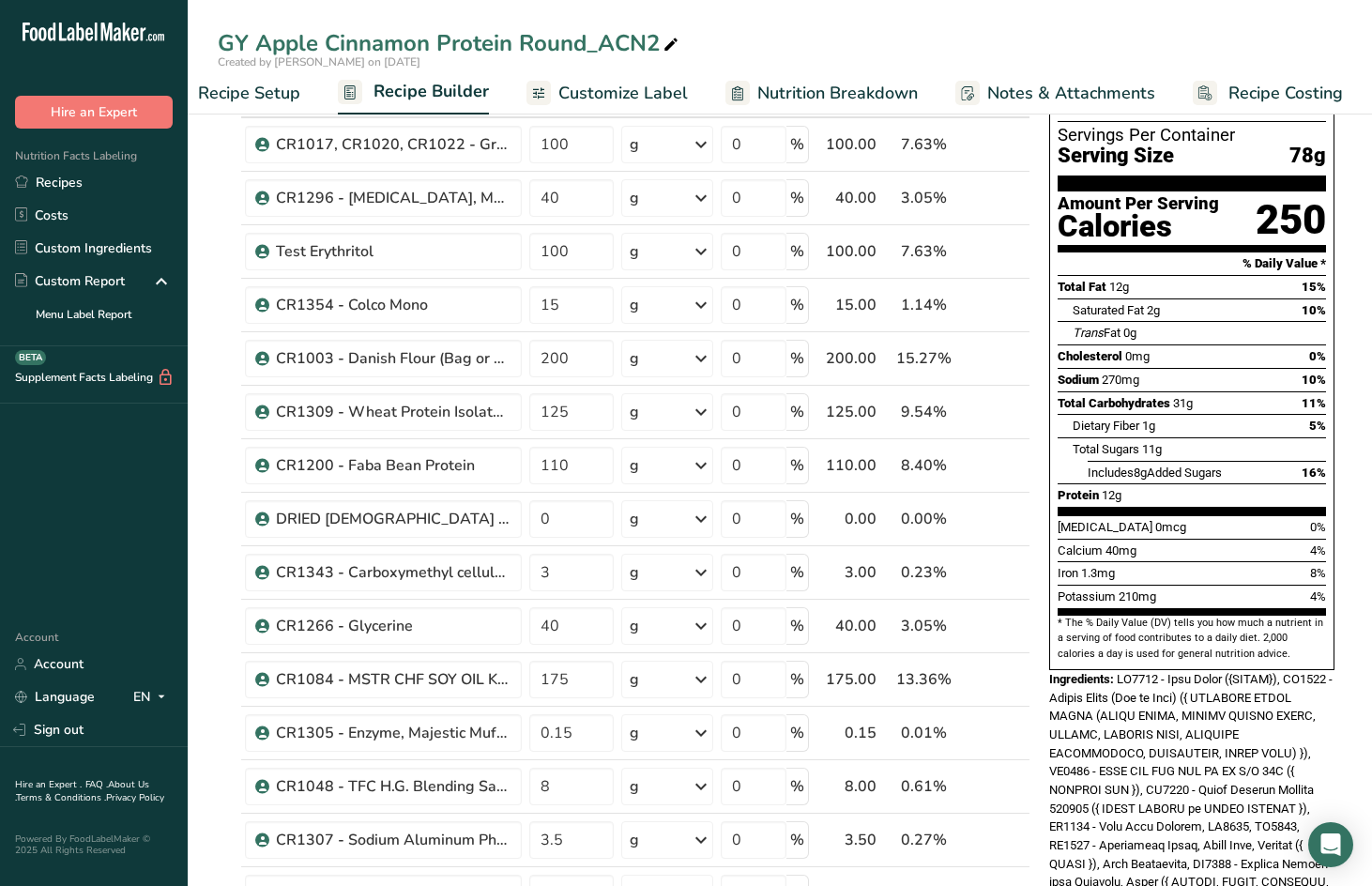 click on "Nutrition Breakdown" at bounding box center [837, 93] 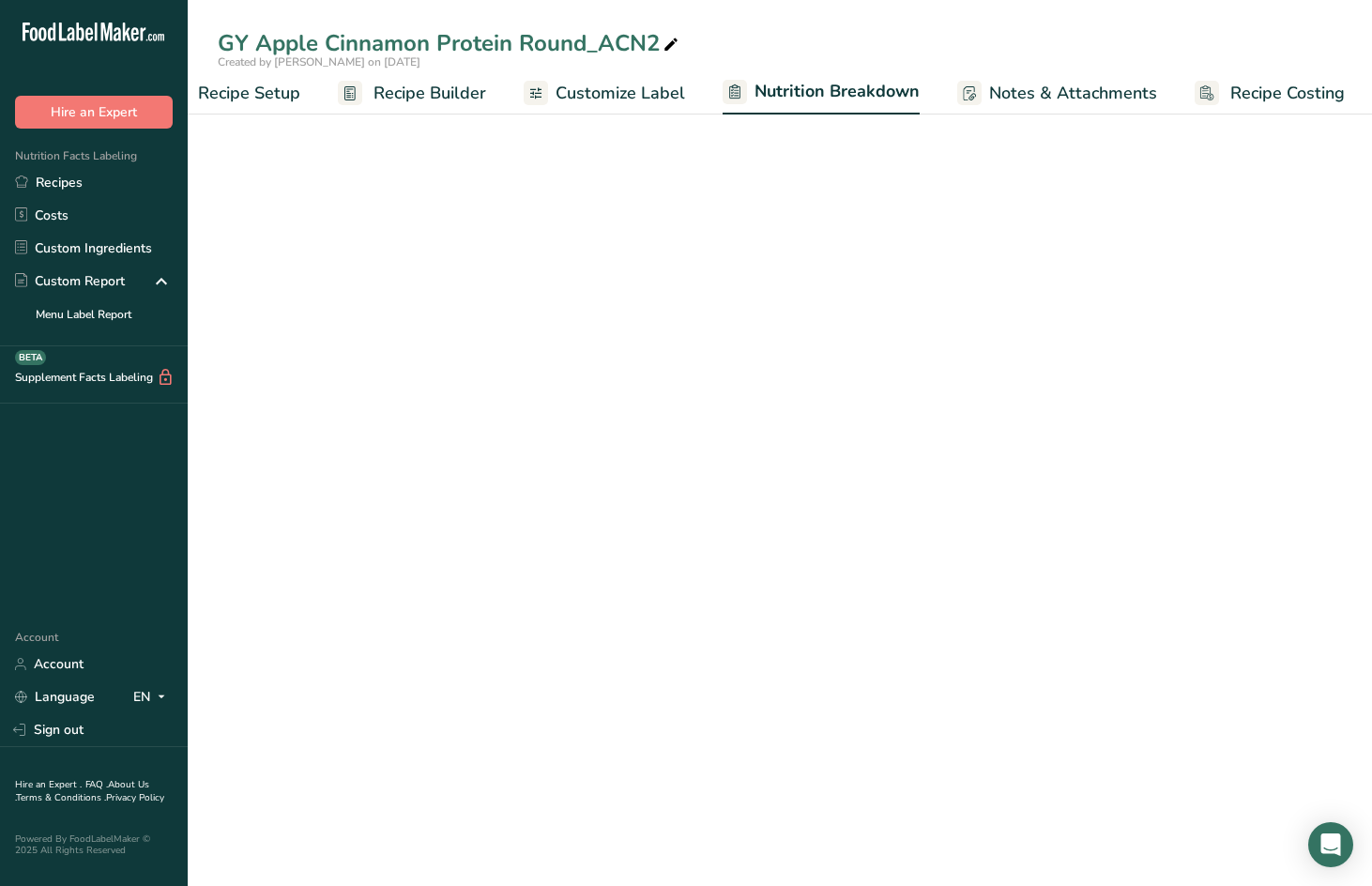 scroll, scrollTop: 0, scrollLeft: 57, axis: horizontal 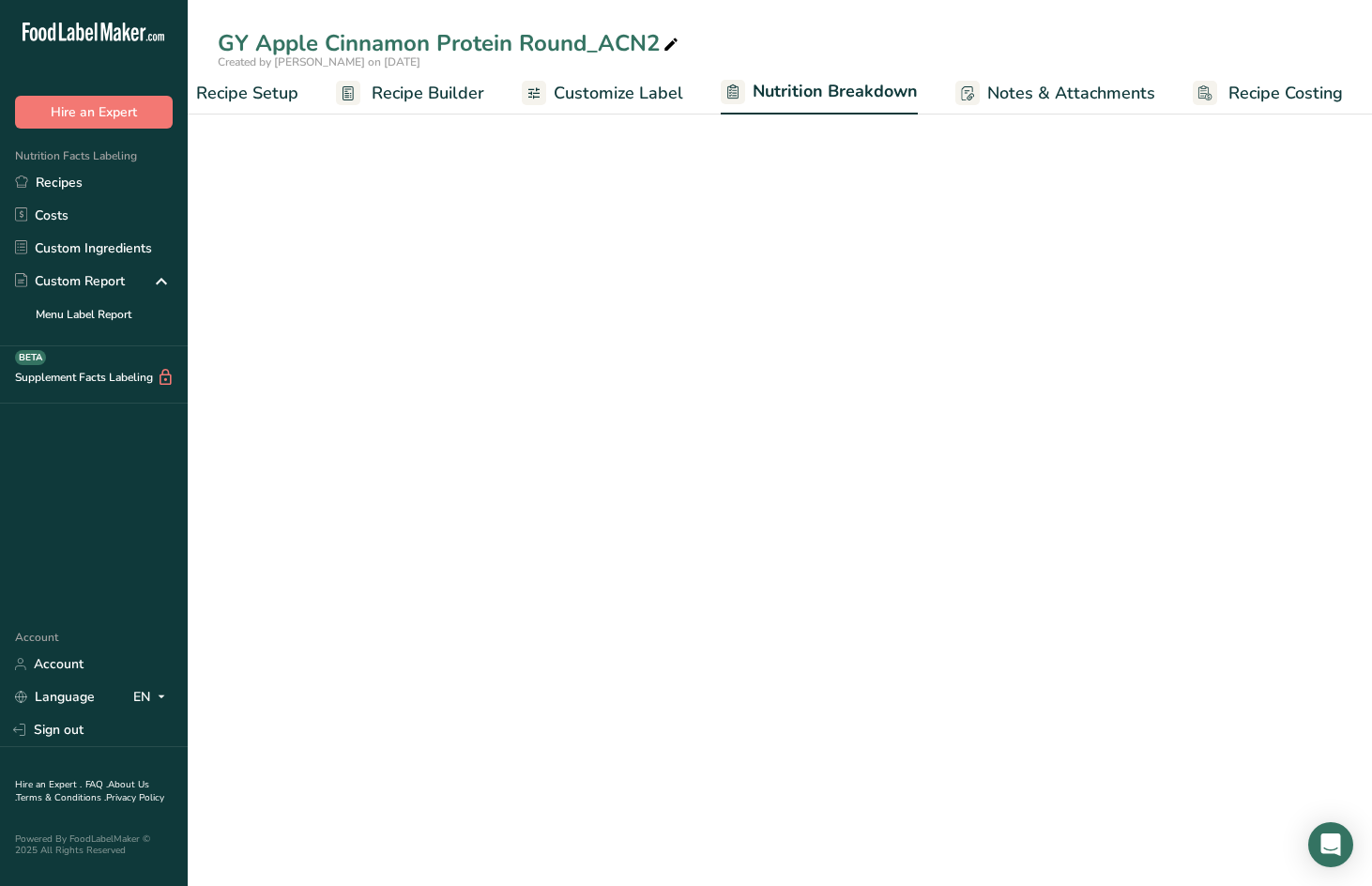 select on "Calories" 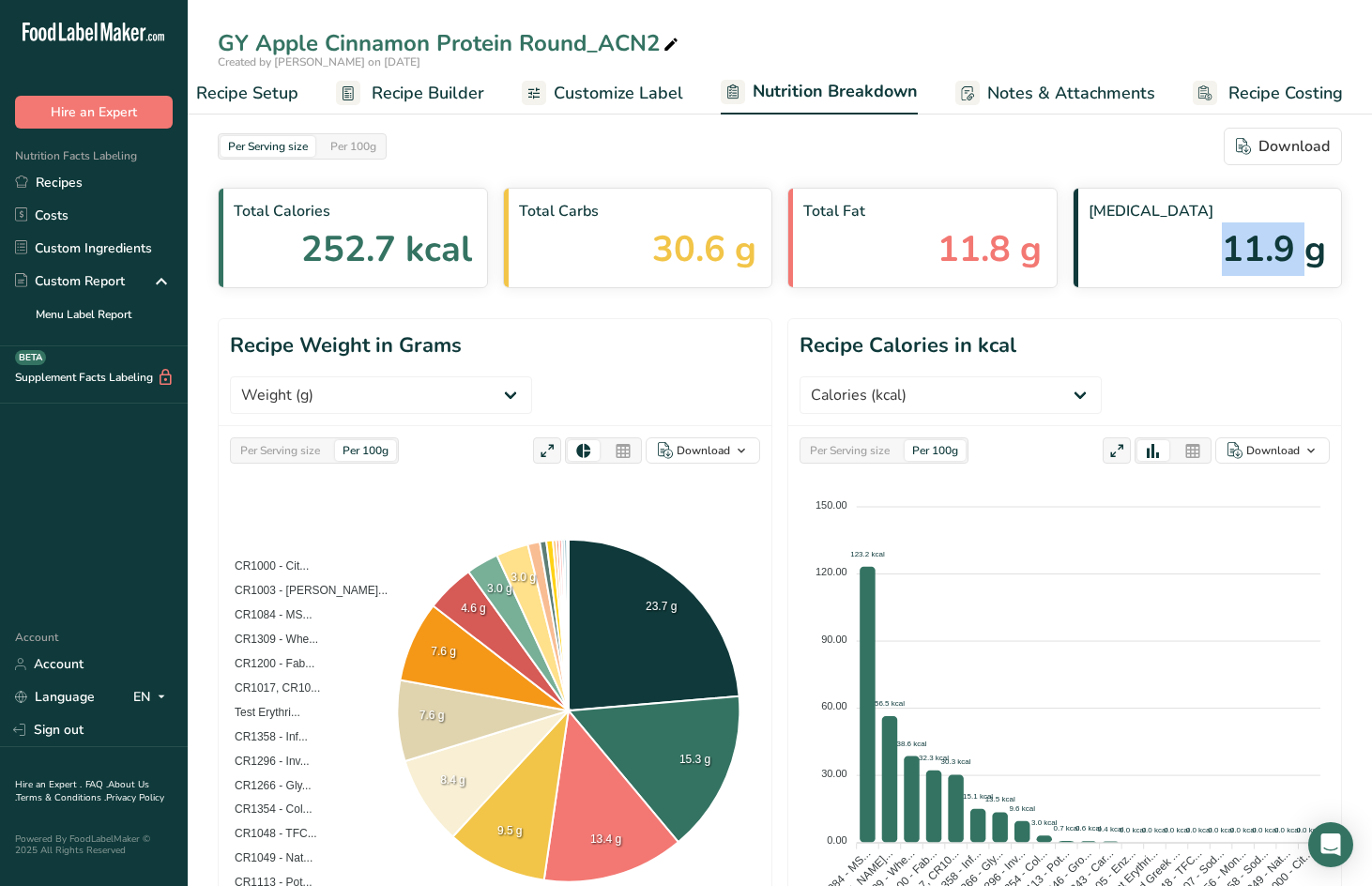 drag, startPoint x: 1257, startPoint y: 260, endPoint x: 1313, endPoint y: 257, distance: 56.0803 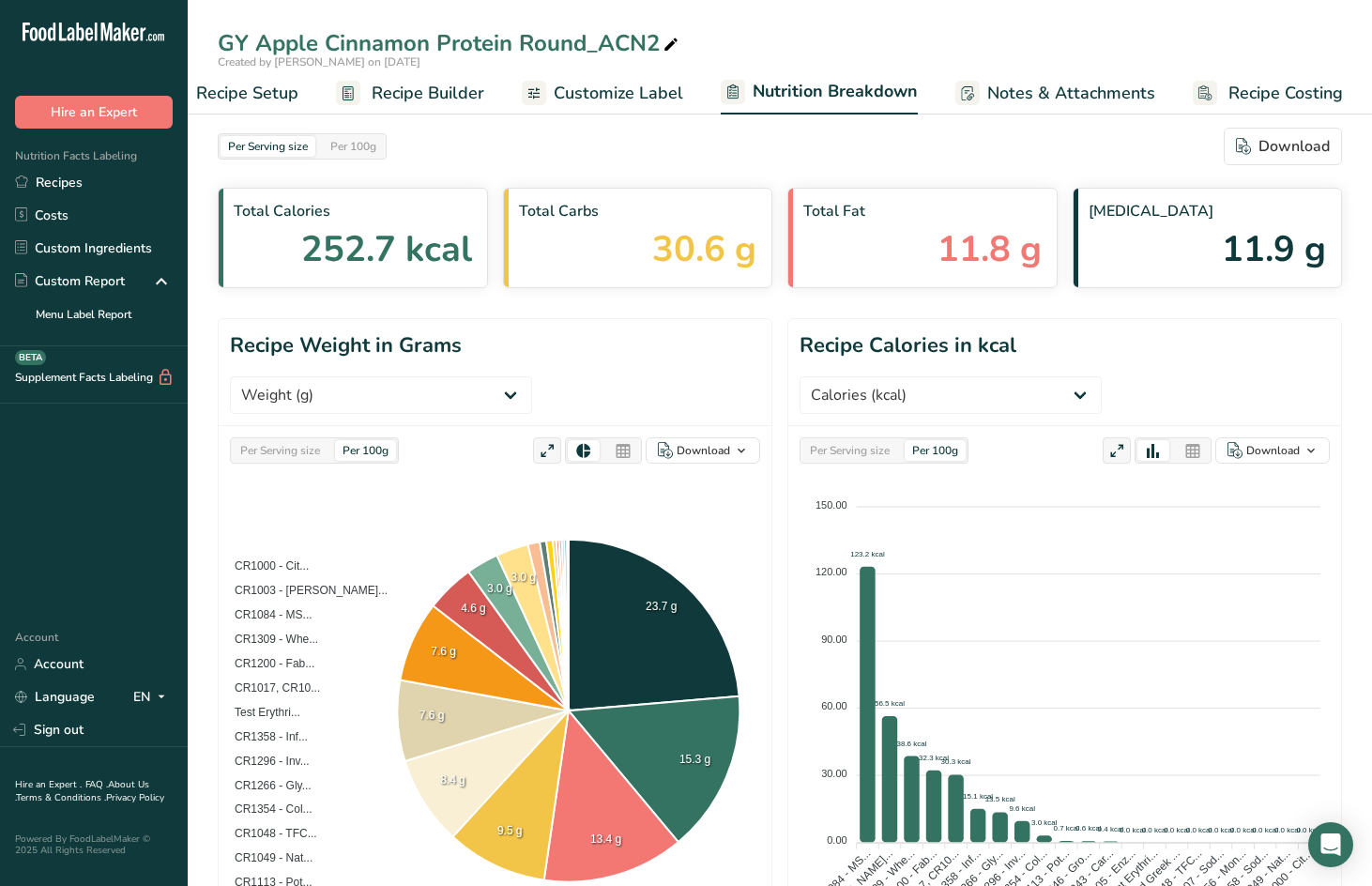 click on "Per Serving size
Per 100g
Download
Total Calories
252.7 kcal
Total Carbs
30.6 g
Total Fat
11.8 g
[MEDICAL_DATA]
11.9 g
Recipe Weight in Grams
Weight (g)
Calories (kcal)
Energy KJ (kj)
Total Fat (g)
Saturated Fat (g)
Trans Fat (g)
[MEDICAL_DATA] (mg)
Sodium (mg)
Total Carbohydrates (g)
Dietary Fiber (g)
Total Sugars (g)
Added Sugars (g)
Protein (g)
[MEDICAL_DATA] (mcg)
Vitamin A, RAE (mcg)
Vitamin C (mg)" at bounding box center (780, 1355) 